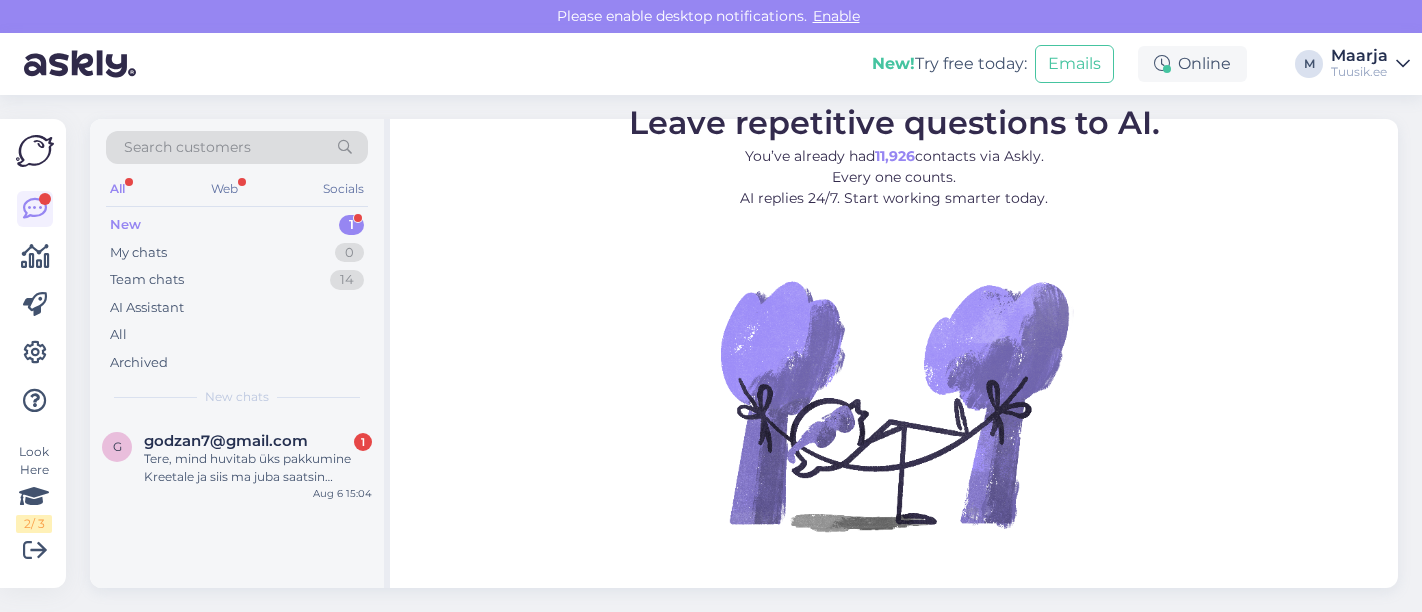 scroll, scrollTop: 0, scrollLeft: 0, axis: both 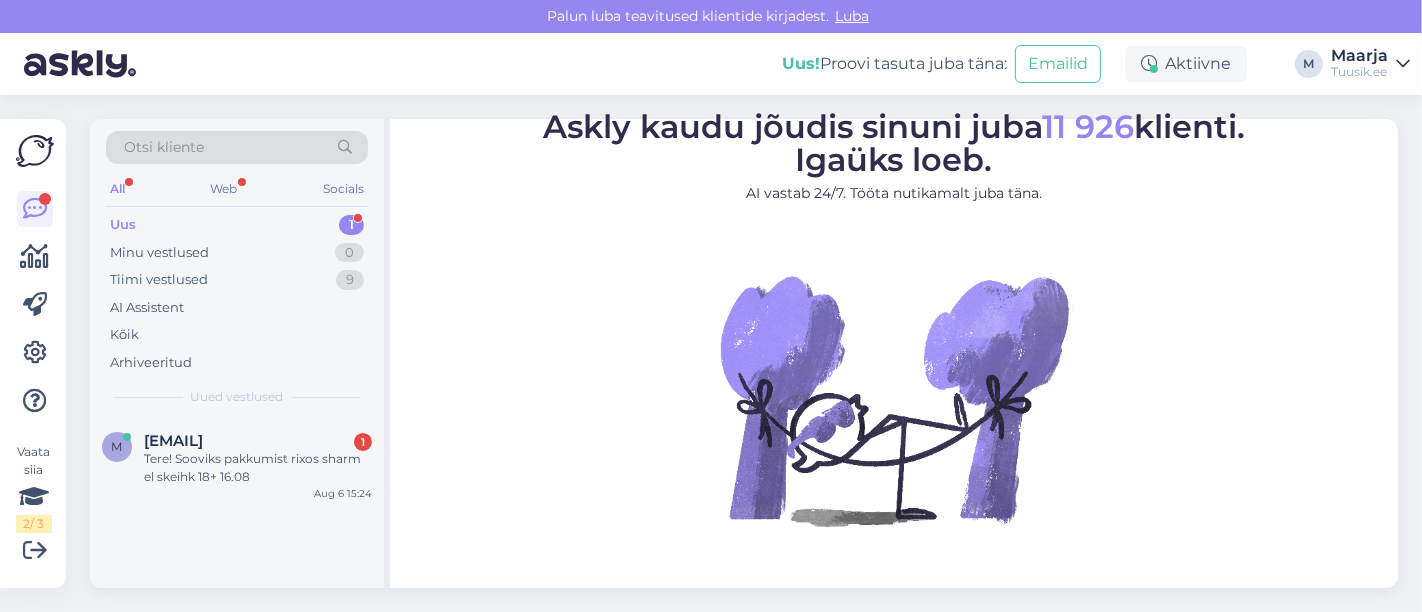 click on "Askly kaudu jõudis sinuni juba  11 926  klienti.  Igaüks loeb. AI vastab 24/7. Tööta nutikamalt juba täna." at bounding box center (894, 345) 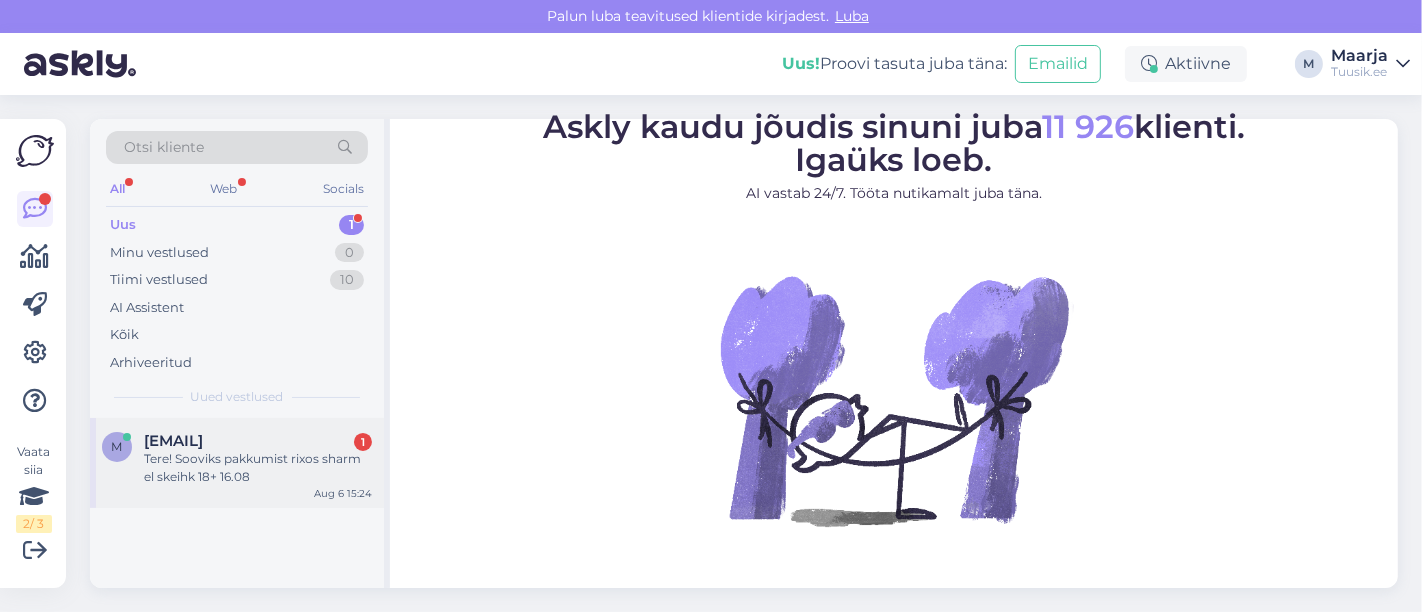 click on "Tere! Sooviks pakkumist rixos sharm el skeihk 18+ 16.08" at bounding box center (258, 468) 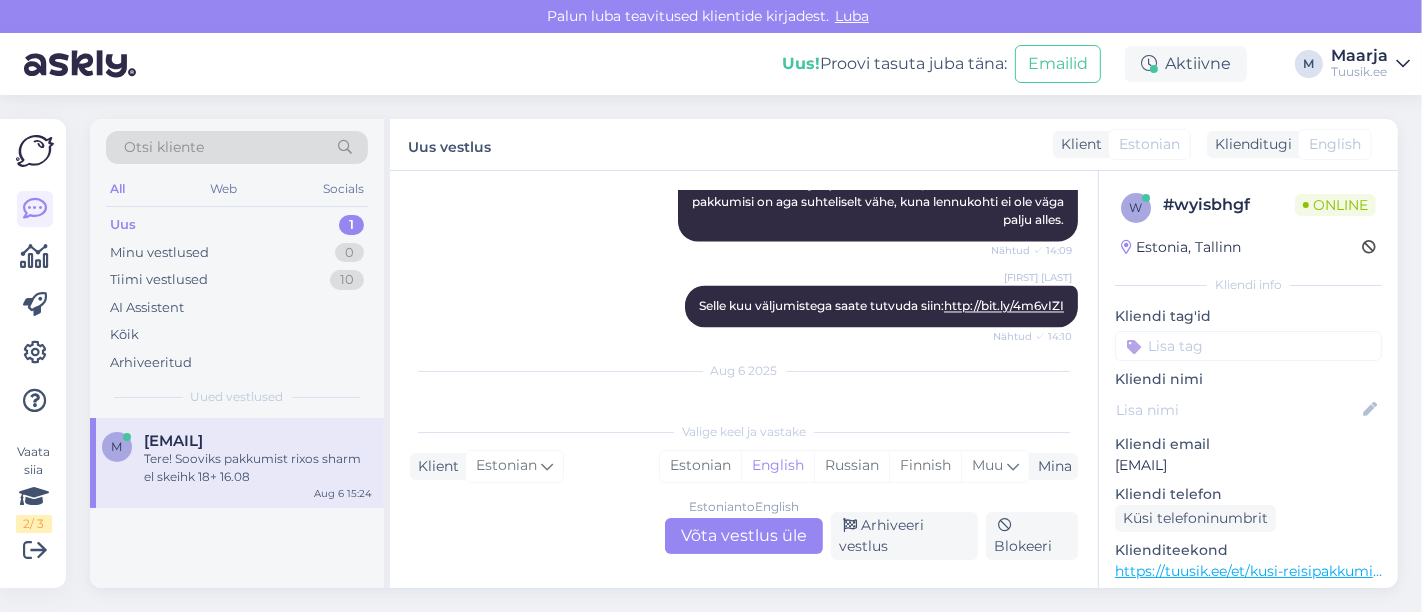 scroll, scrollTop: 3309, scrollLeft: 0, axis: vertical 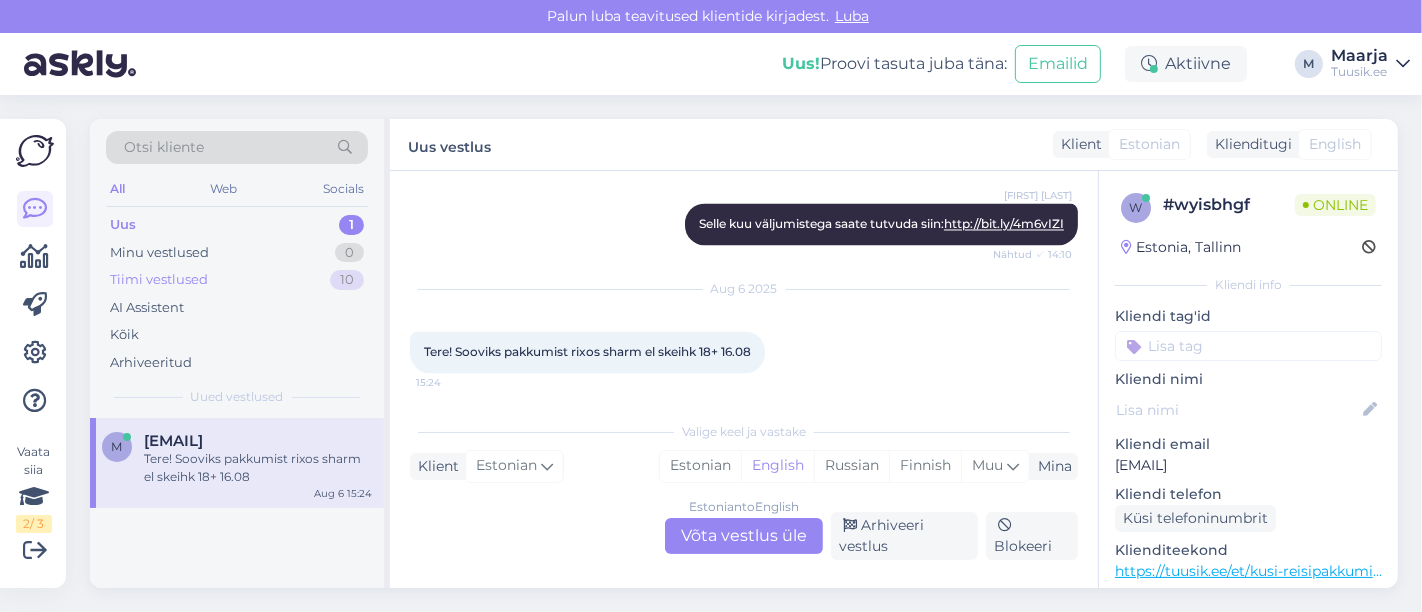 click on "Tiimi vestlused" at bounding box center (159, 280) 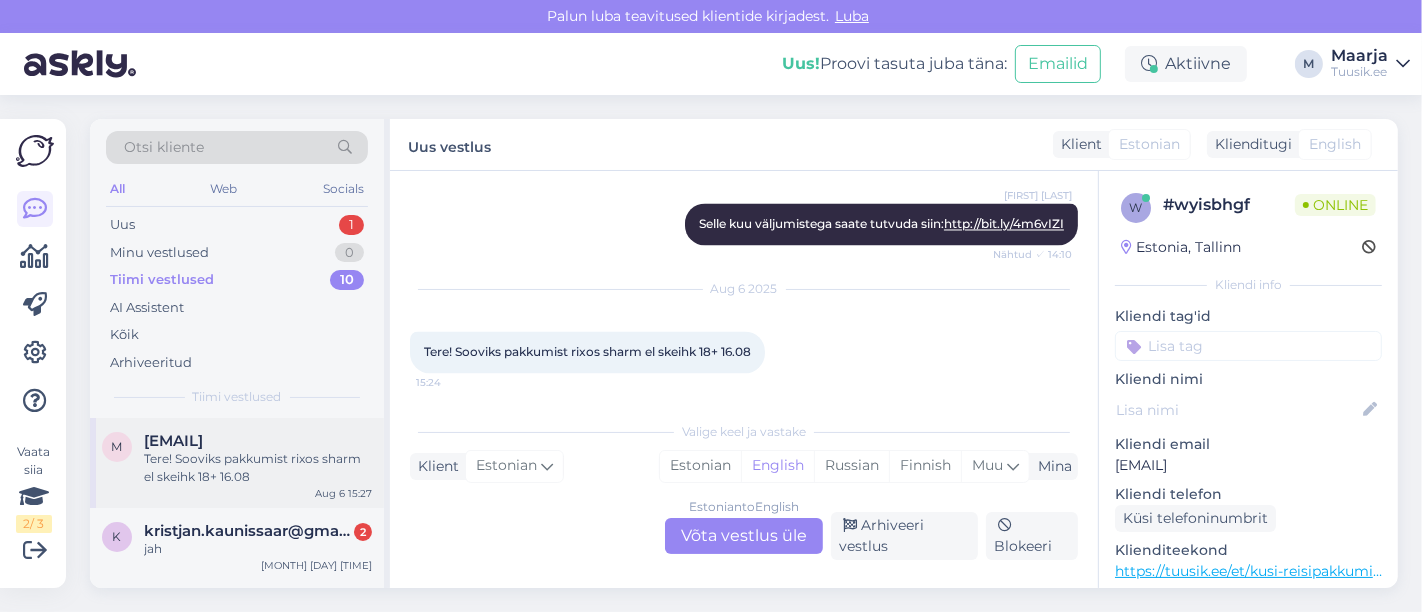 click on "Tere! Sooviks pakkumist rixos sharm el skeihk 18+ 16.08" at bounding box center (258, 468) 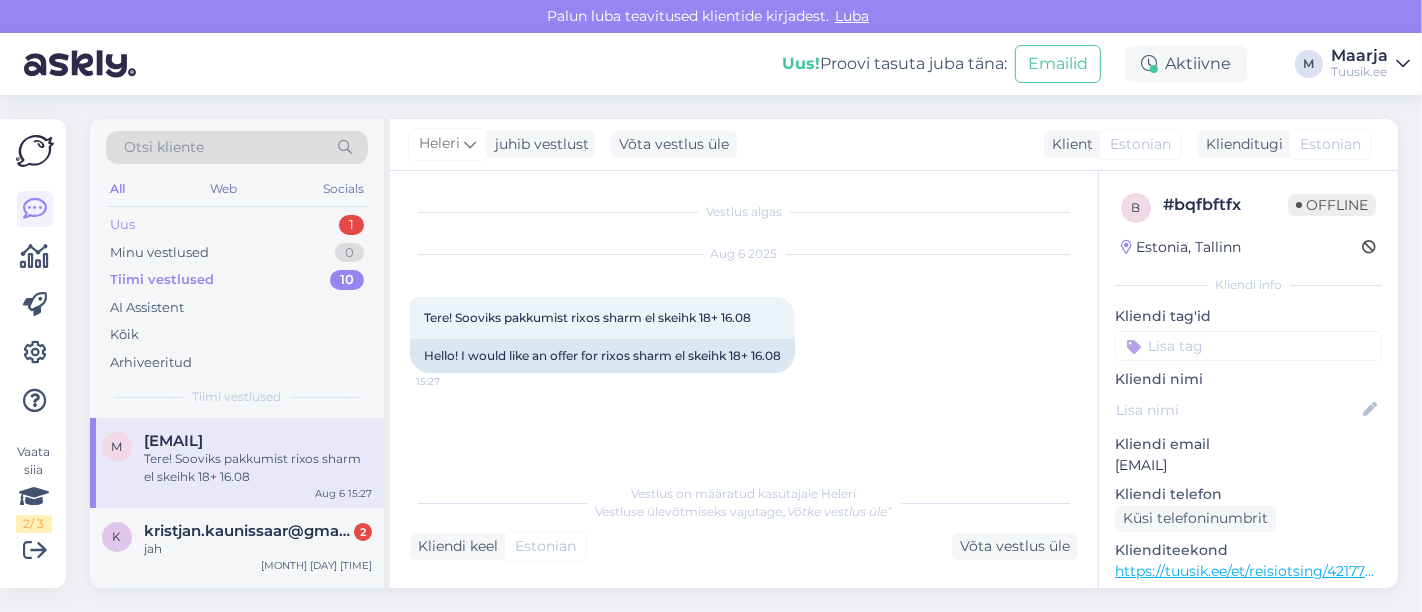 click on "Uus 1" at bounding box center [237, 225] 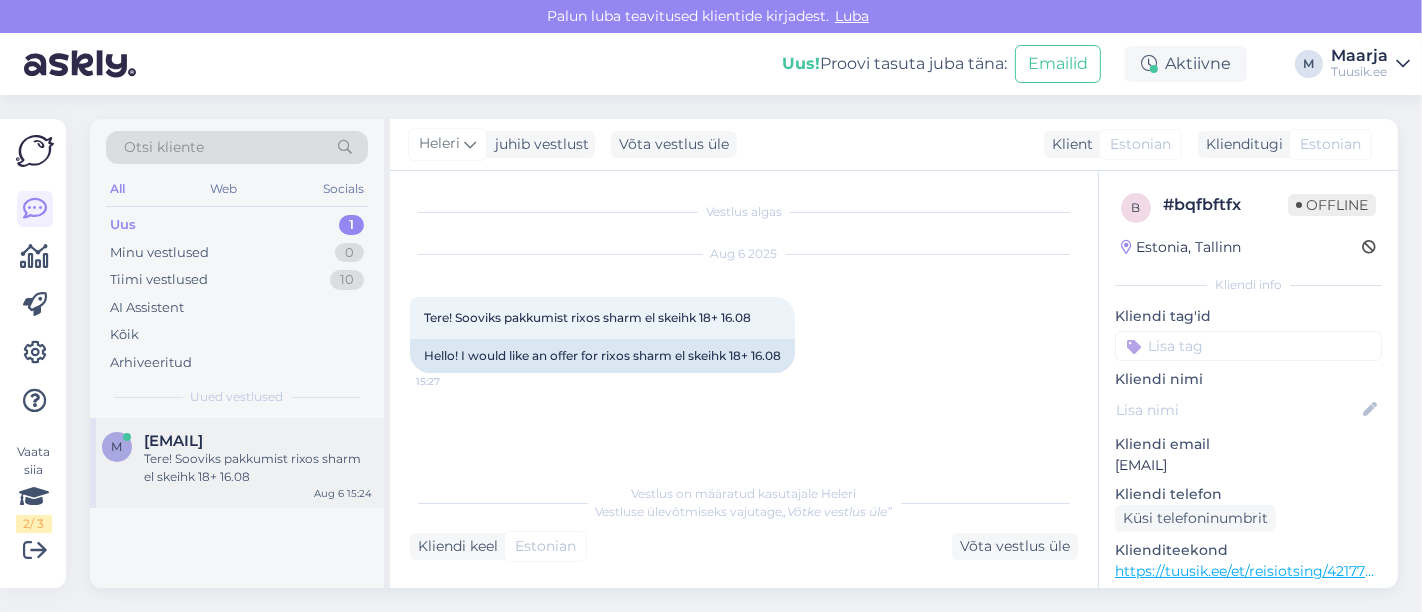 click on "Tere! Sooviks pakkumist rixos sharm el skeihk 18+ 16.08" at bounding box center [258, 468] 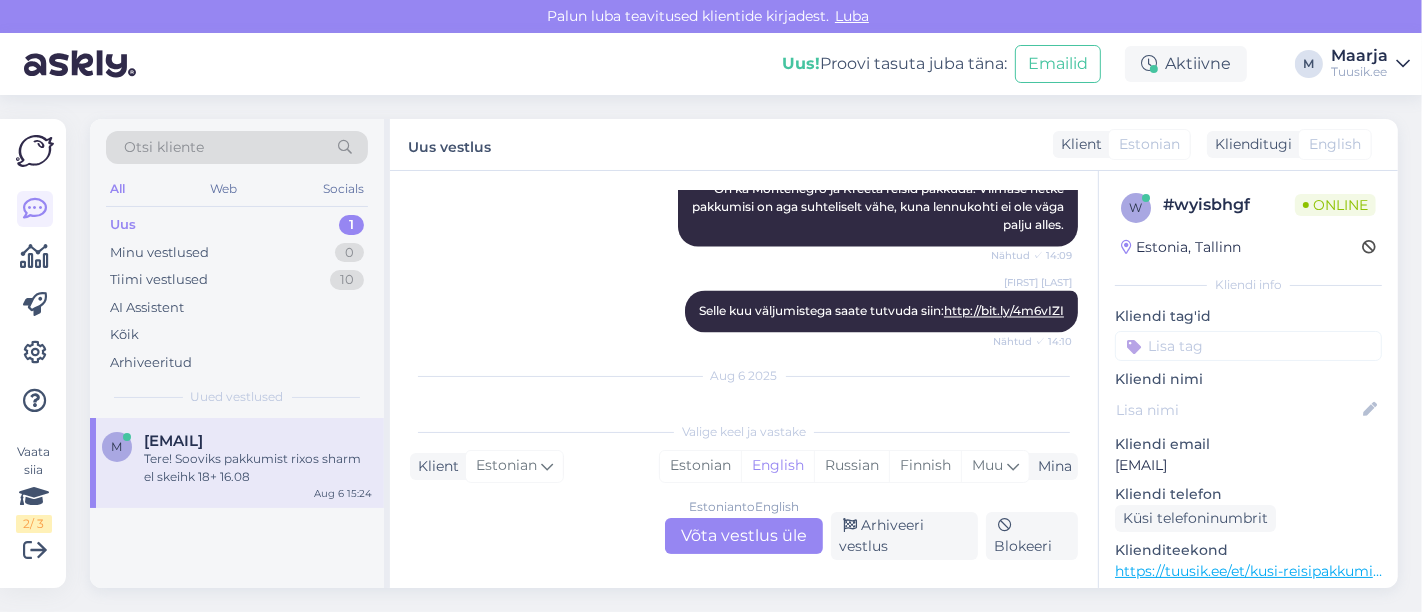 scroll, scrollTop: 3309, scrollLeft: 0, axis: vertical 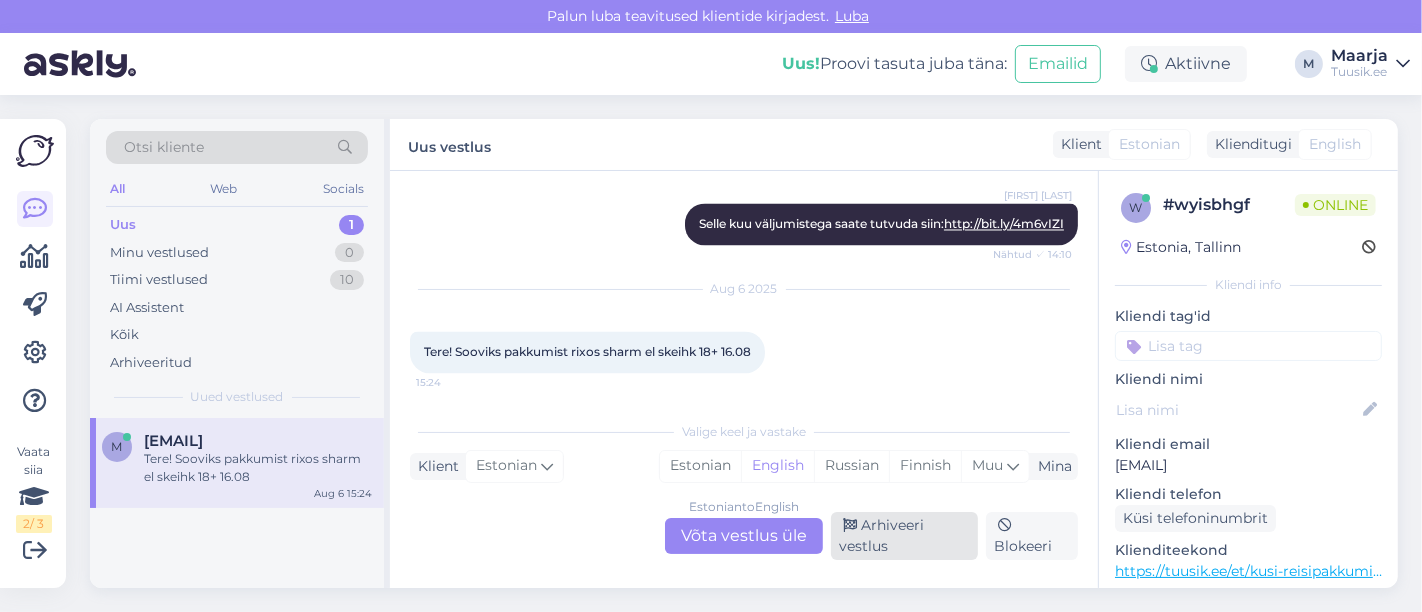 click on "Arhiveeri vestlus" at bounding box center [904, 536] 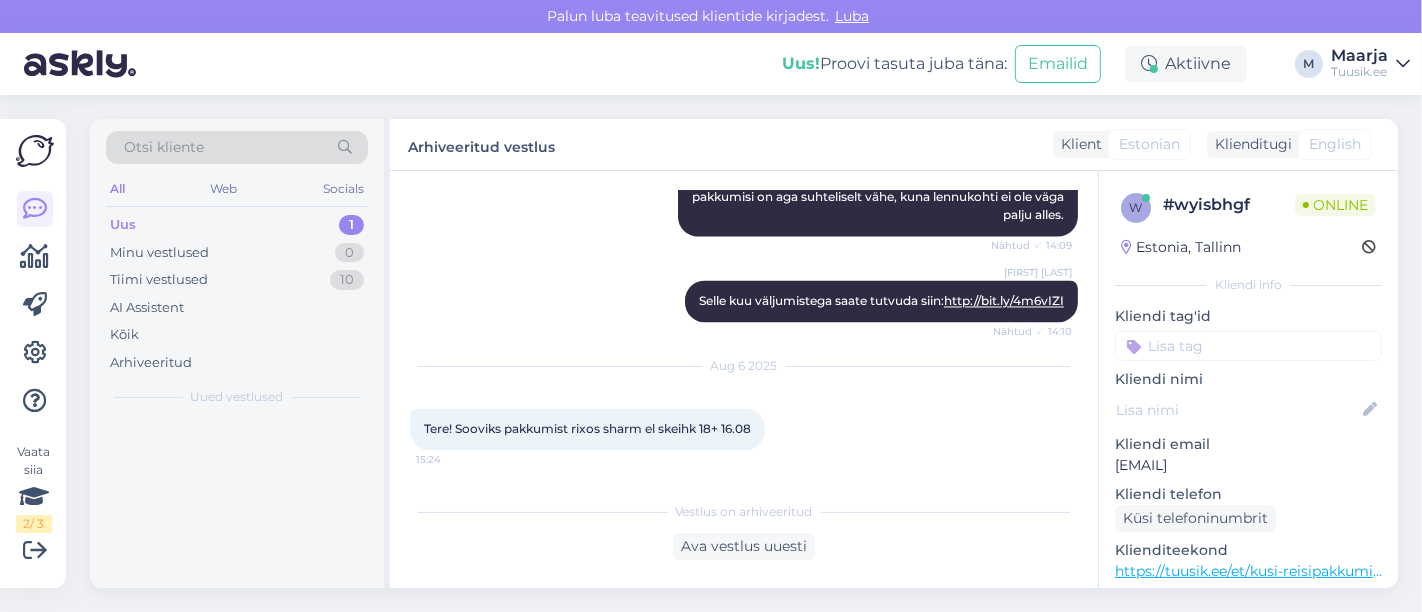 scroll, scrollTop: 3229, scrollLeft: 0, axis: vertical 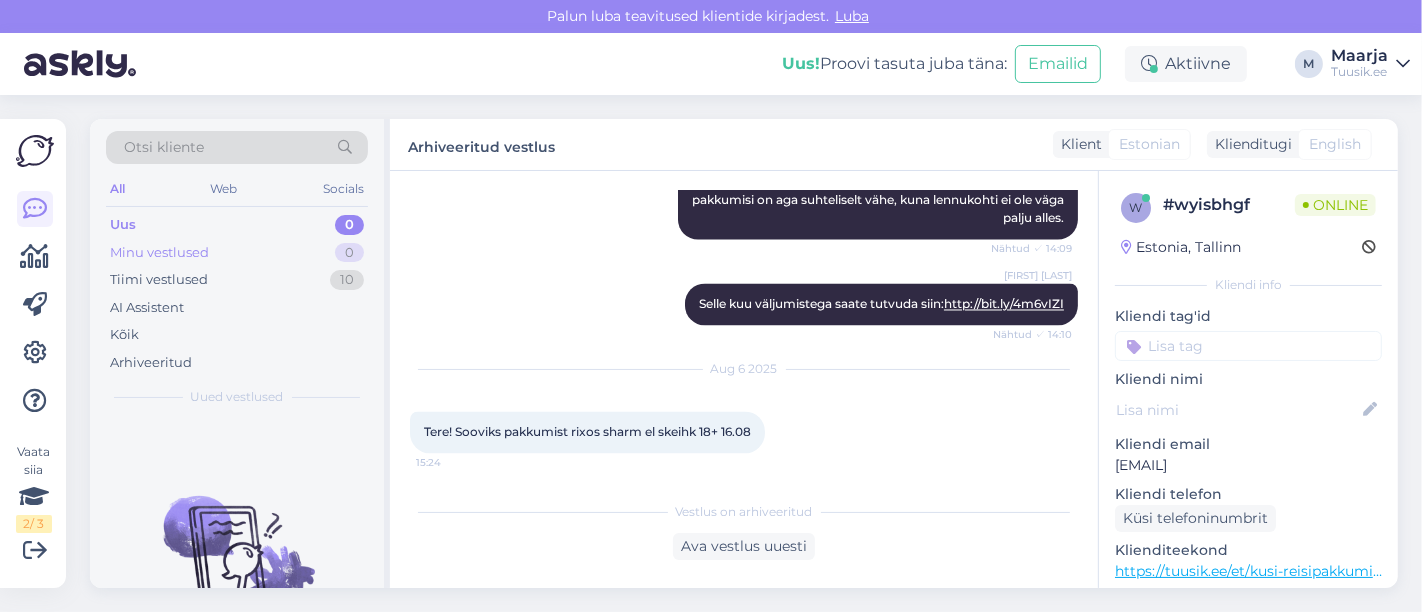 click on "Minu vestlused" at bounding box center (159, 253) 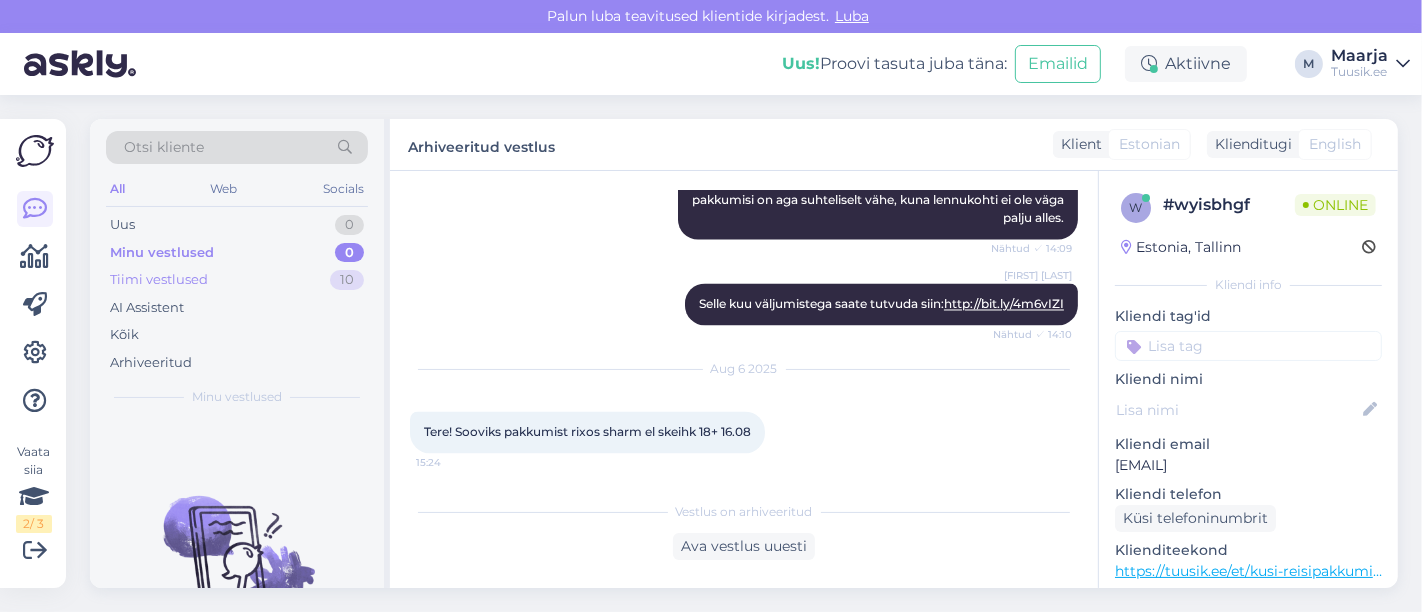 click on "Tiimi vestlused" at bounding box center [159, 280] 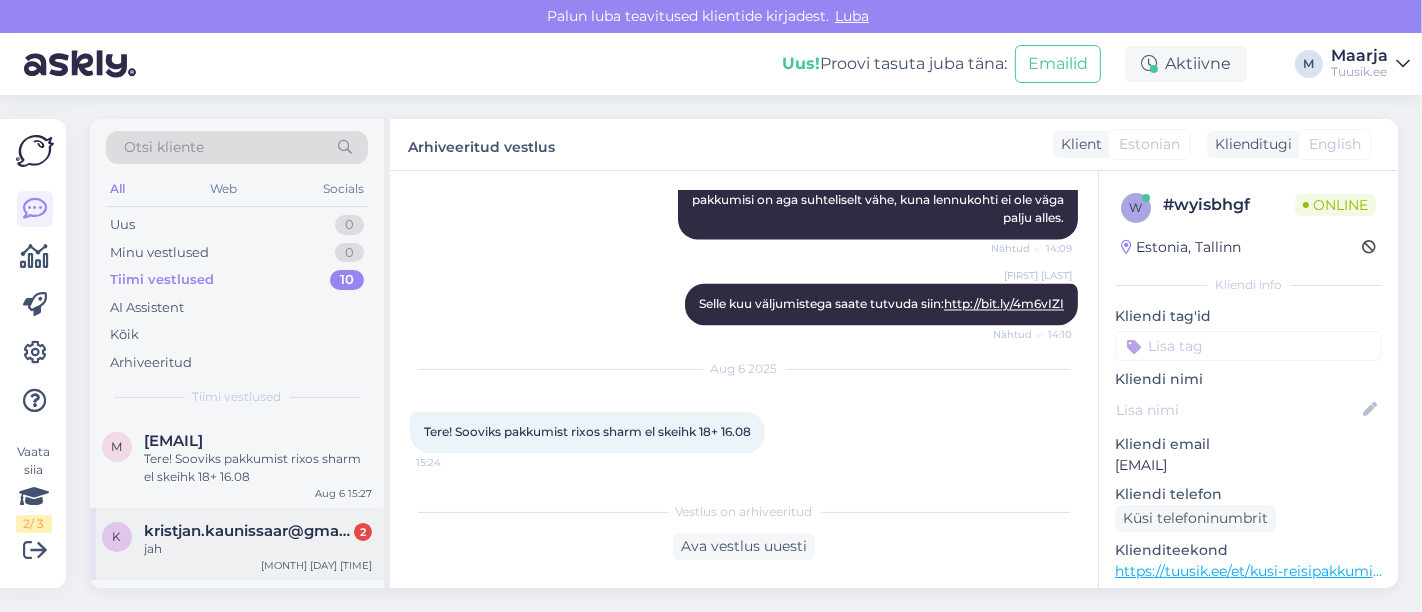 click on "kristjan.kaunissaar@gmail.com" at bounding box center [248, 531] 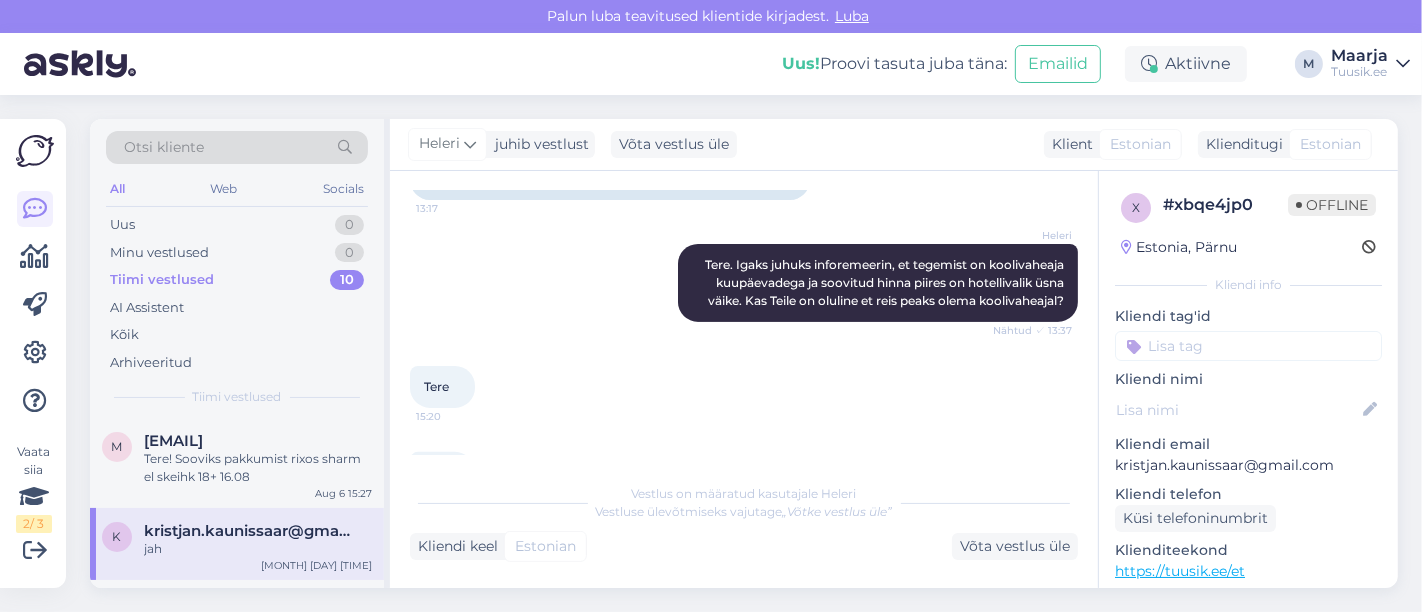 scroll, scrollTop: 617, scrollLeft: 0, axis: vertical 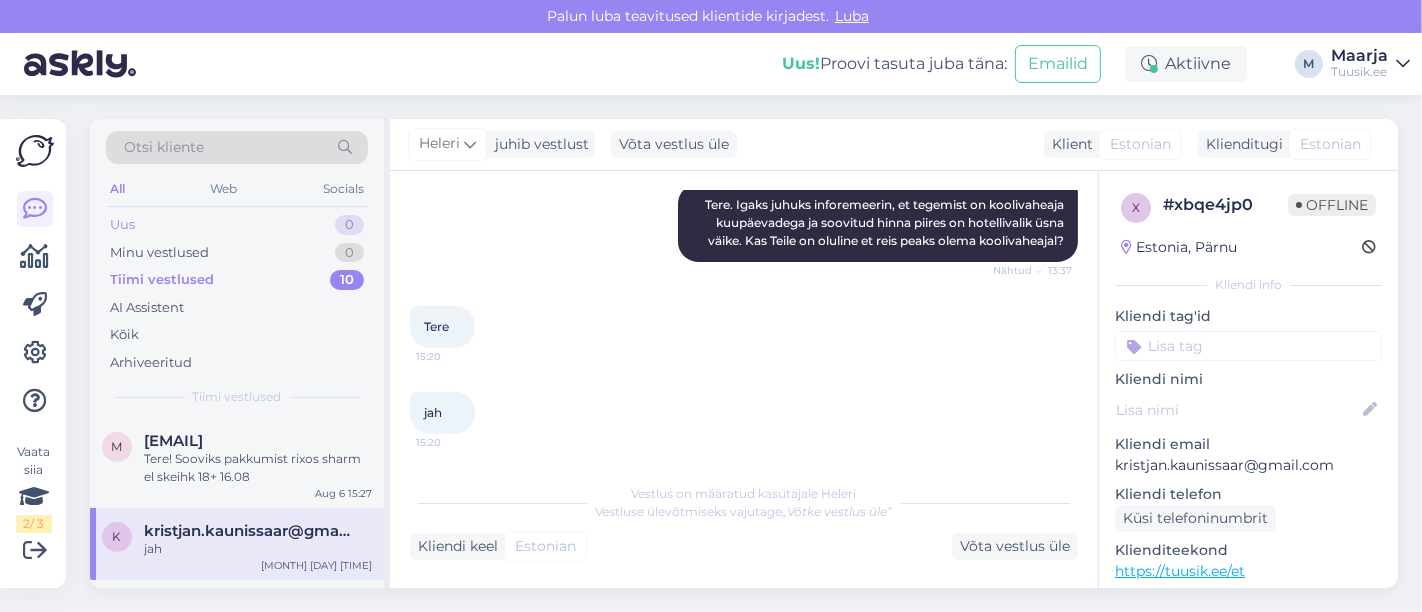 click on "Uus 0" at bounding box center (237, 225) 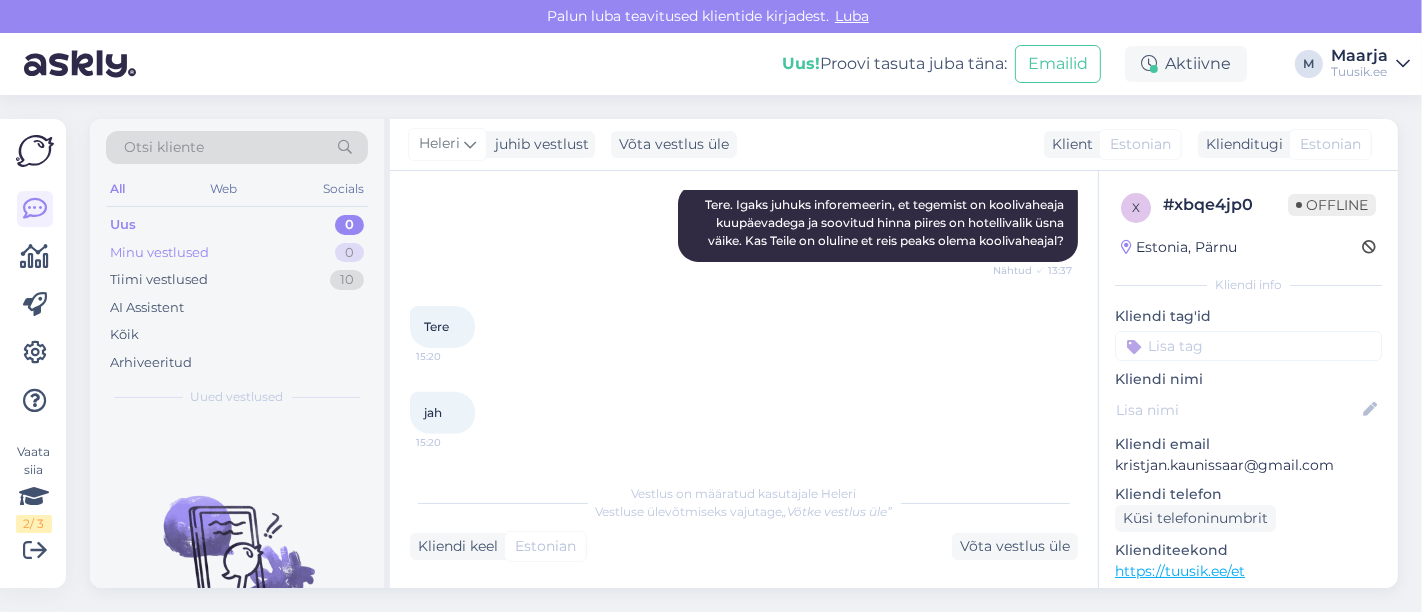 click on "Minu vestlused" at bounding box center [159, 253] 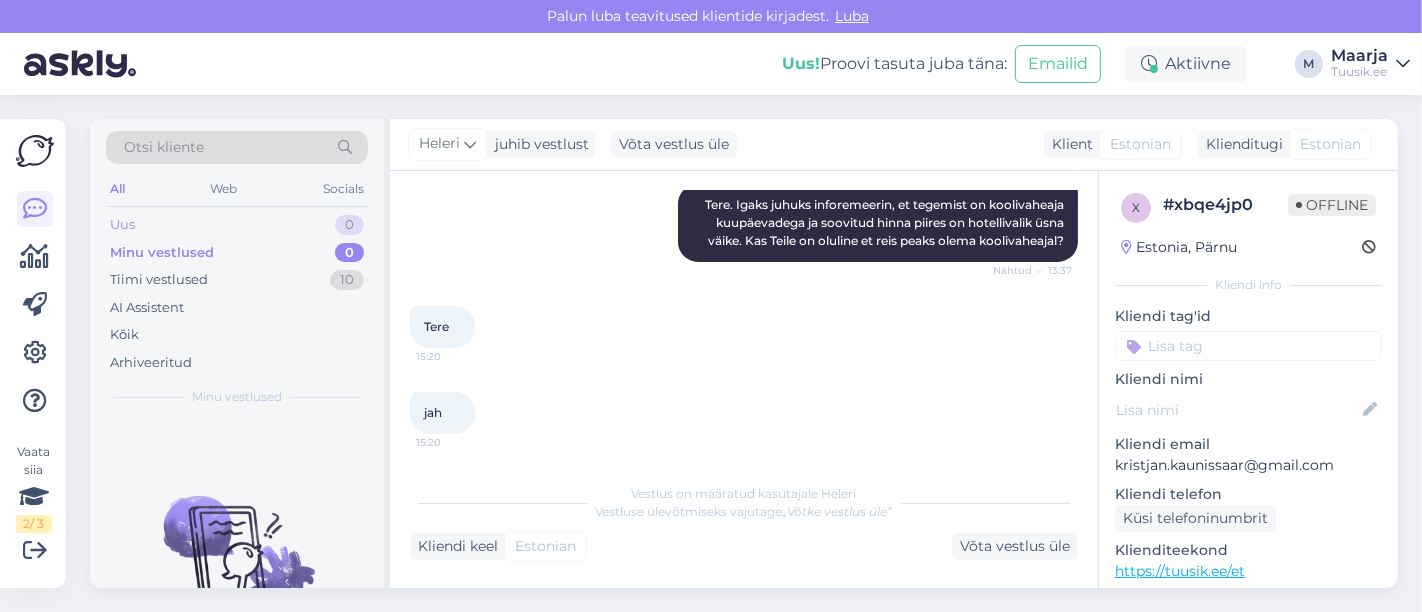 click on "Uus 0" at bounding box center (237, 225) 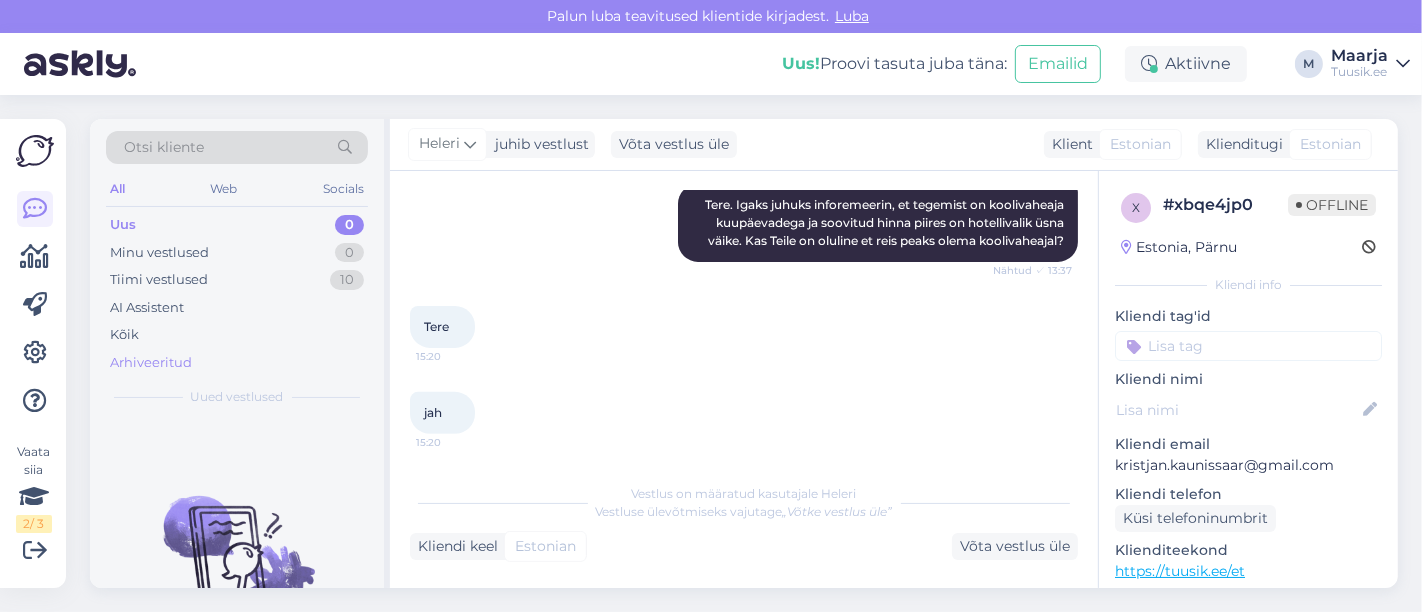 click on "Arhiveeritud" at bounding box center (151, 363) 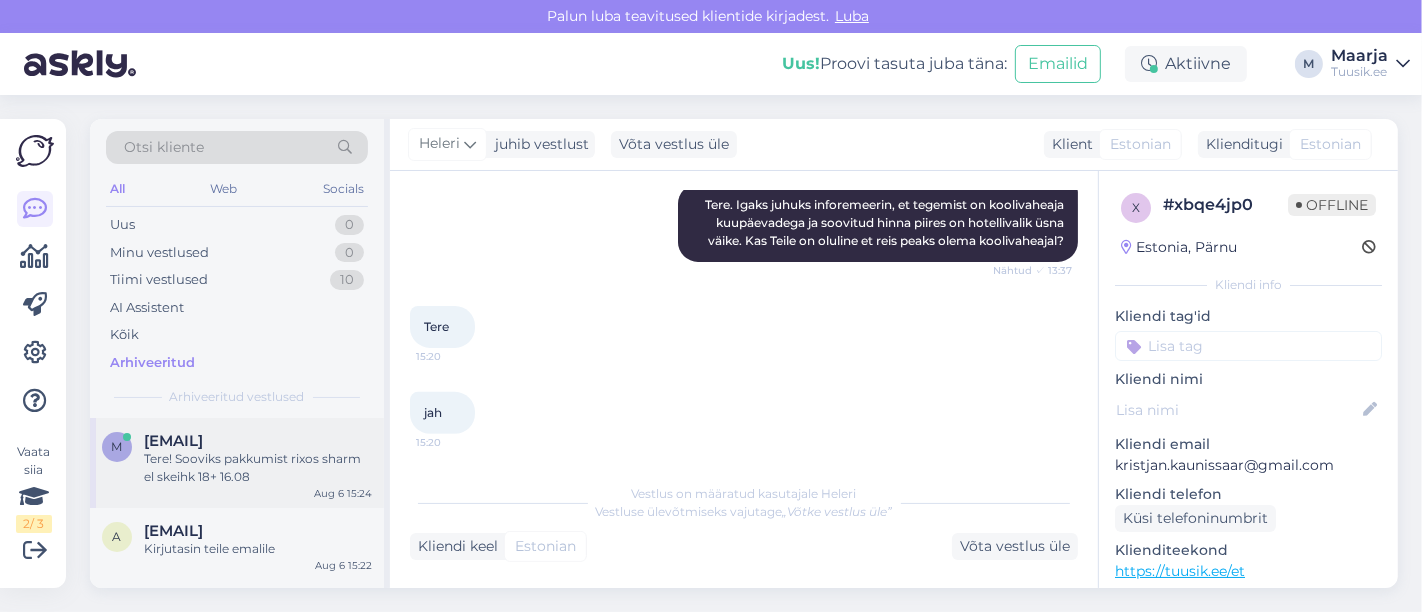 click on "Tere! Sooviks pakkumist rixos sharm el skeihk 18+ 16.08" at bounding box center [258, 468] 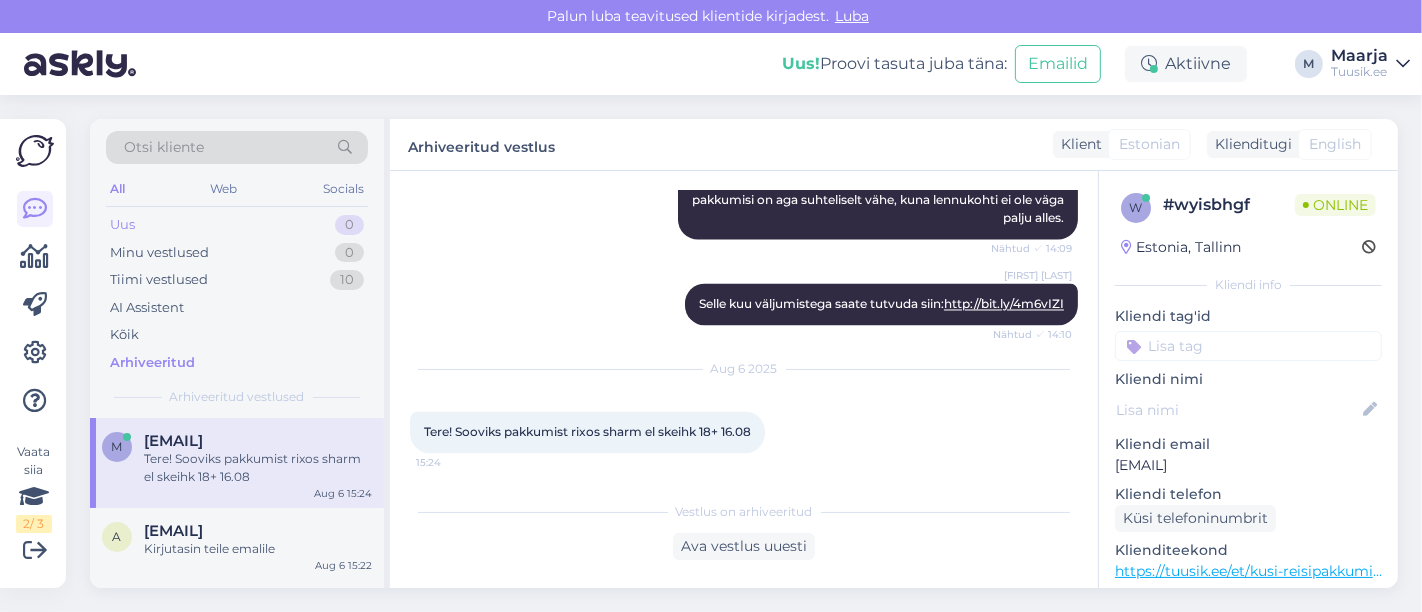 click on "Uus 0" at bounding box center [237, 225] 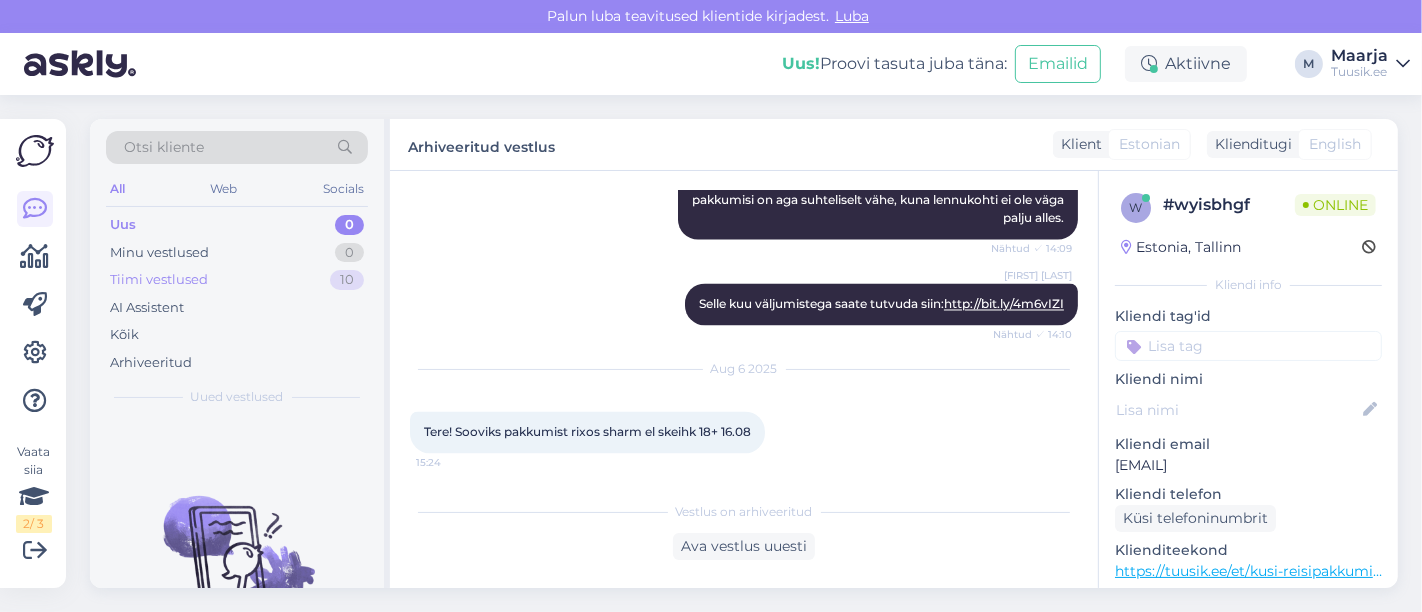 click on "Tiimi vestlused" at bounding box center (159, 280) 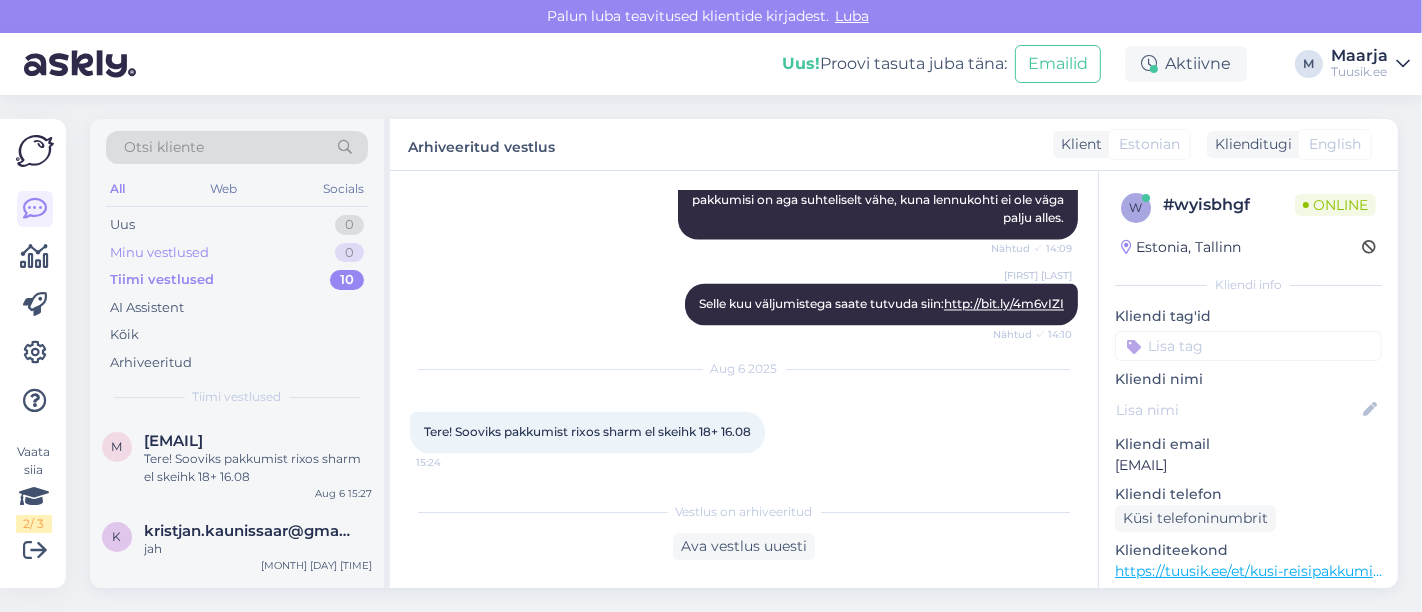 click on "Minu vestlused" at bounding box center (159, 253) 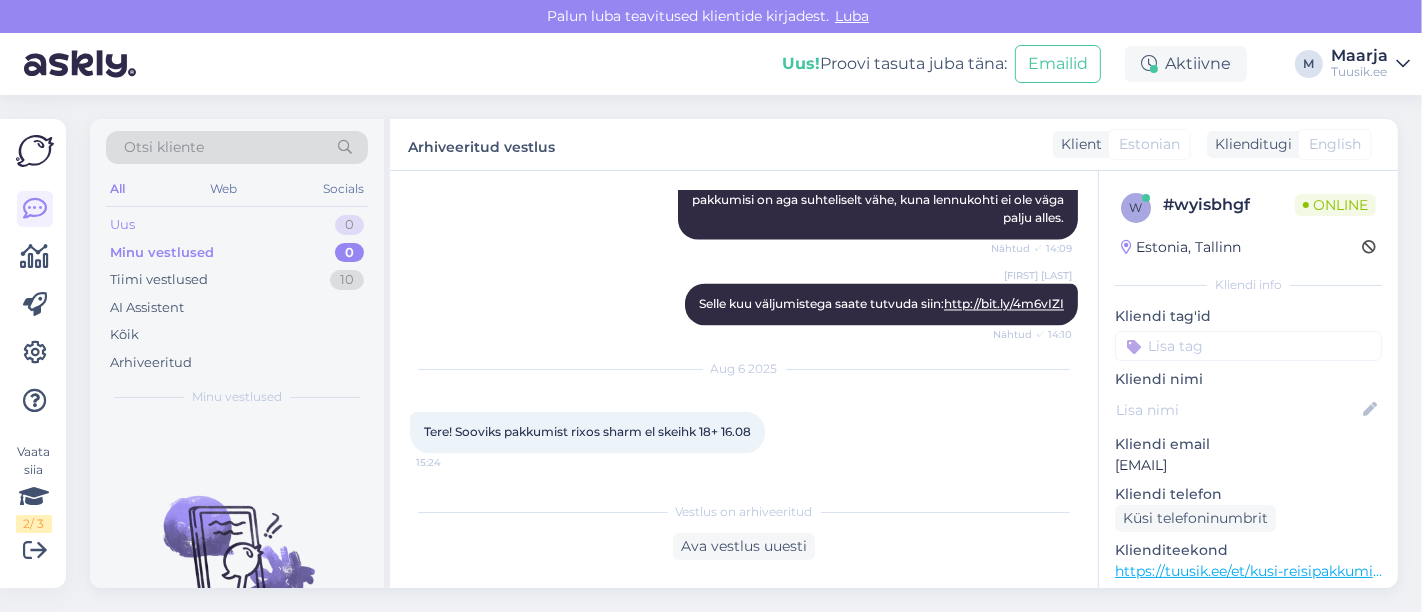click on "Uus" at bounding box center (122, 225) 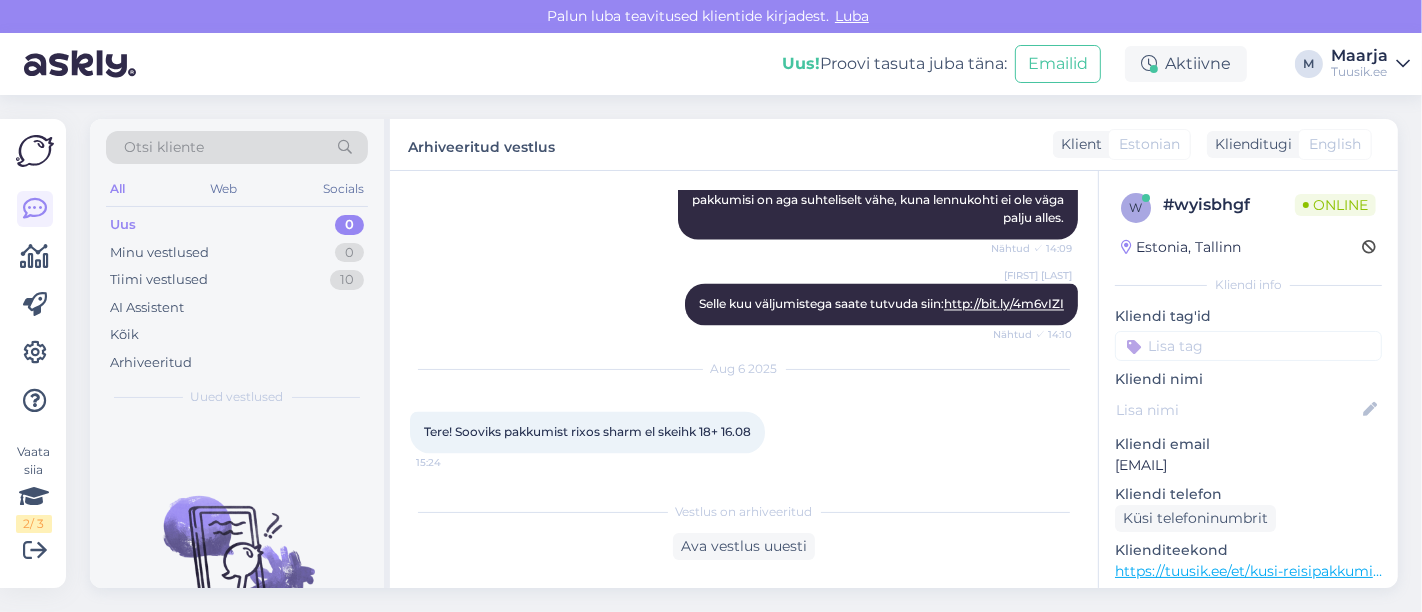 drag, startPoint x: 1288, startPoint y: 460, endPoint x: 1114, endPoint y: 457, distance: 174.02586 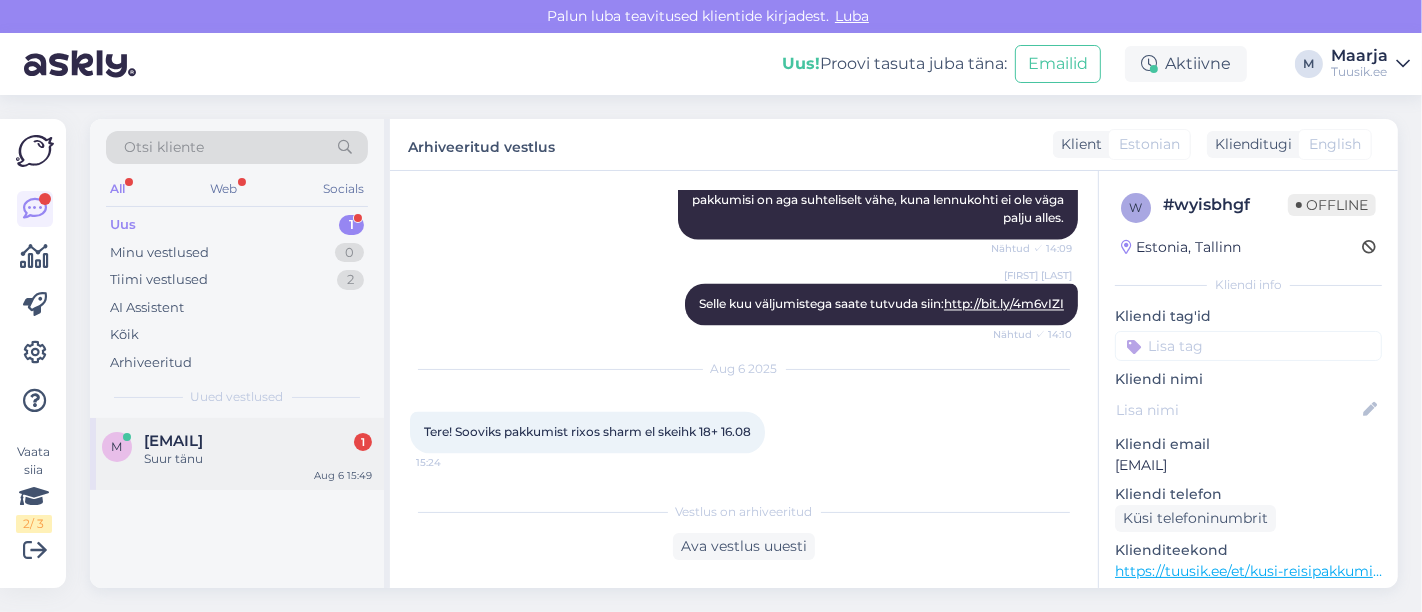 click on "mihkelson479@gmail.com 1 Suur tänu" at bounding box center (237, 450) 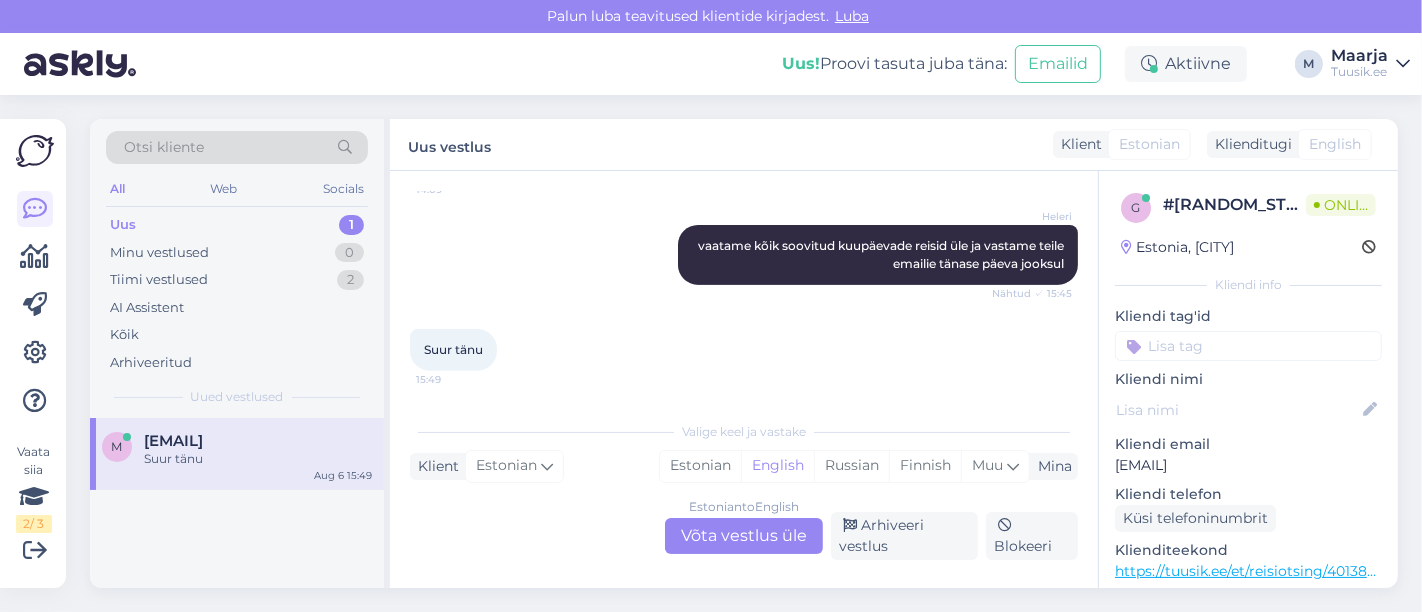 scroll, scrollTop: 694, scrollLeft: 0, axis: vertical 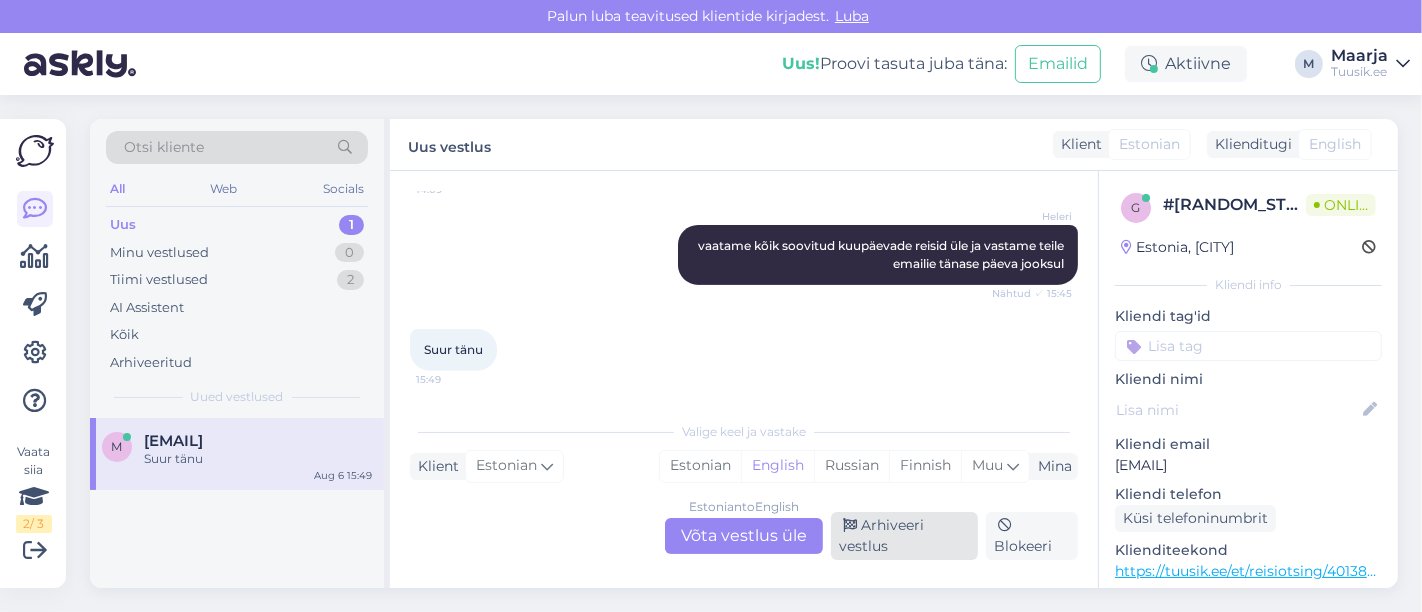 click on "Arhiveeri vestlus" at bounding box center [904, 536] 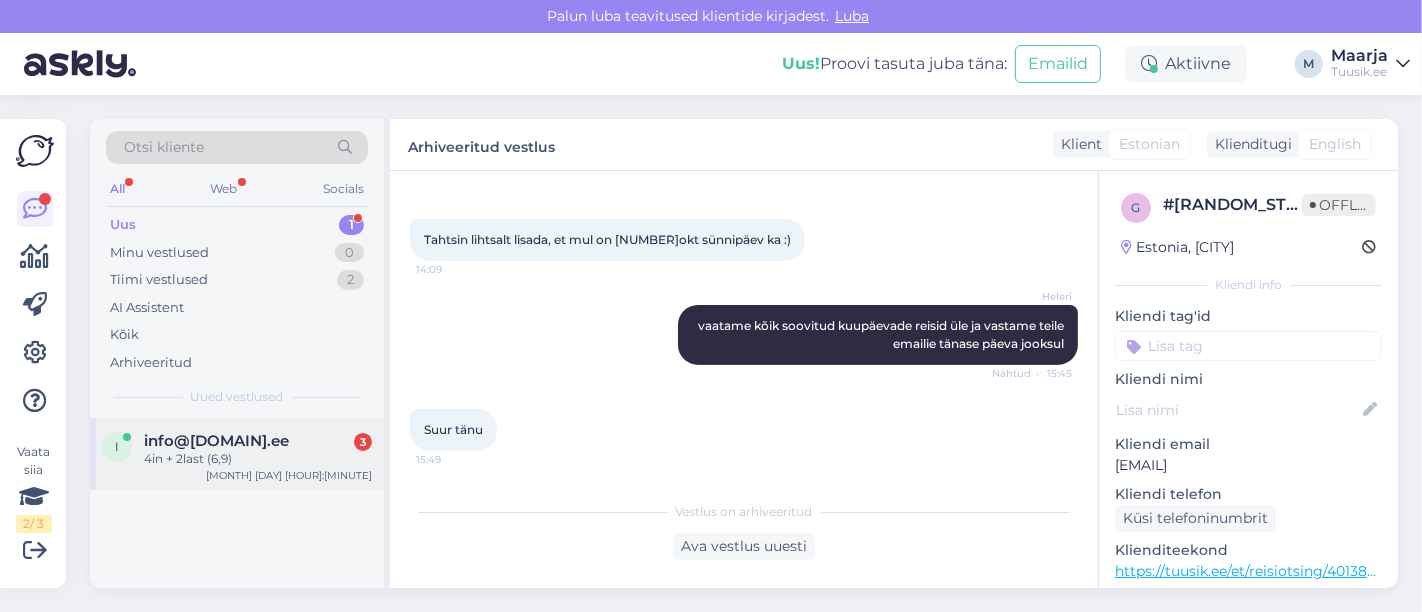 click on "4in + 2last (6,9)" at bounding box center [258, 459] 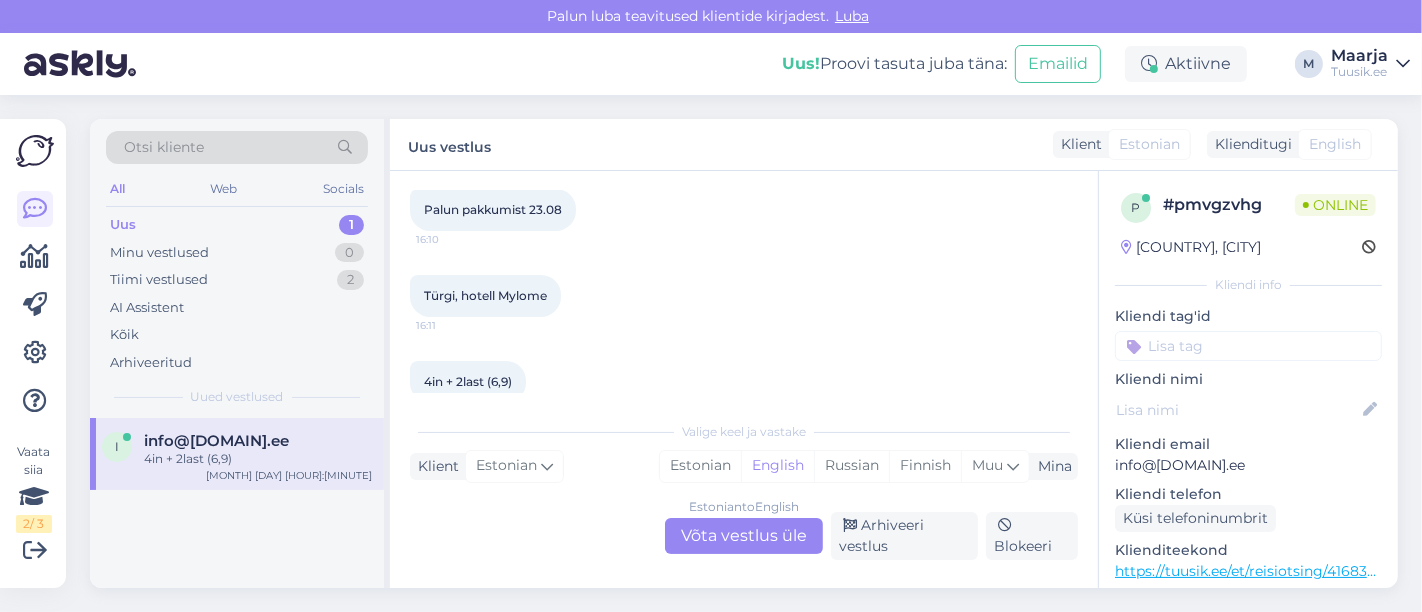 scroll, scrollTop: 138, scrollLeft: 0, axis: vertical 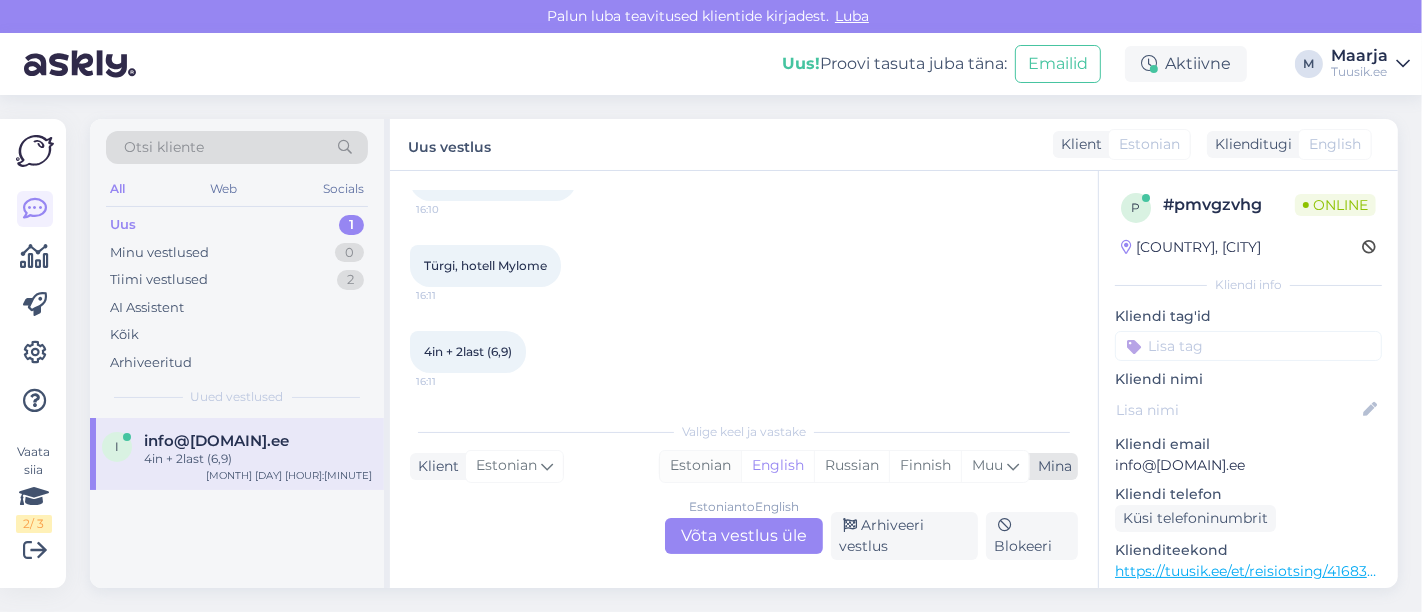click on "Estonian" at bounding box center [700, 466] 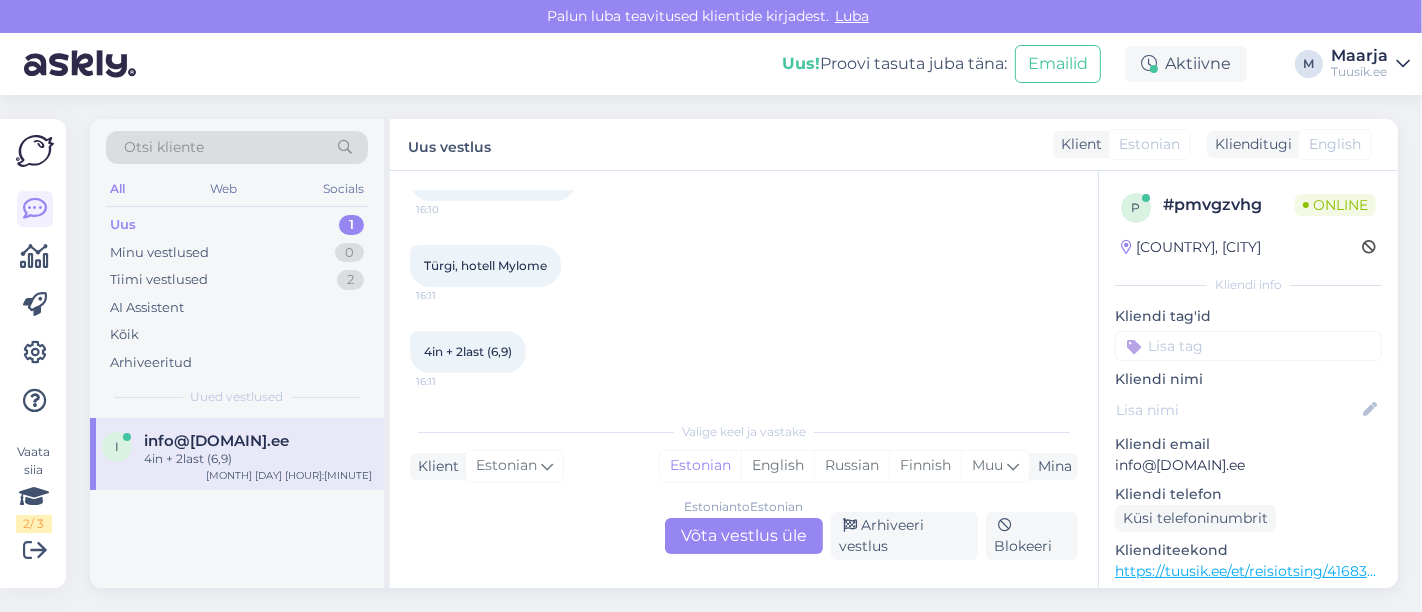 click on "Estonian  to  Estonian Võta vestlus üle" at bounding box center (744, 536) 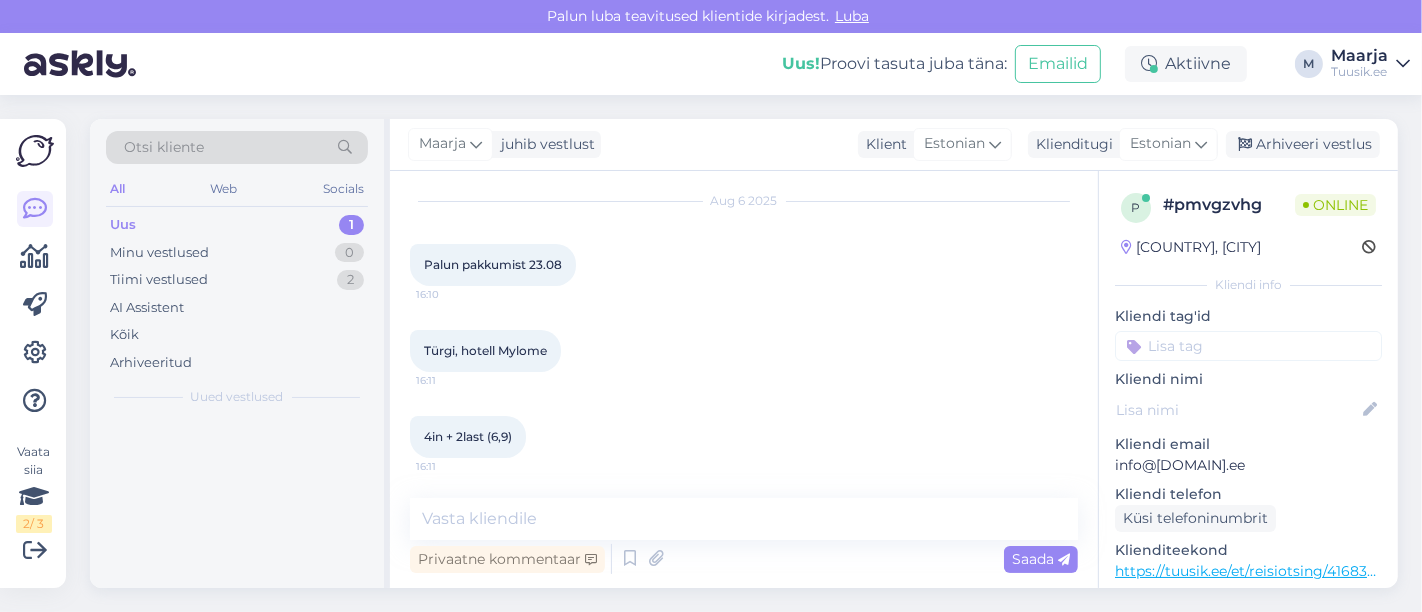 scroll, scrollTop: 51, scrollLeft: 0, axis: vertical 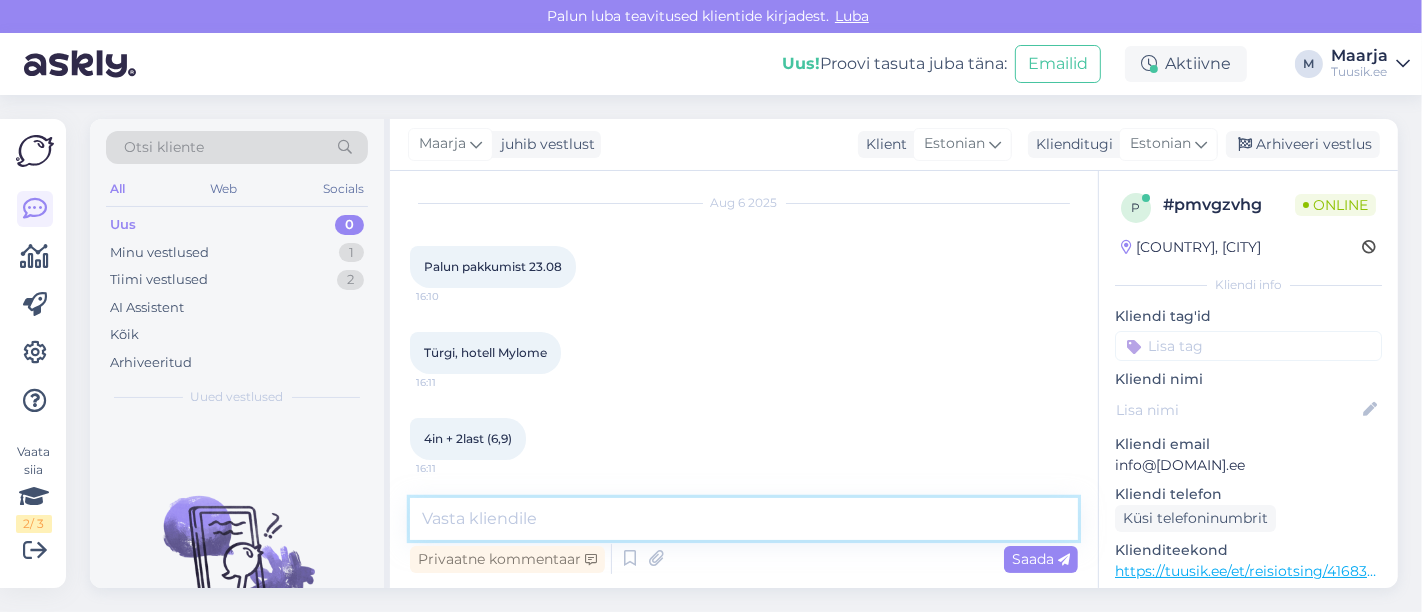 click at bounding box center [744, 519] 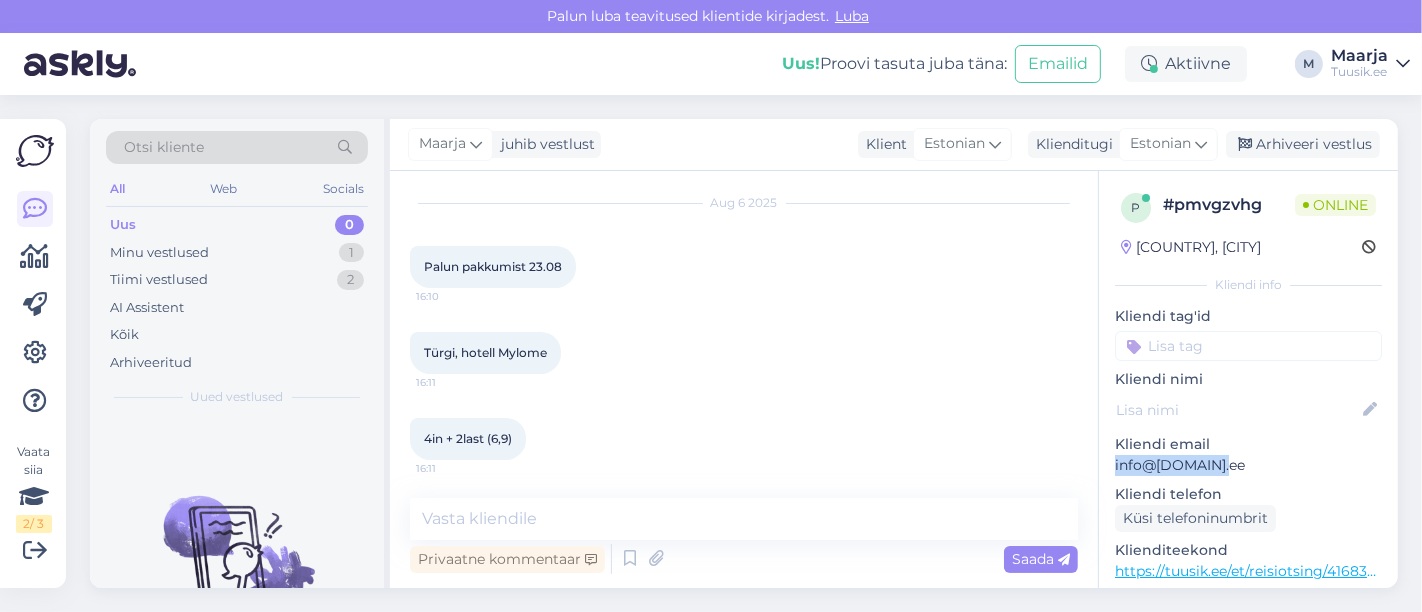 drag, startPoint x: 1199, startPoint y: 462, endPoint x: 1108, endPoint y: 464, distance: 91.02197 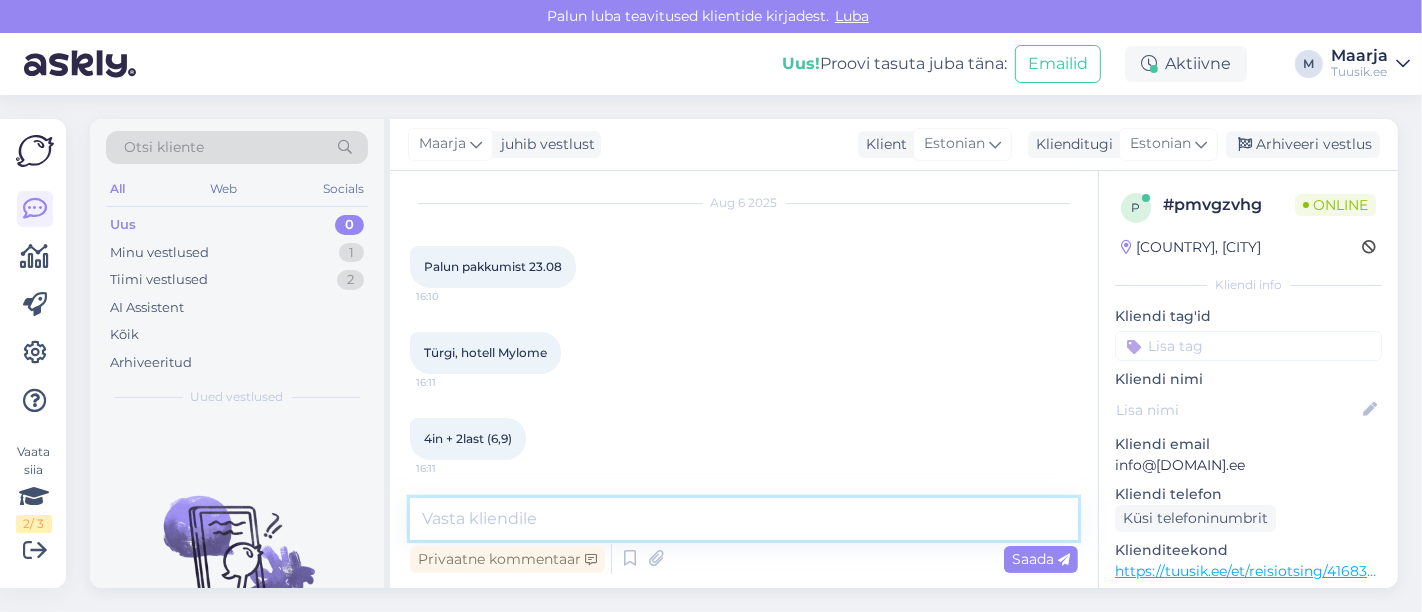 click at bounding box center (744, 519) 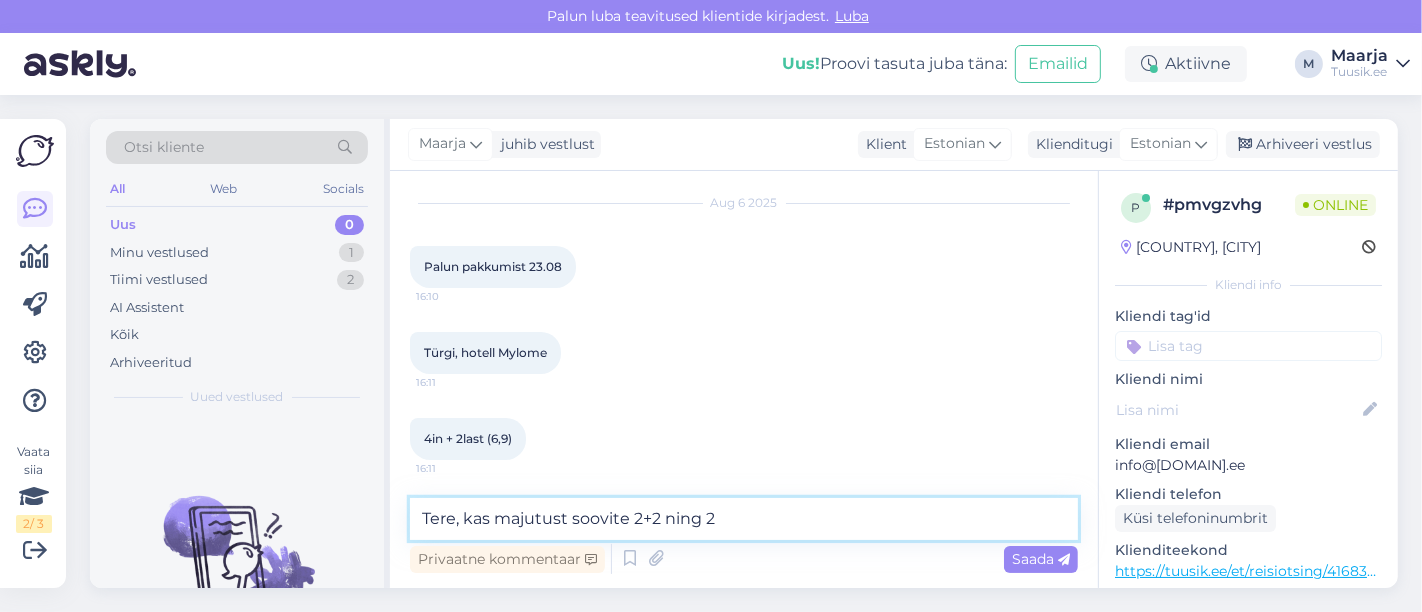 click on "Tere, kas majutust soovite 2+2 ning 2" at bounding box center (744, 519) 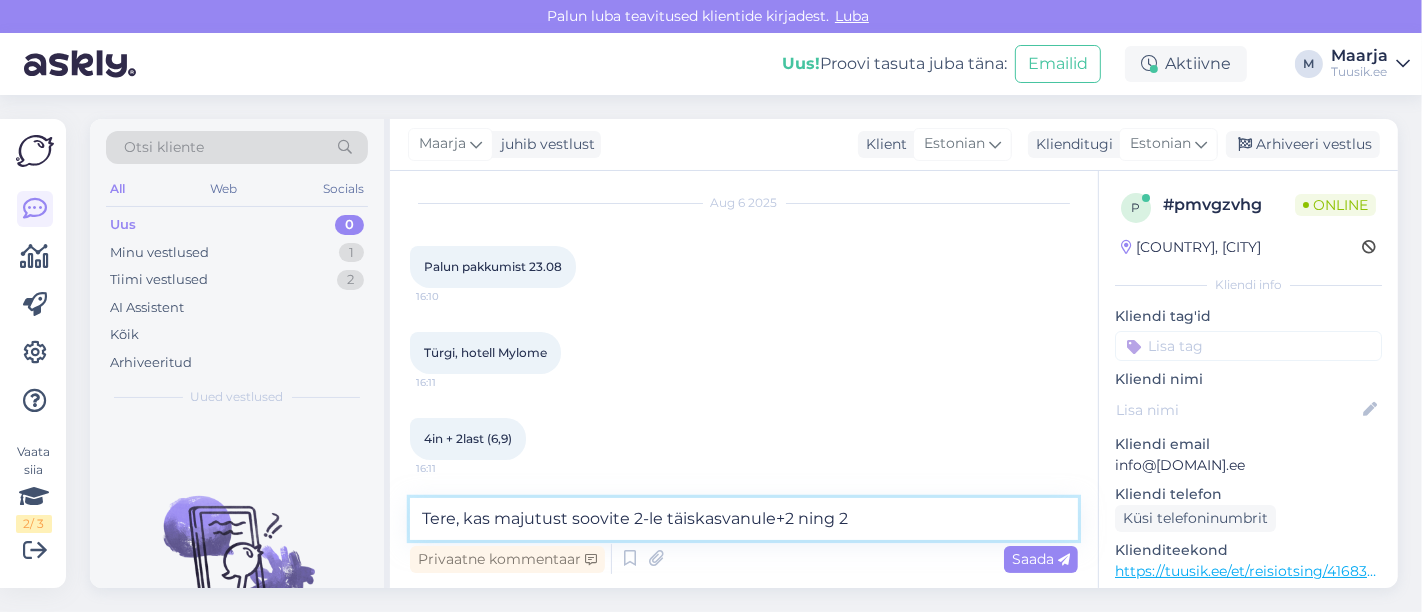 click on "Tere, kas majutust soovite 2-le täiskasvanule+2 ning 2" at bounding box center [744, 519] 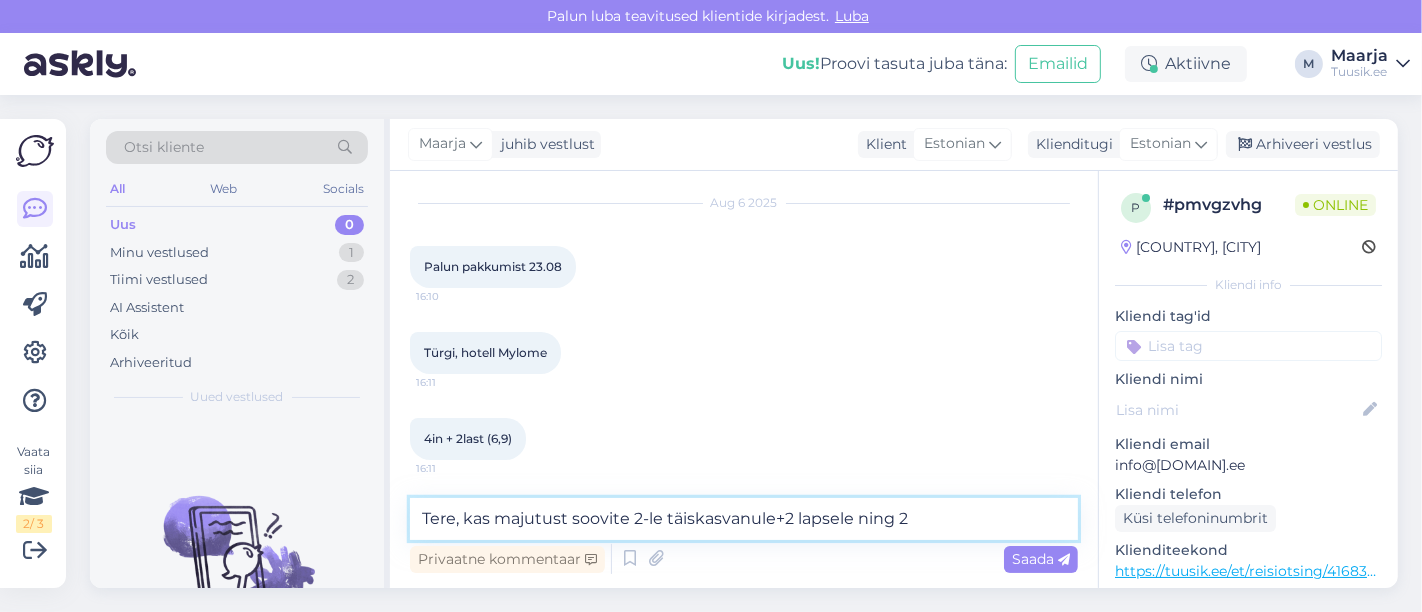 click on "Tere, kas majutust soovite 2-le täiskasvanule+2 lapsele ning 2" at bounding box center [744, 519] 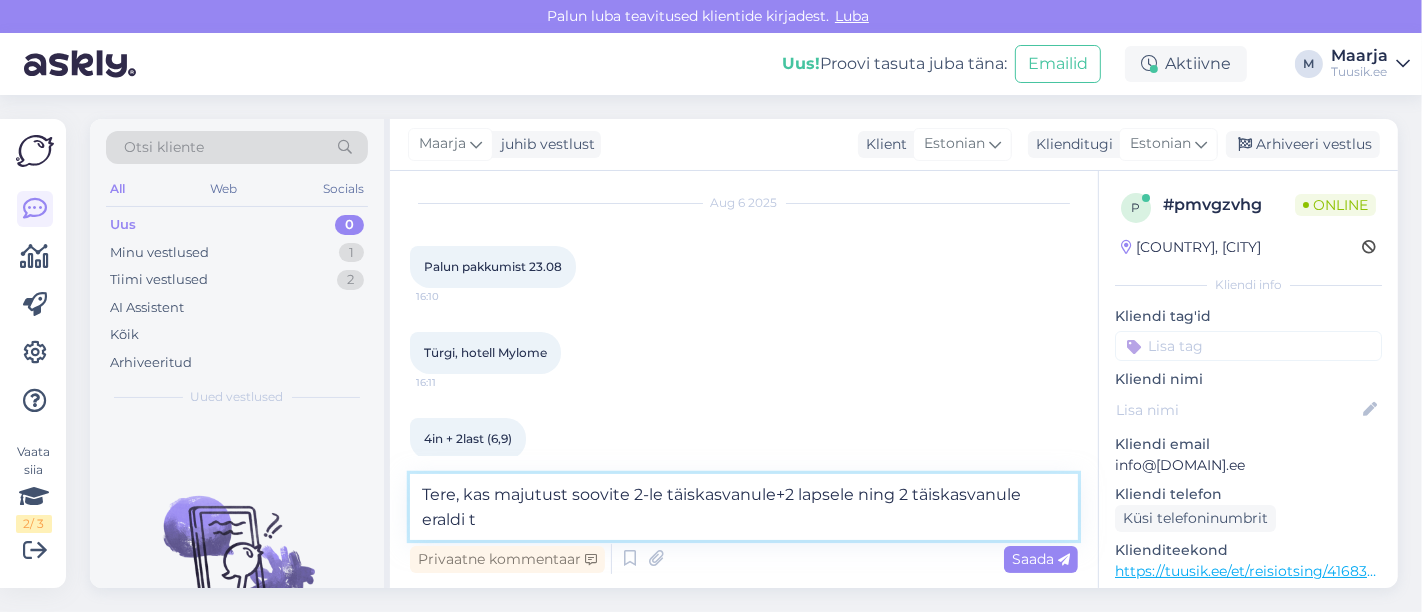 scroll, scrollTop: 75, scrollLeft: 0, axis: vertical 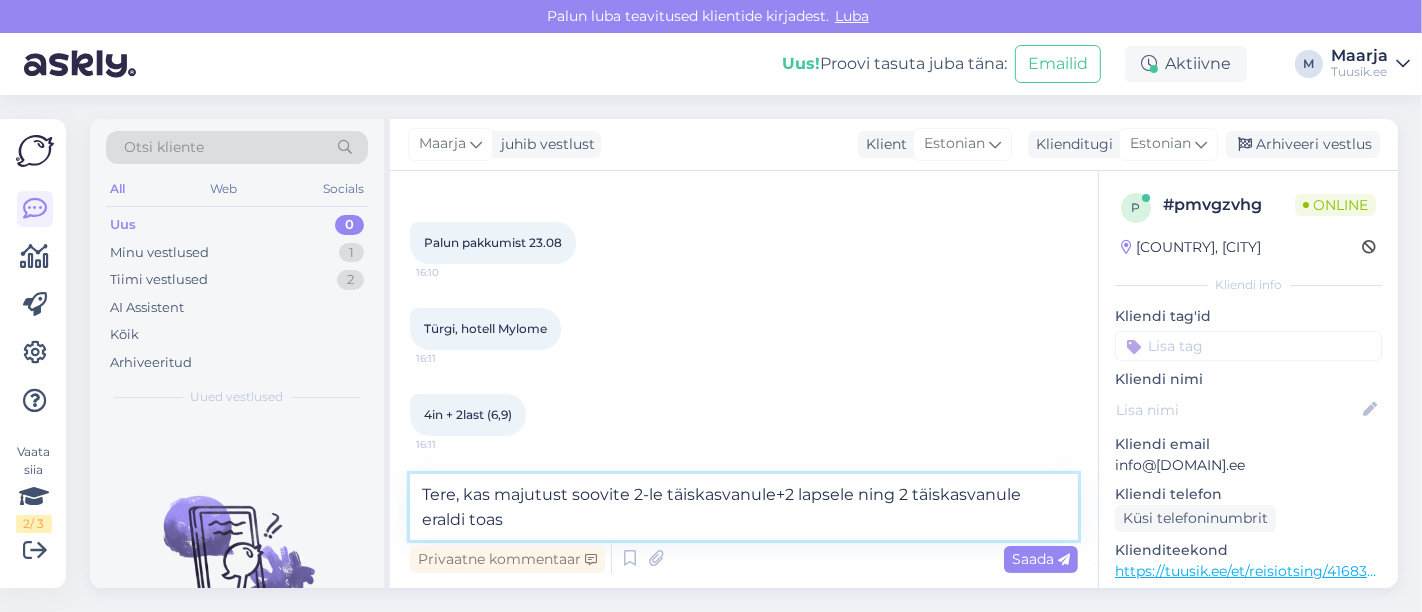 type on "Tere, kas majutust soovite 2-le täiskasvanule+2 lapsele ning 2 täiskasvanule eraldi toas?" 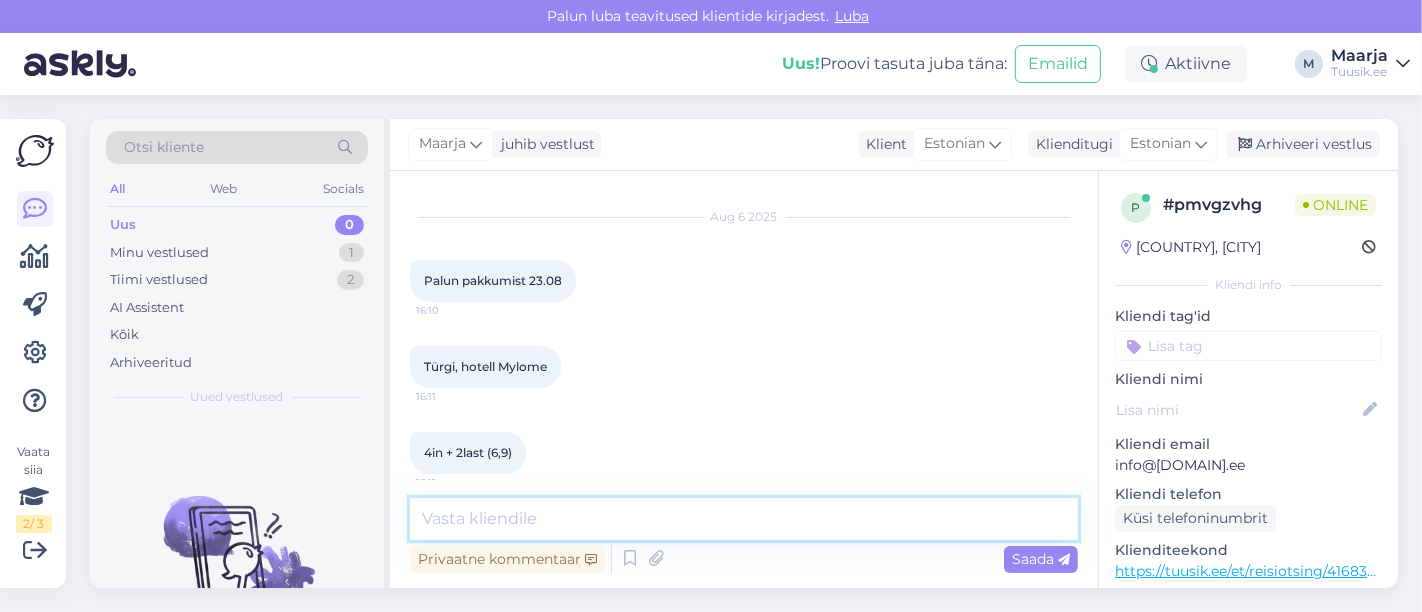 scroll, scrollTop: 156, scrollLeft: 0, axis: vertical 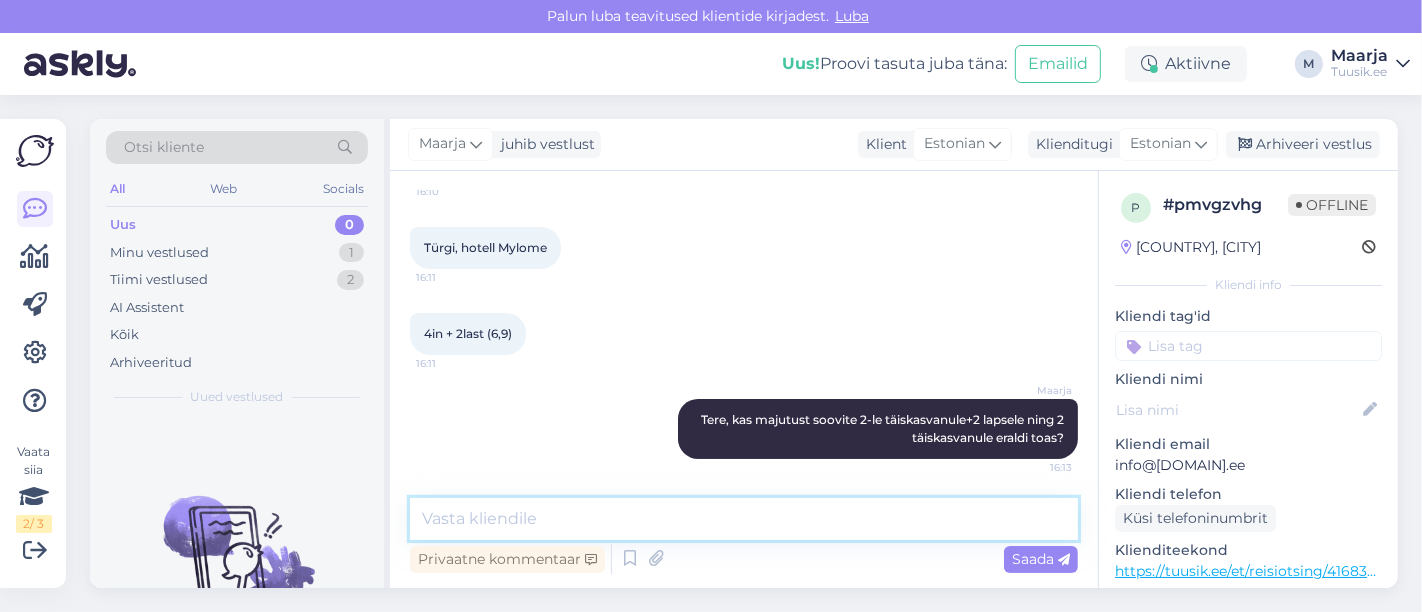 click at bounding box center (744, 519) 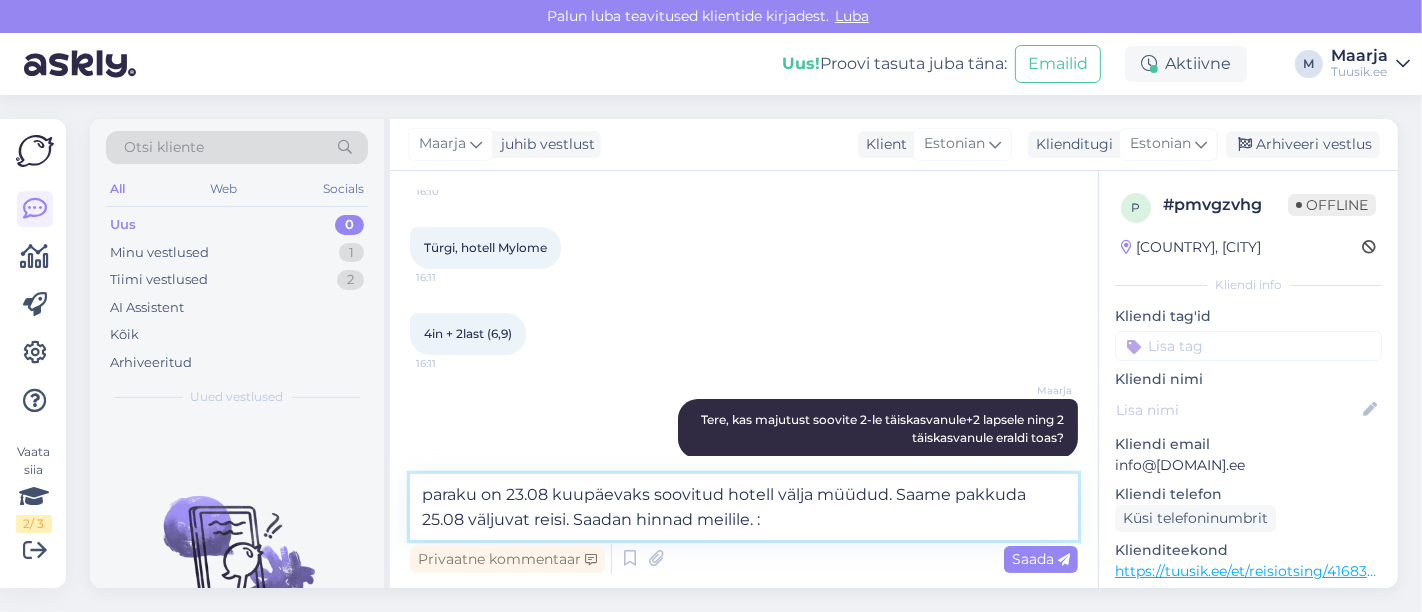 type on "paraku on 23.08 kuupäevaks soovitud hotell välja müüdud. Saame pakkuda 25.08 väljuvat reisi. Saadan hinnad meilile. :)" 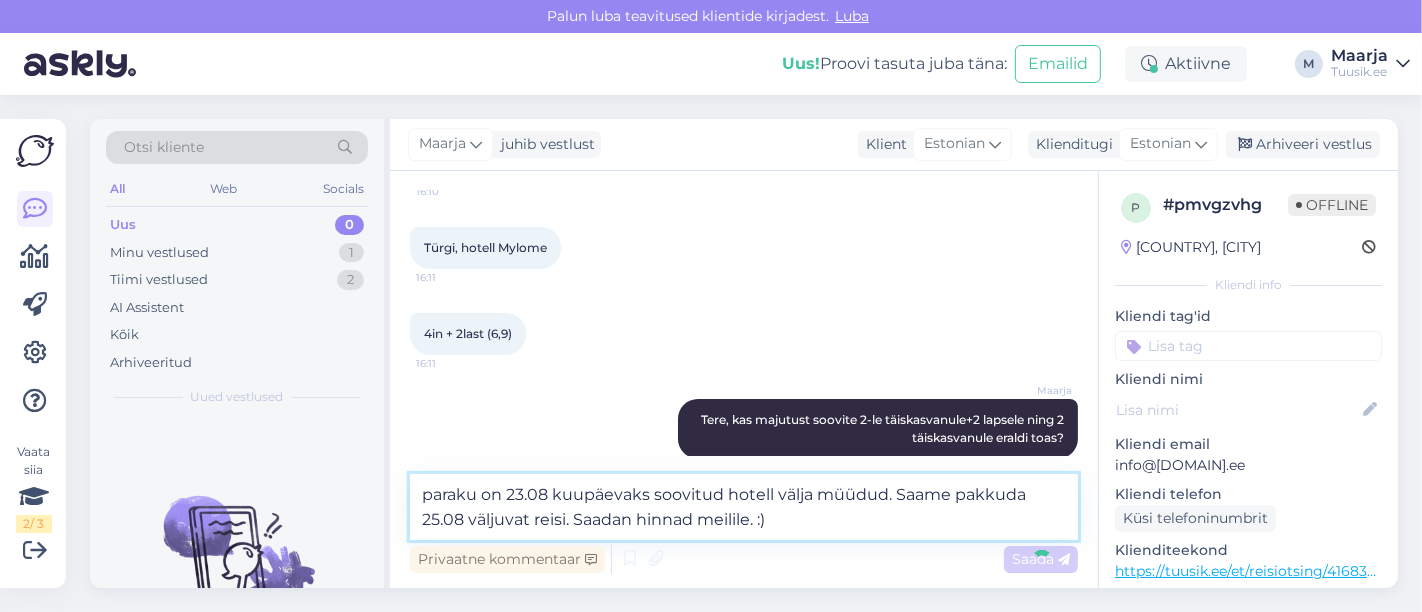type 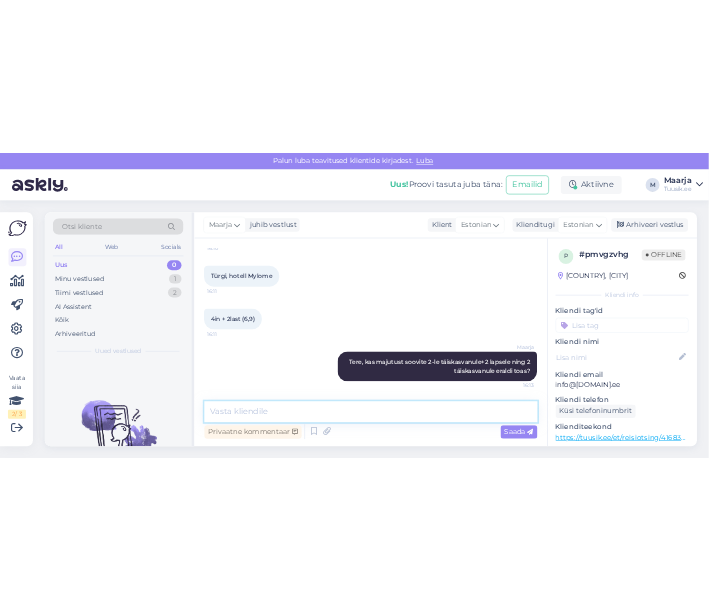 scroll, scrollTop: 260, scrollLeft: 0, axis: vertical 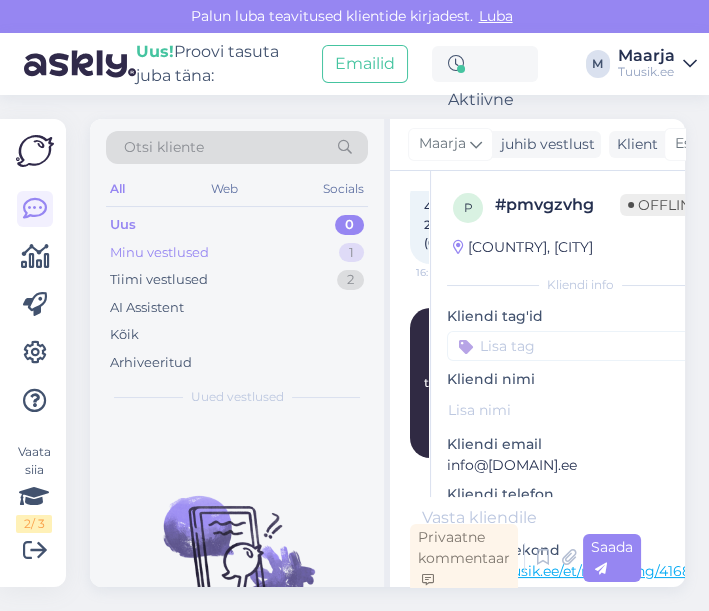 click on "Minu vestlused 1" at bounding box center [237, 253] 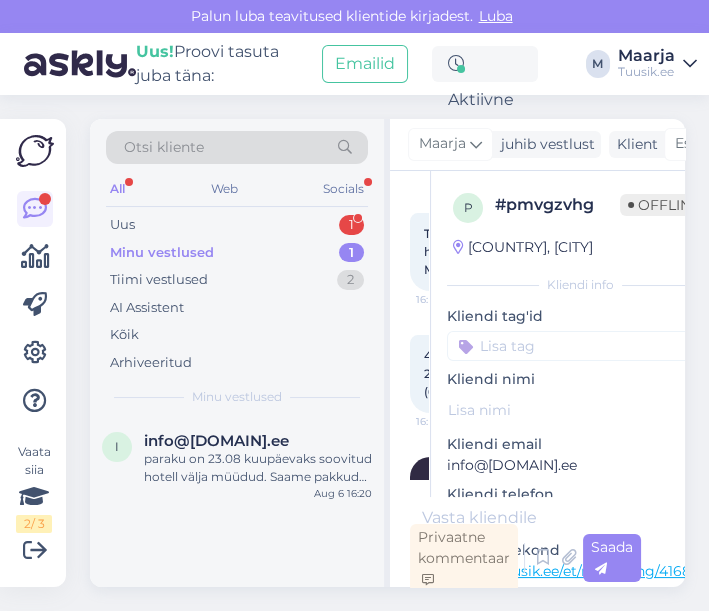 scroll, scrollTop: 409, scrollLeft: 0, axis: vertical 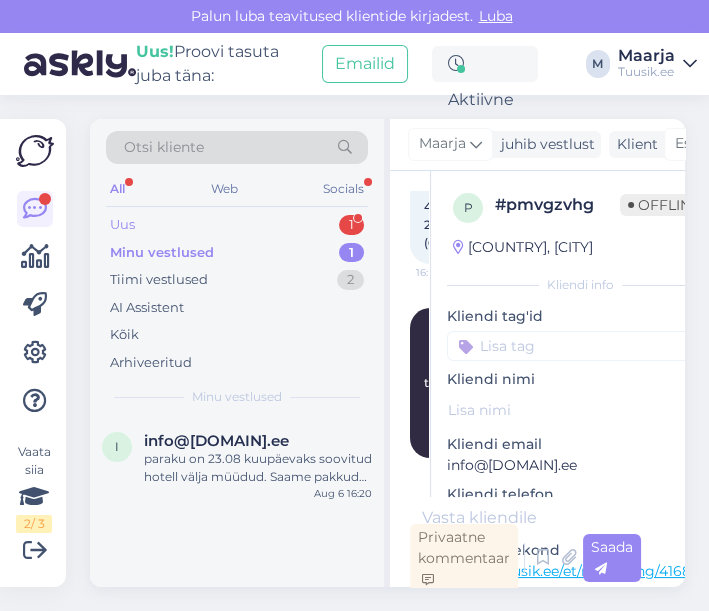 click on "Uus" at bounding box center [122, 225] 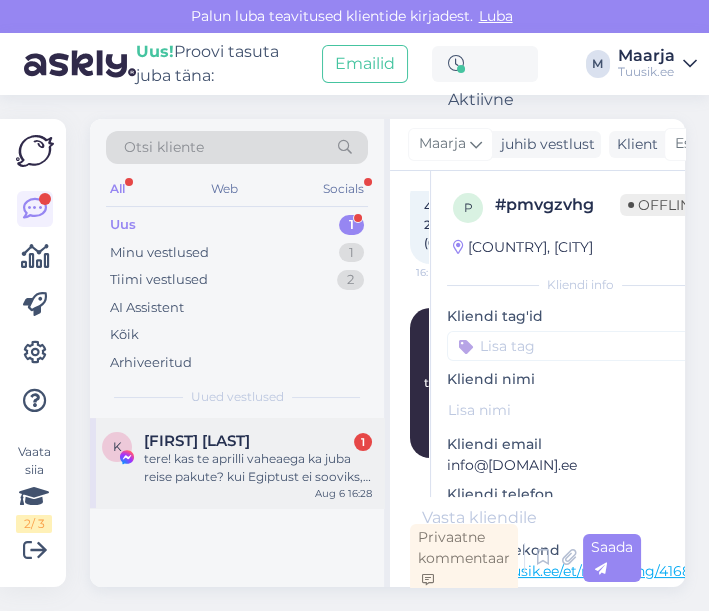 click on "K [FIRST] [LAST] 1 tere! kas te aprilli vaheaega ka juba reise pakute? kui Egiptust ei sooviks, siis mis variante veel pakkuda oleks. sooviksime ca 7-8 päeva, kõik hinnas hotelli ja et lastele oleks tegevust :) (seltskond suur: 11 inimest) [MONTH] [DAY] [TIME]" at bounding box center (237, 463) 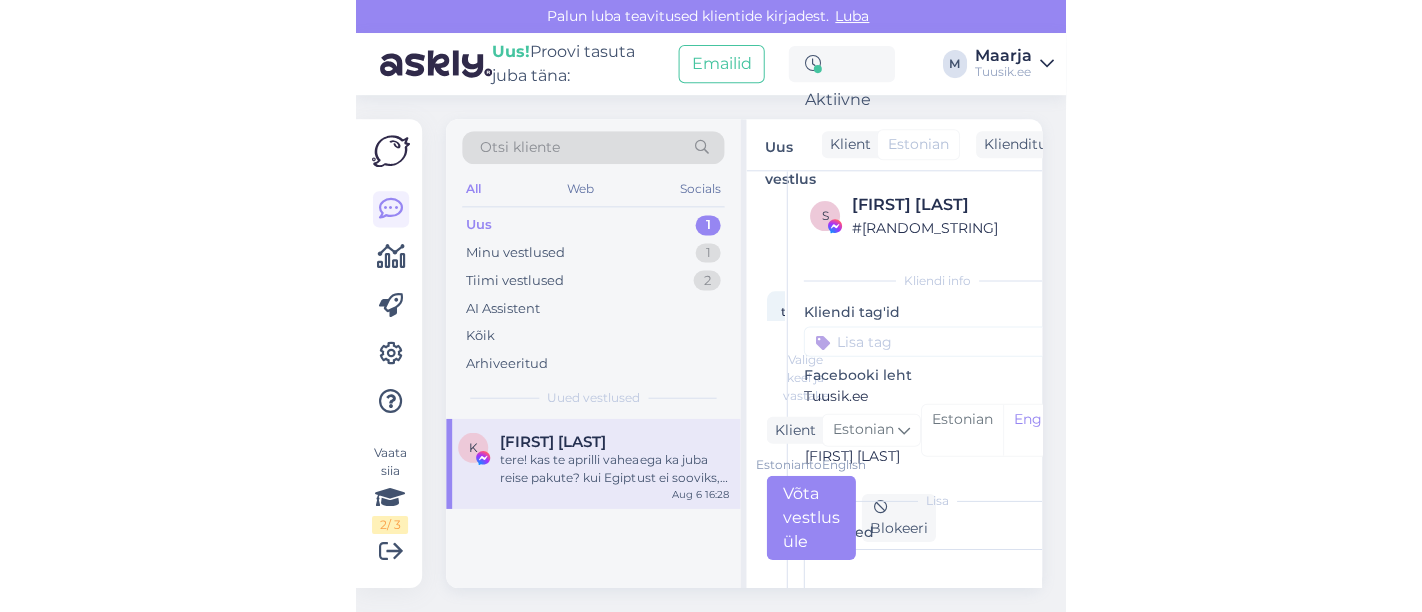 scroll, scrollTop: 20, scrollLeft: 0, axis: vertical 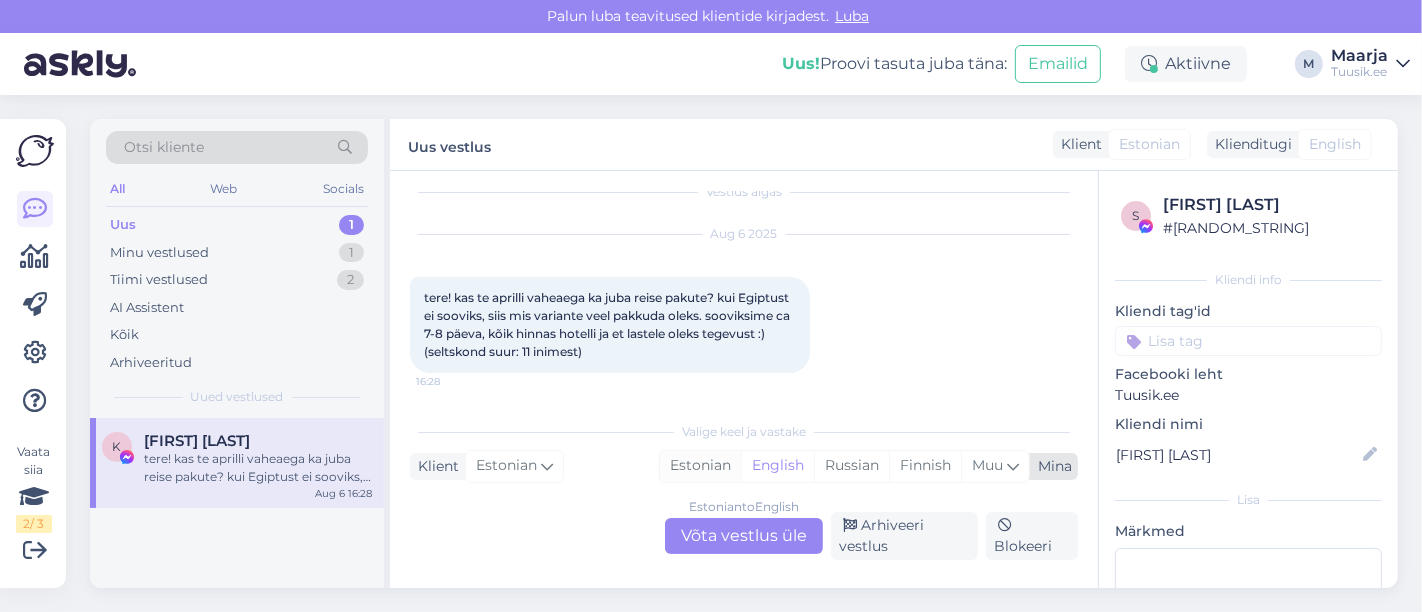click on "Estonian" at bounding box center (700, 466) 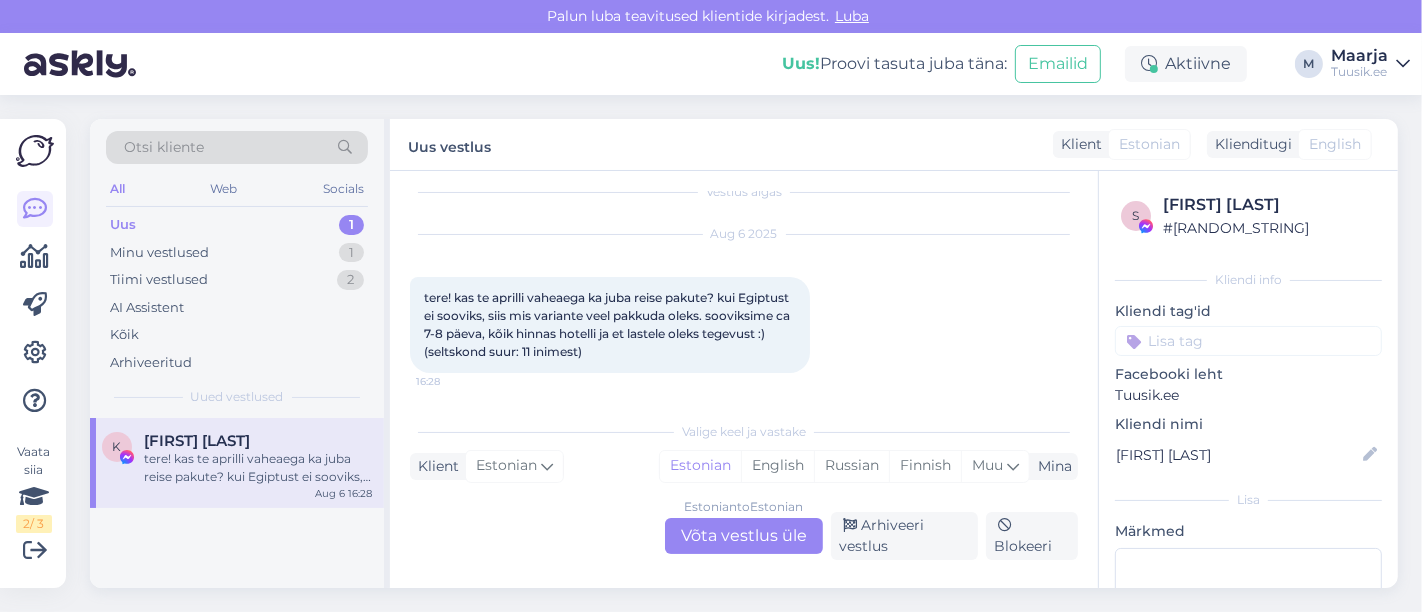 click on "Estonian  to  Estonian Võta vestlus üle" at bounding box center [744, 536] 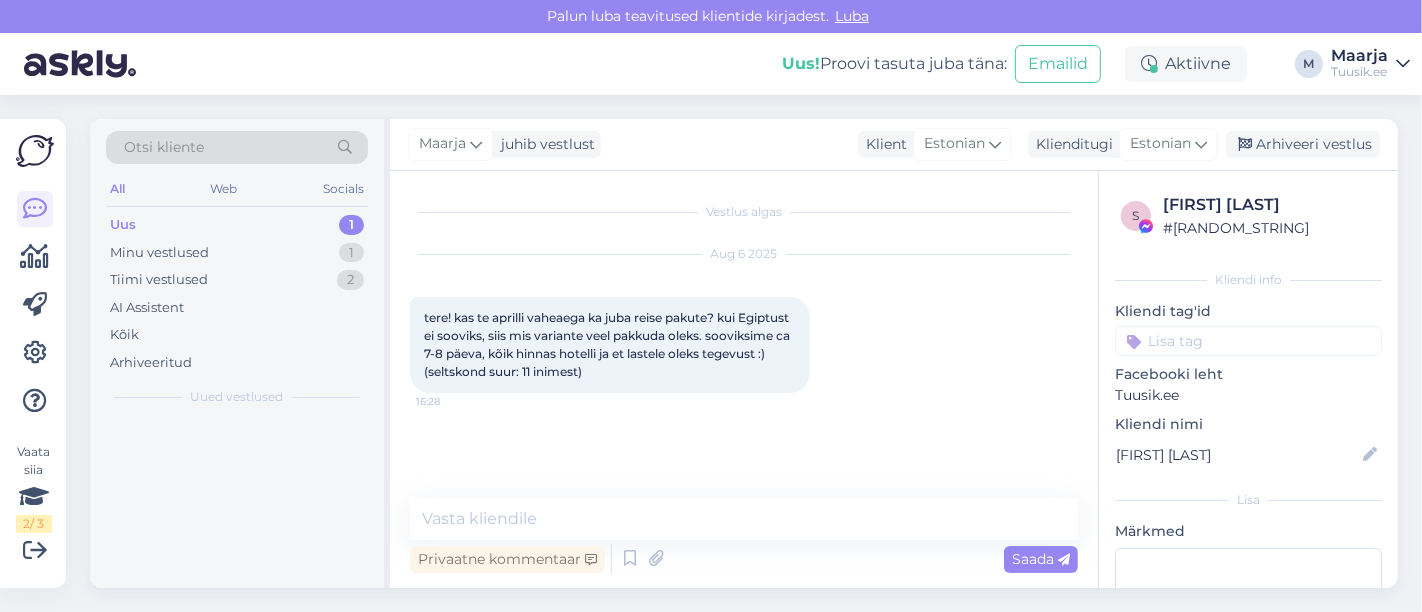 scroll, scrollTop: 0, scrollLeft: 0, axis: both 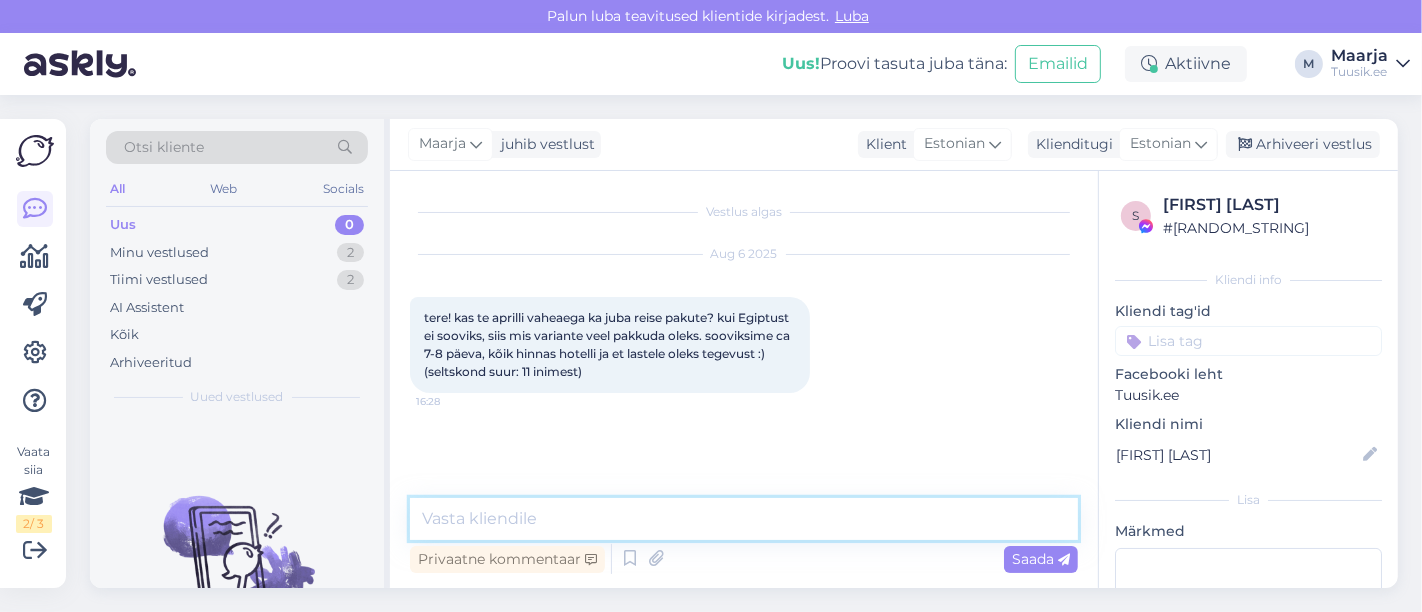 click at bounding box center (744, 519) 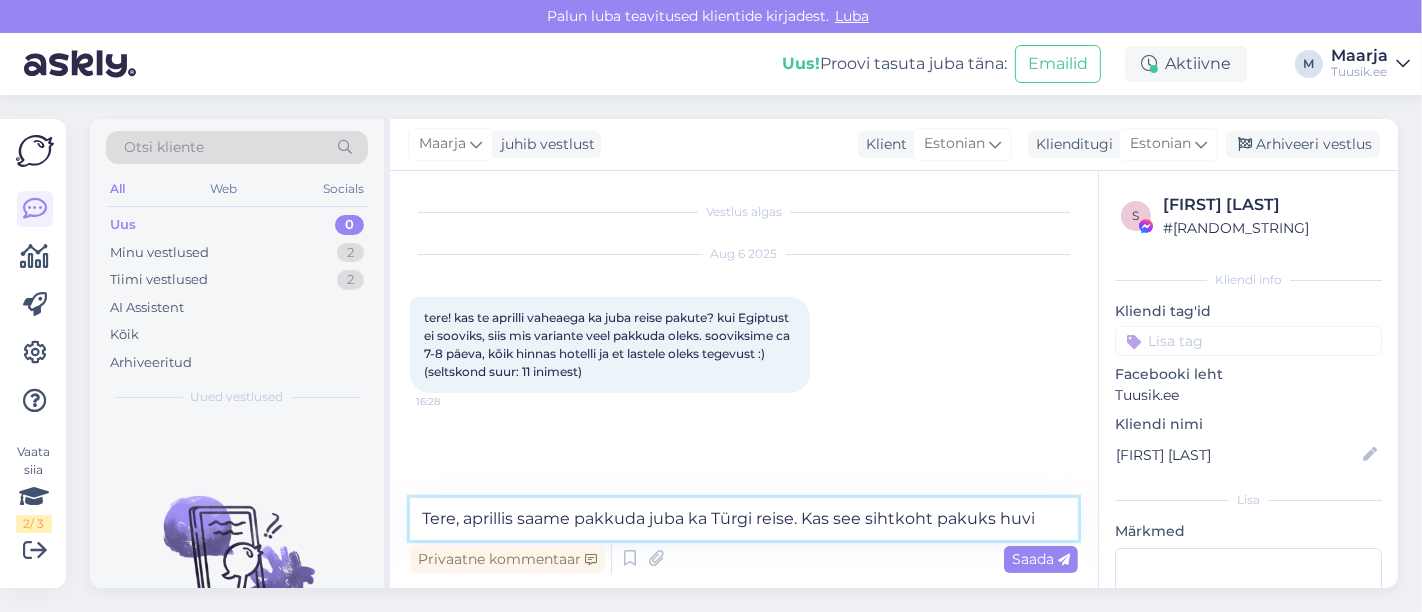 type on "Tere, aprillis saame pakkuda juba ka Türgi reise. Kas see sihtkoht pakuks huvi?" 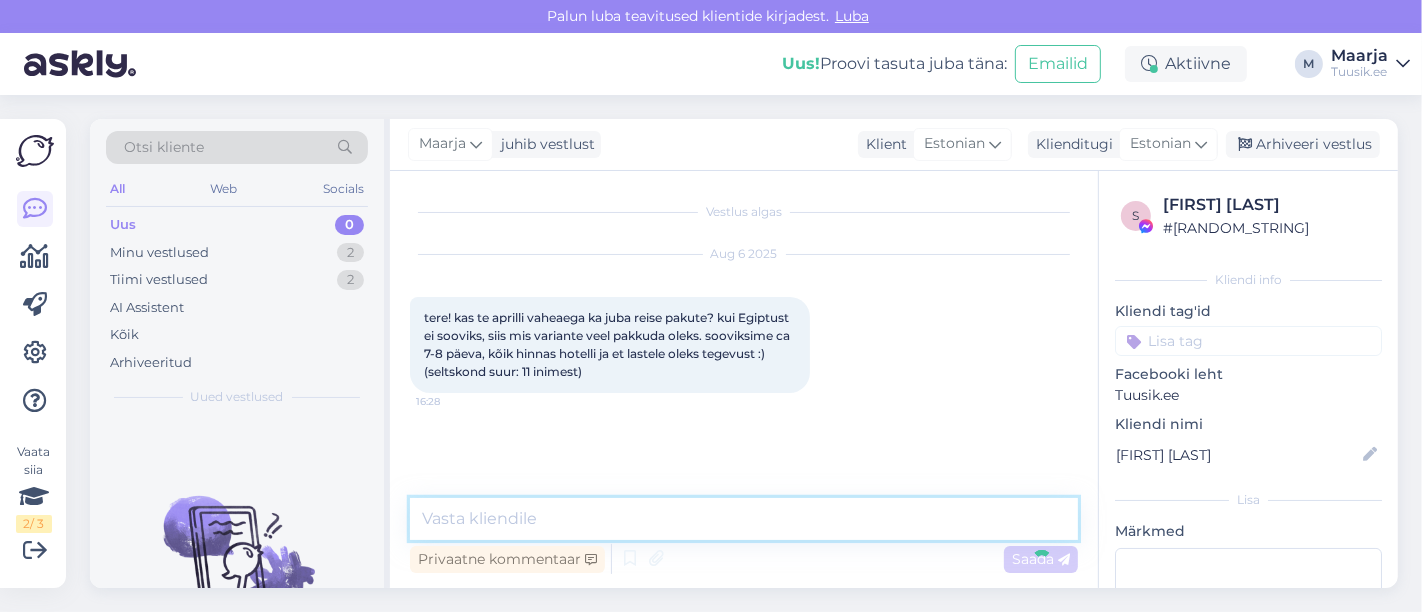 scroll, scrollTop: 38, scrollLeft: 0, axis: vertical 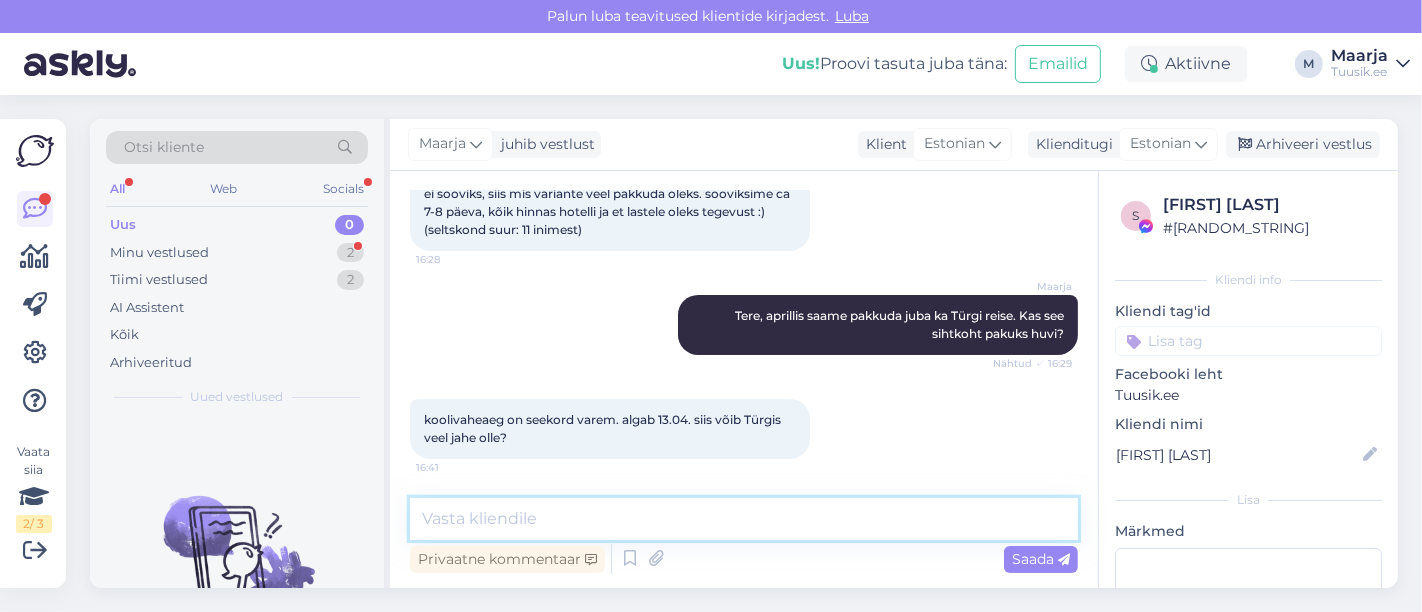 click at bounding box center [744, 519] 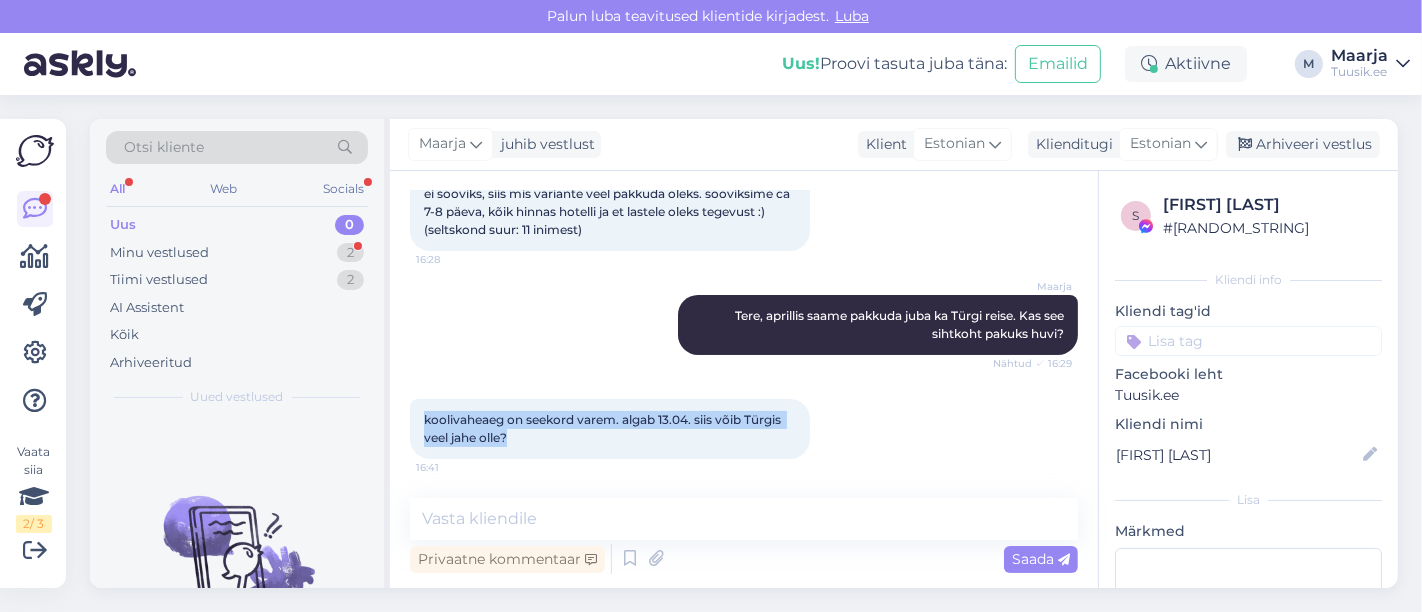 drag, startPoint x: 525, startPoint y: 443, endPoint x: 413, endPoint y: 424, distance: 113.600174 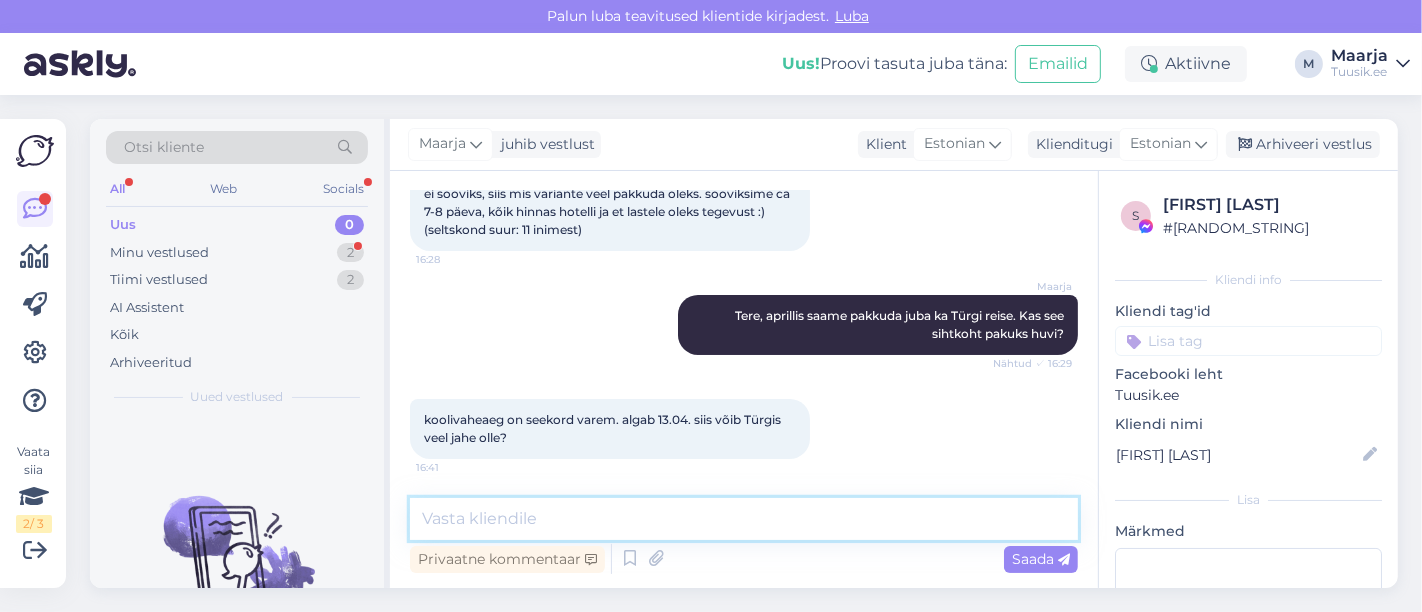 click at bounding box center (744, 519) 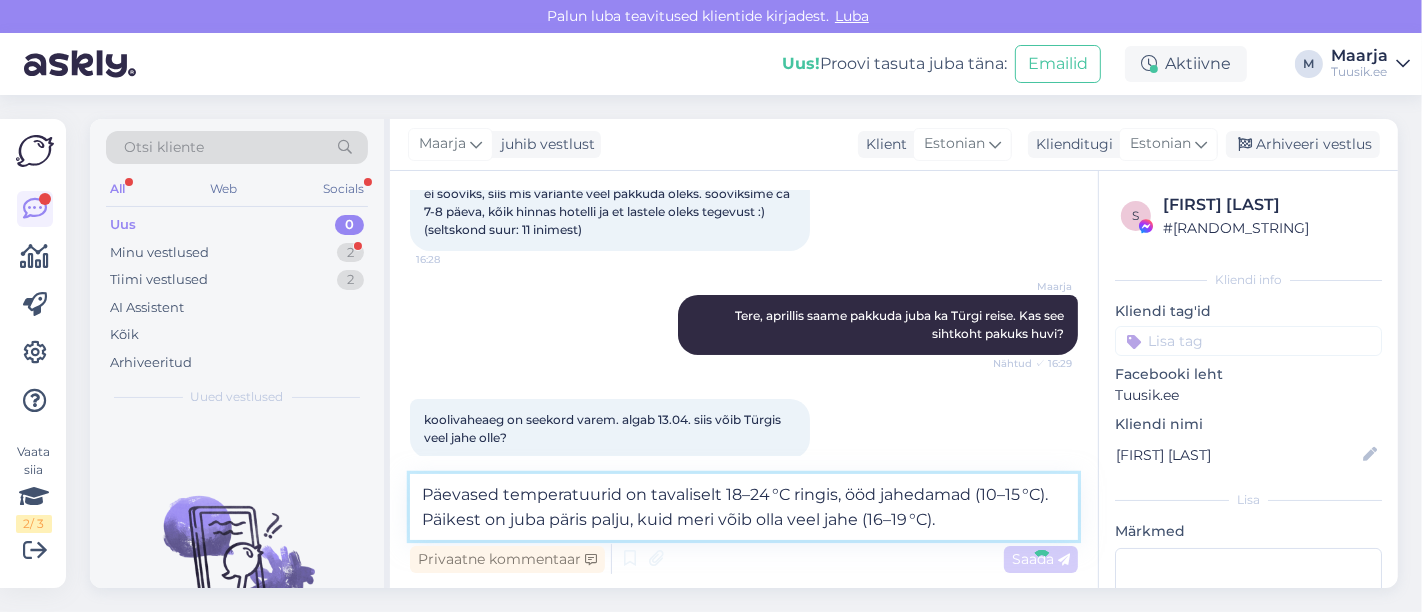 type 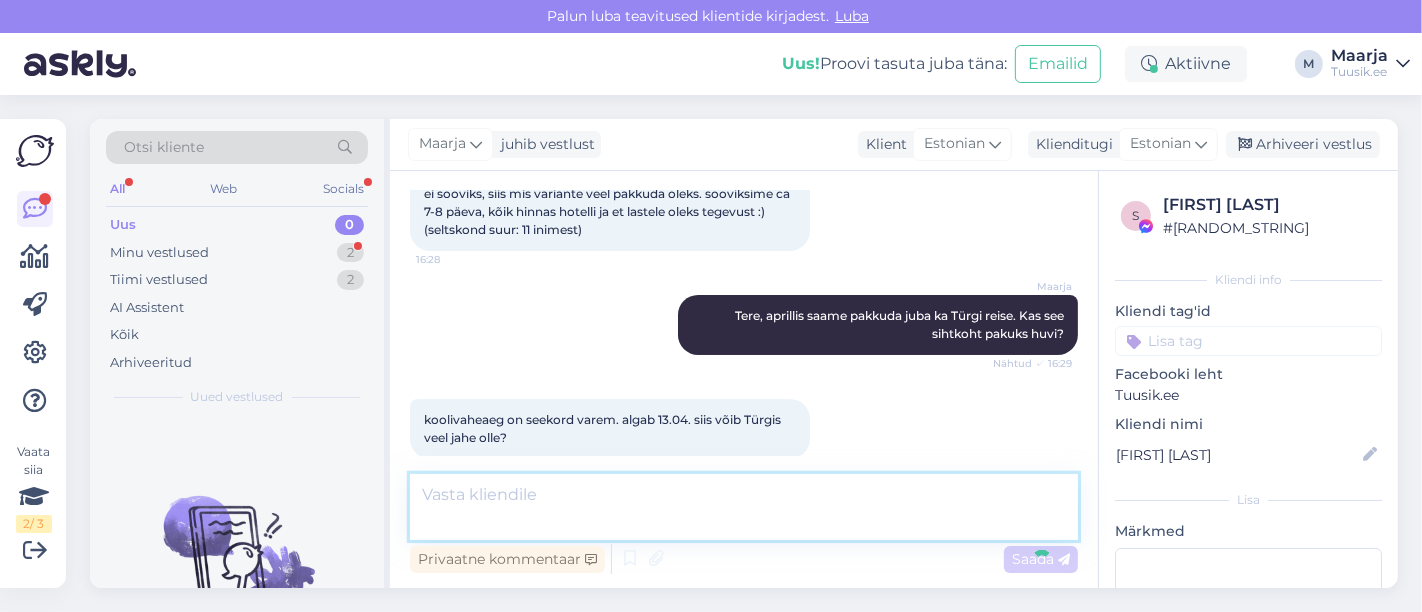 scroll, scrollTop: 264, scrollLeft: 0, axis: vertical 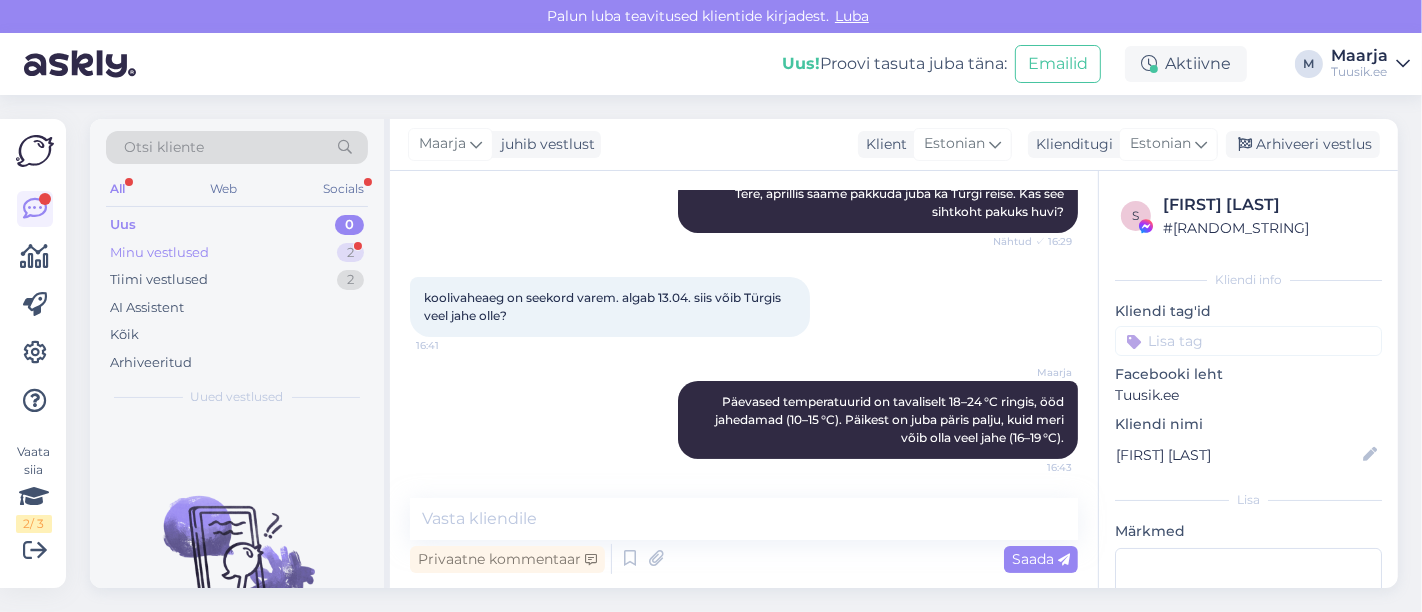 click on "Minu vestlused" at bounding box center (159, 253) 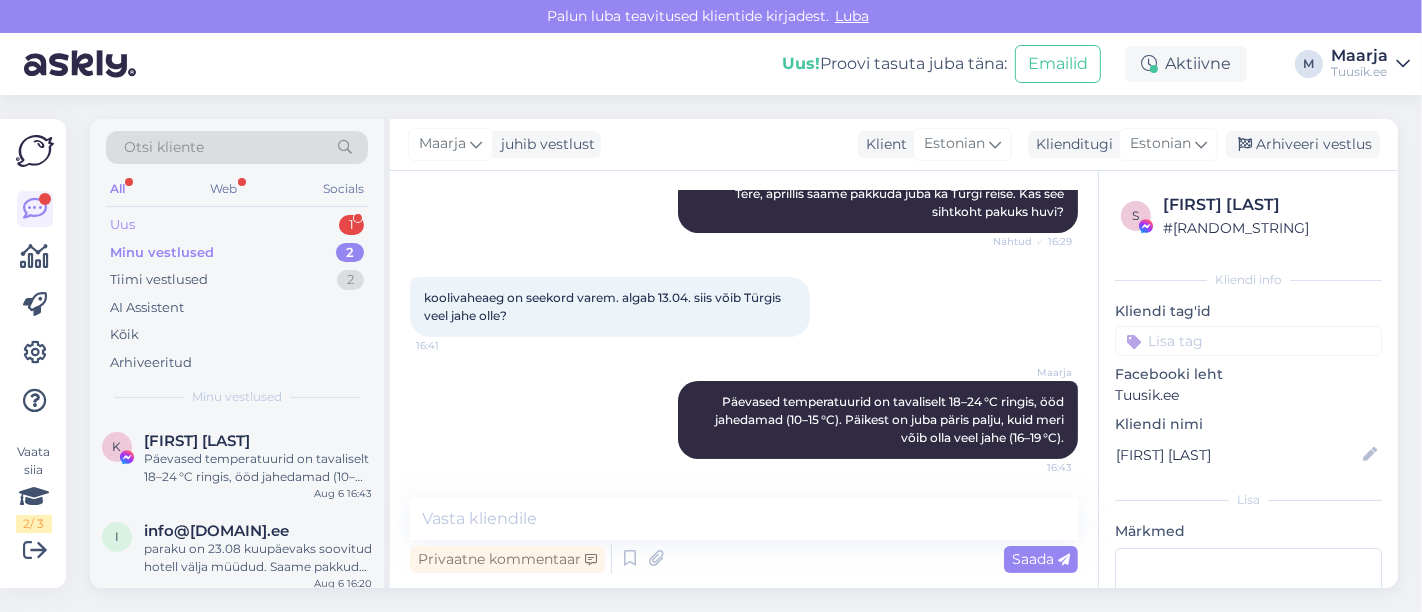 click on "Uus 1" at bounding box center (237, 225) 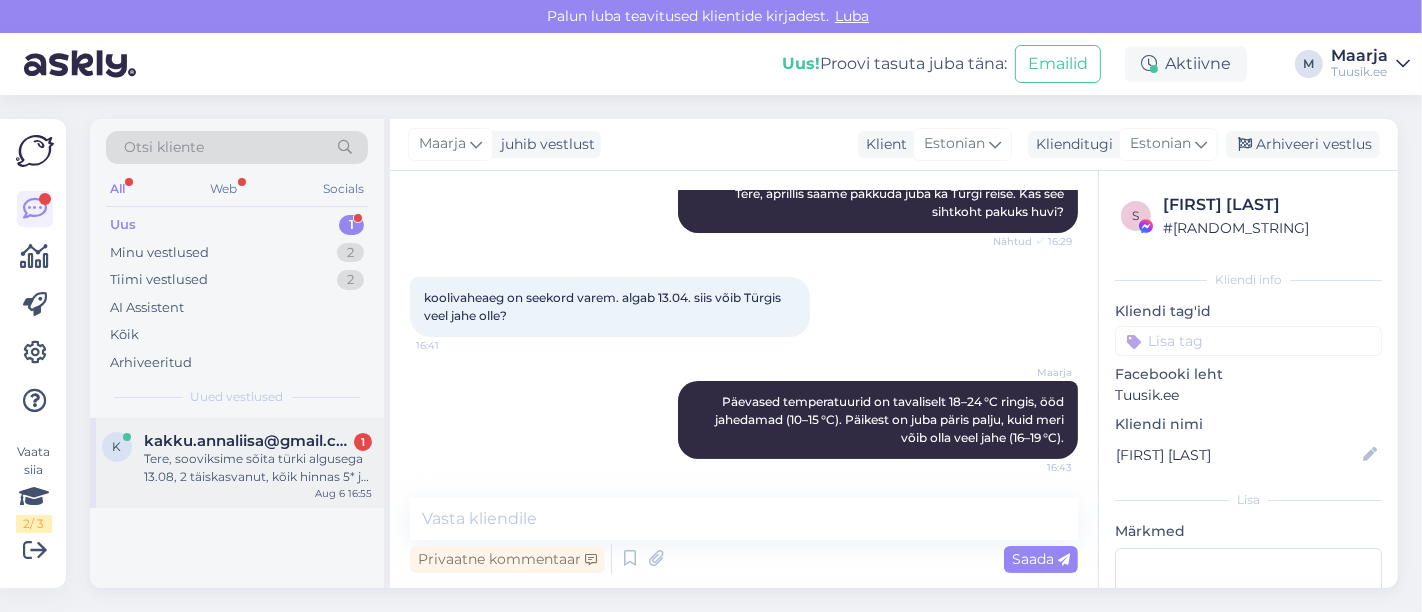 click on "Tere, sooviksime sõita türki algusega 13.08, 2 täiskasvanut, kõik hinnas 5* ja hotelli, kuhu reisib vähem venelasi. Äkki mõni viimase hetke pakkumine" at bounding box center (258, 468) 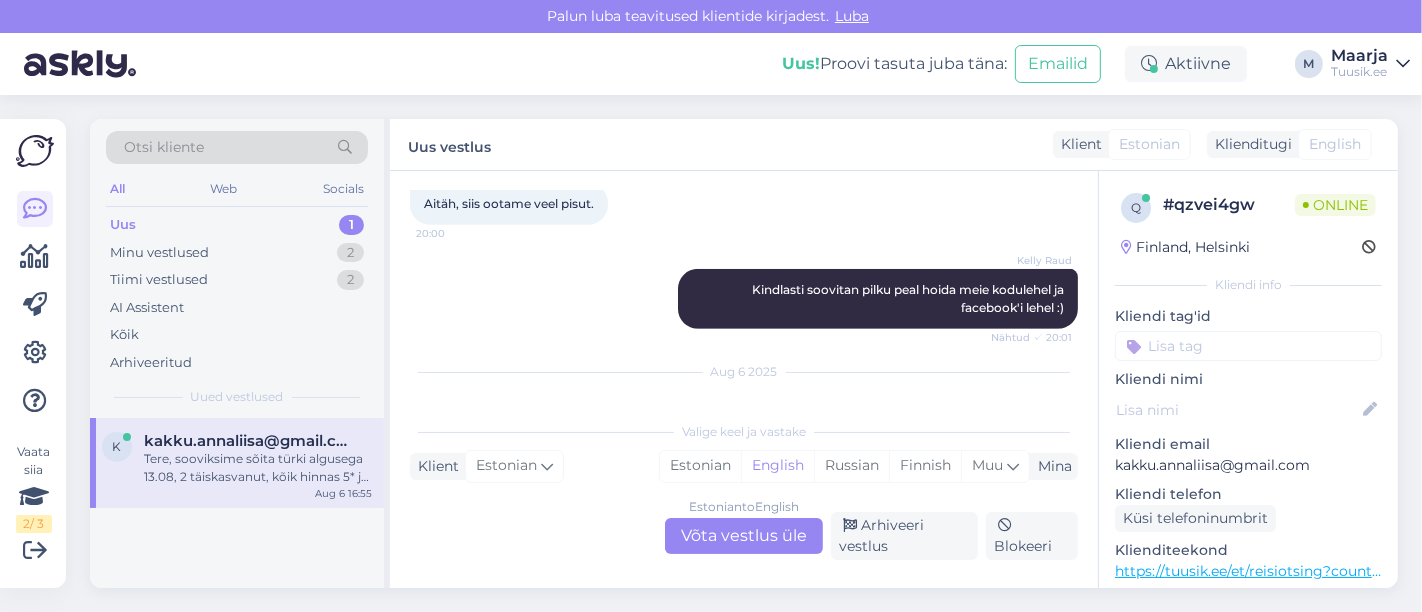 scroll, scrollTop: 1052, scrollLeft: 0, axis: vertical 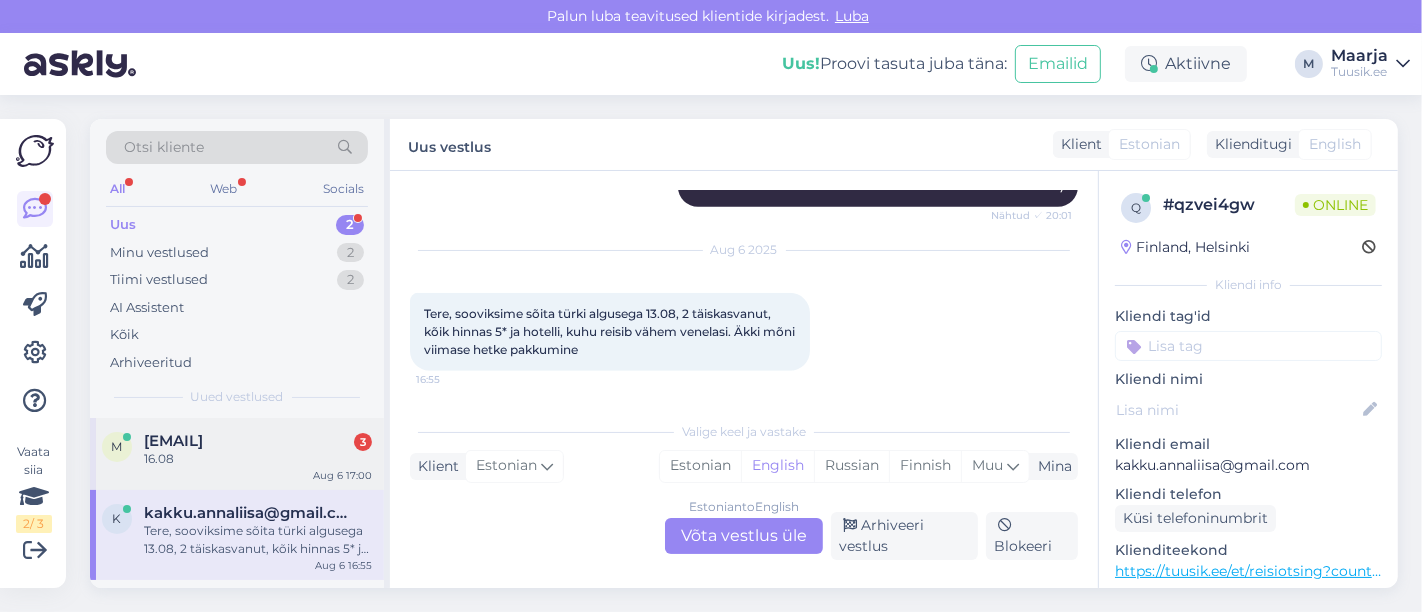 click on "m mark.ossinovski@gmail.com [NUMBER] [MONTH] [DAY] [HOUR]:[MINUTE]" at bounding box center (237, 454) 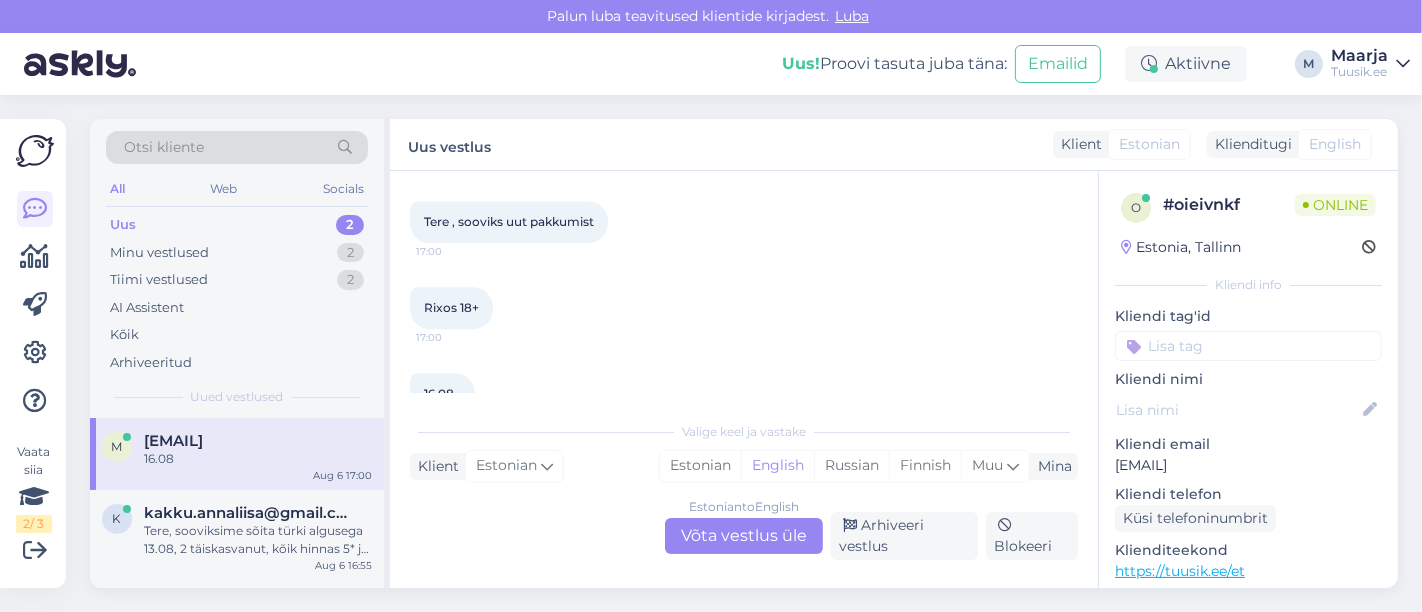 scroll, scrollTop: 4495, scrollLeft: 0, axis: vertical 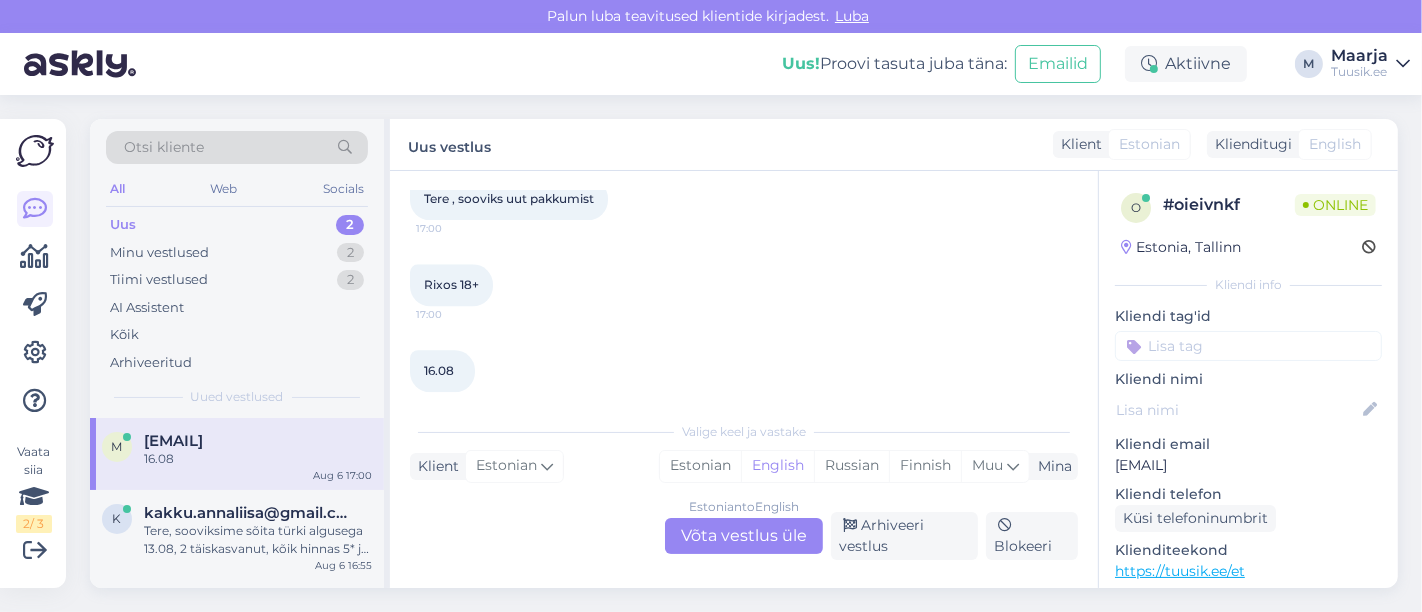 drag, startPoint x: 1316, startPoint y: 466, endPoint x: 1110, endPoint y: 470, distance: 206.03883 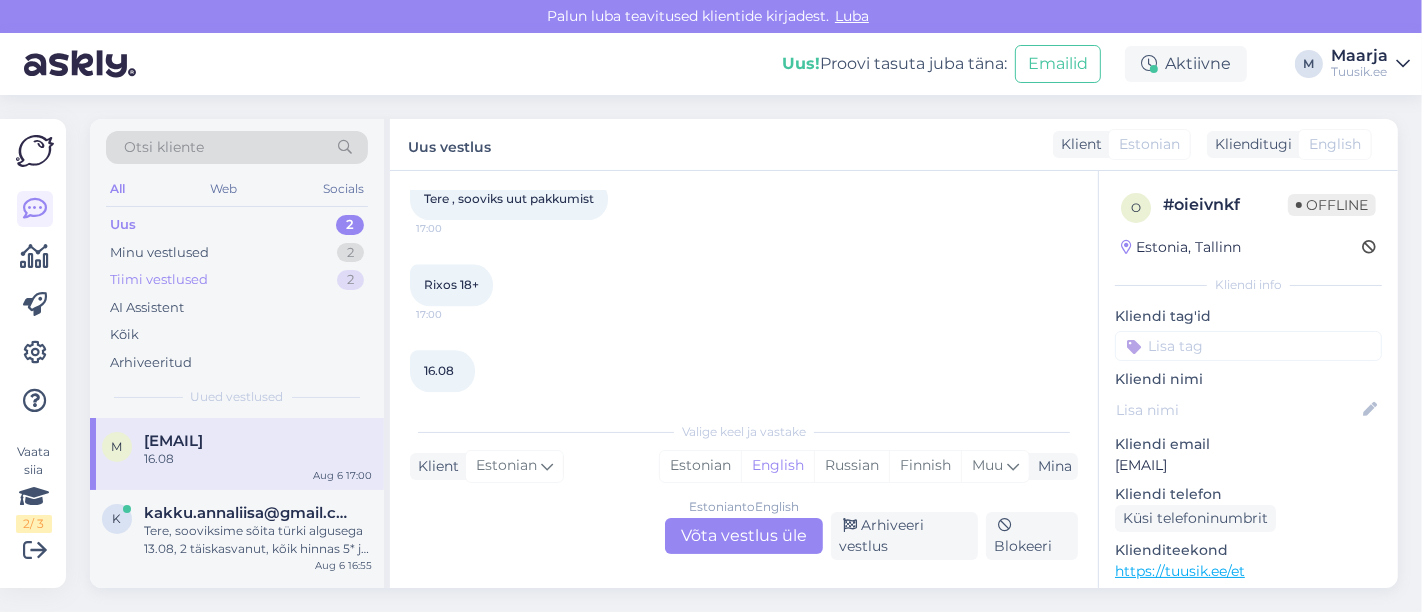 click on "Tiimi vestlused" at bounding box center (159, 280) 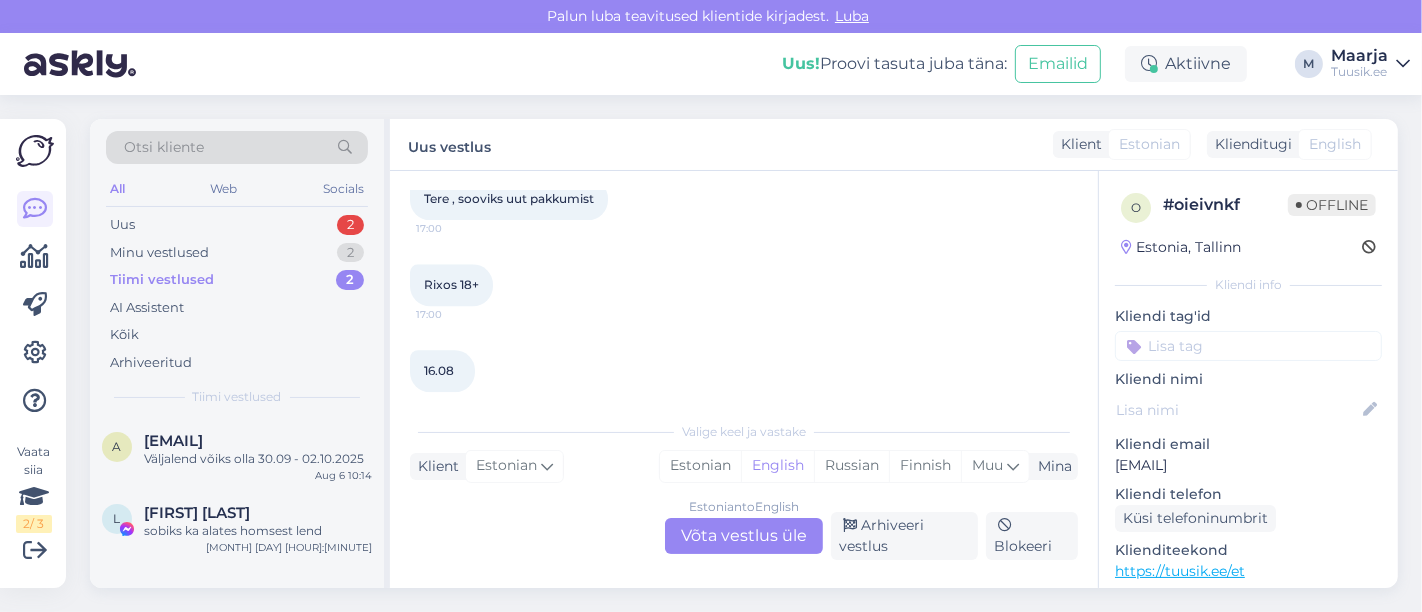 click on "Otsi kliente" at bounding box center [237, 147] 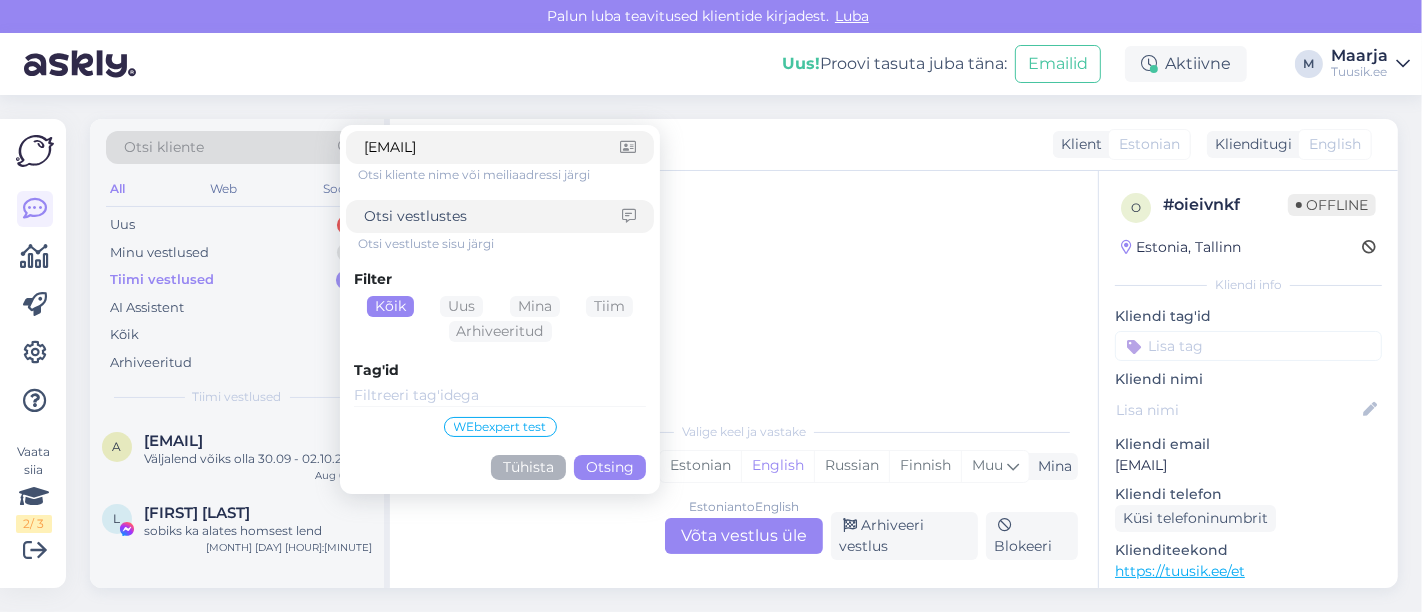 type on "[EMAIL]" 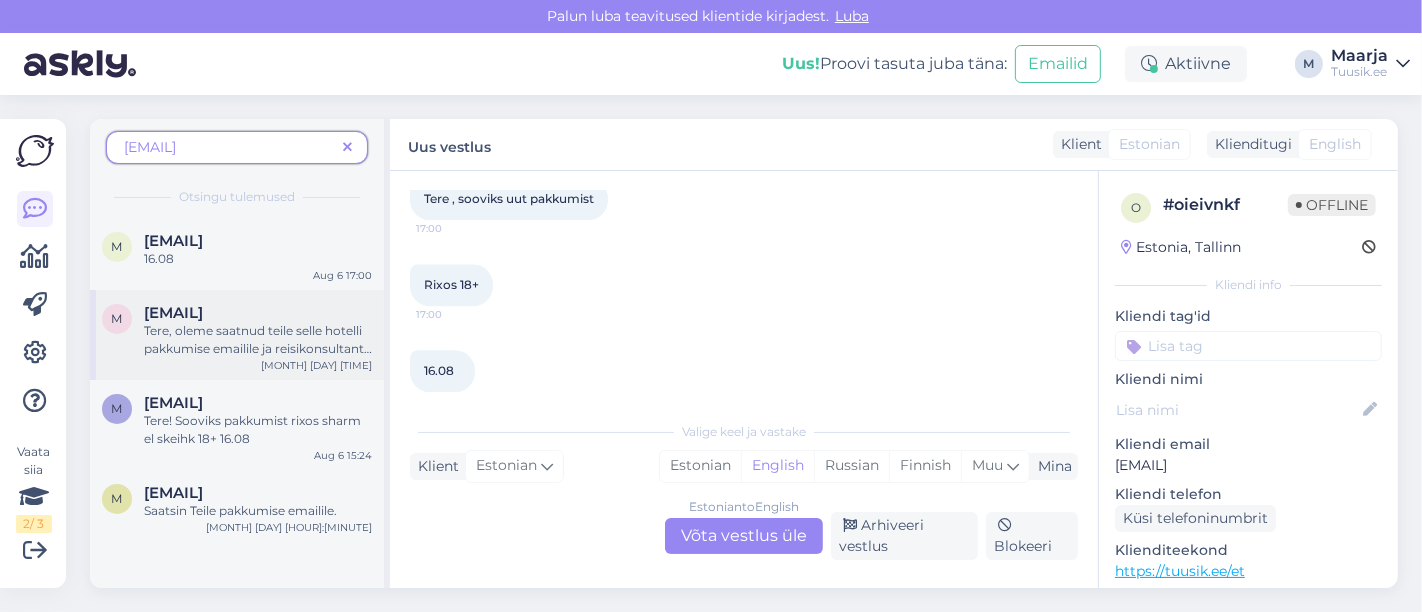 click on "Tere, oleme saatnud teile selle  hotelli pakkumise emailile ja reisikonsultant küsis 02.08 kas pakkumine sobib Teile?" at bounding box center [258, 340] 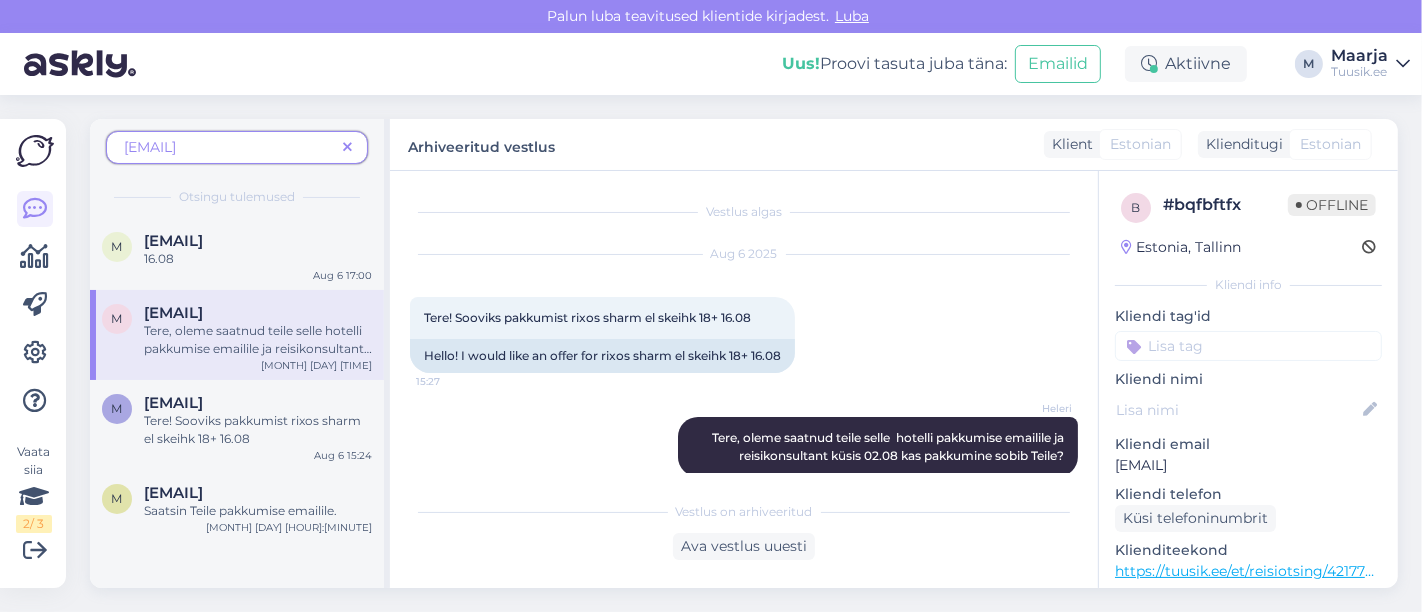 scroll, scrollTop: 25, scrollLeft: 0, axis: vertical 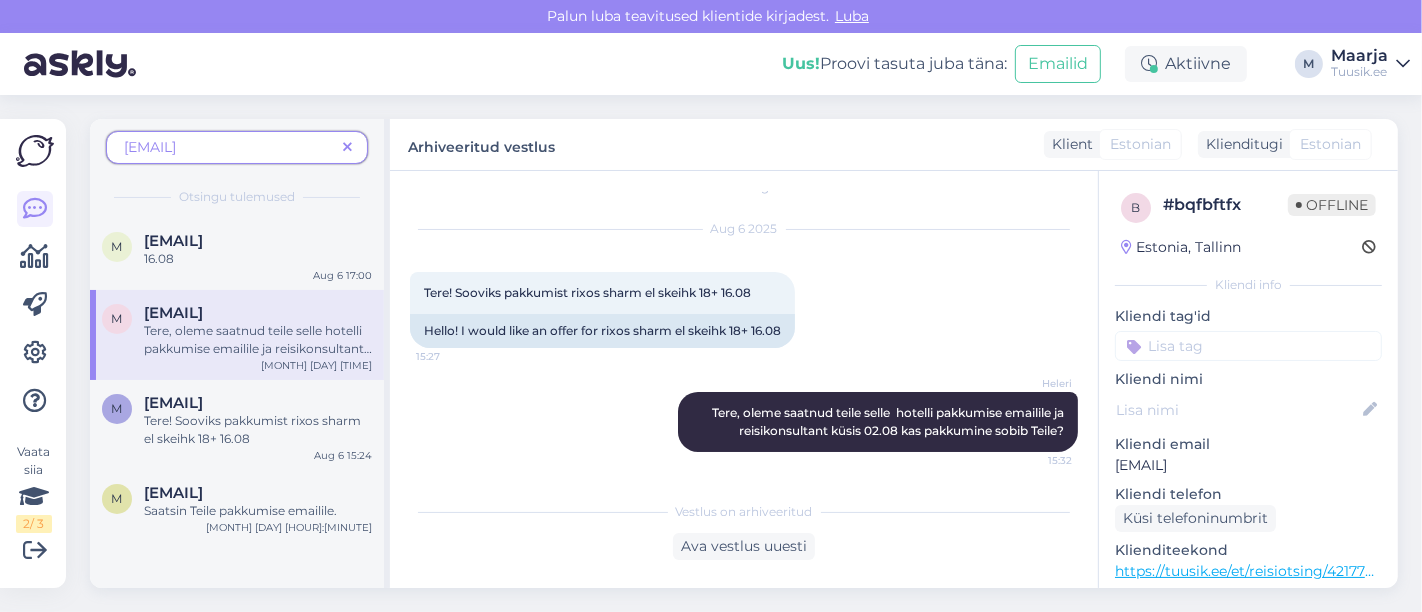 click at bounding box center (347, 147) 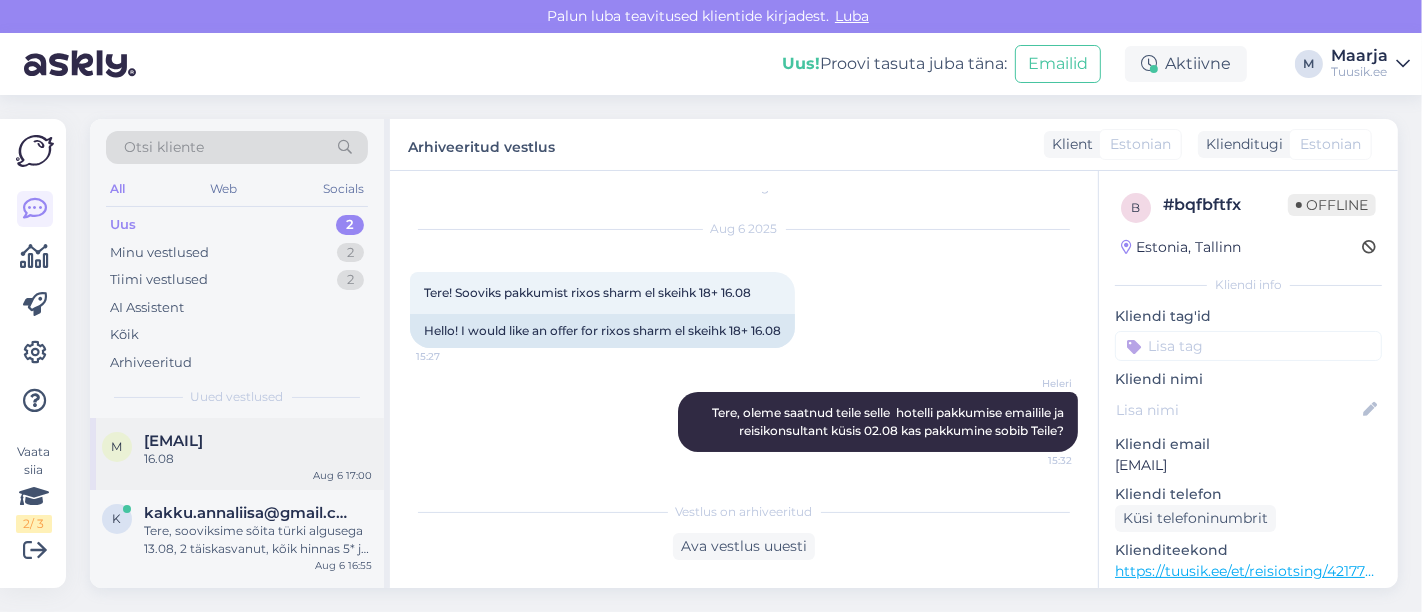 click on "[EMAIL]" at bounding box center [173, 441] 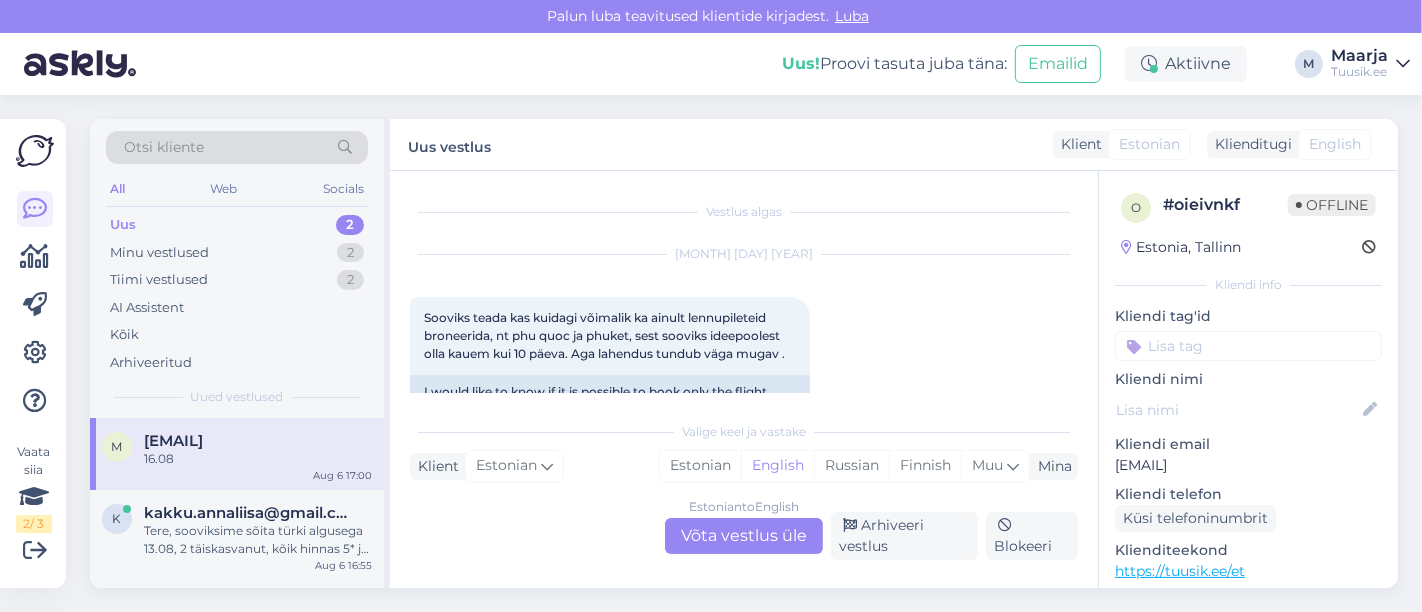 scroll, scrollTop: 4495, scrollLeft: 0, axis: vertical 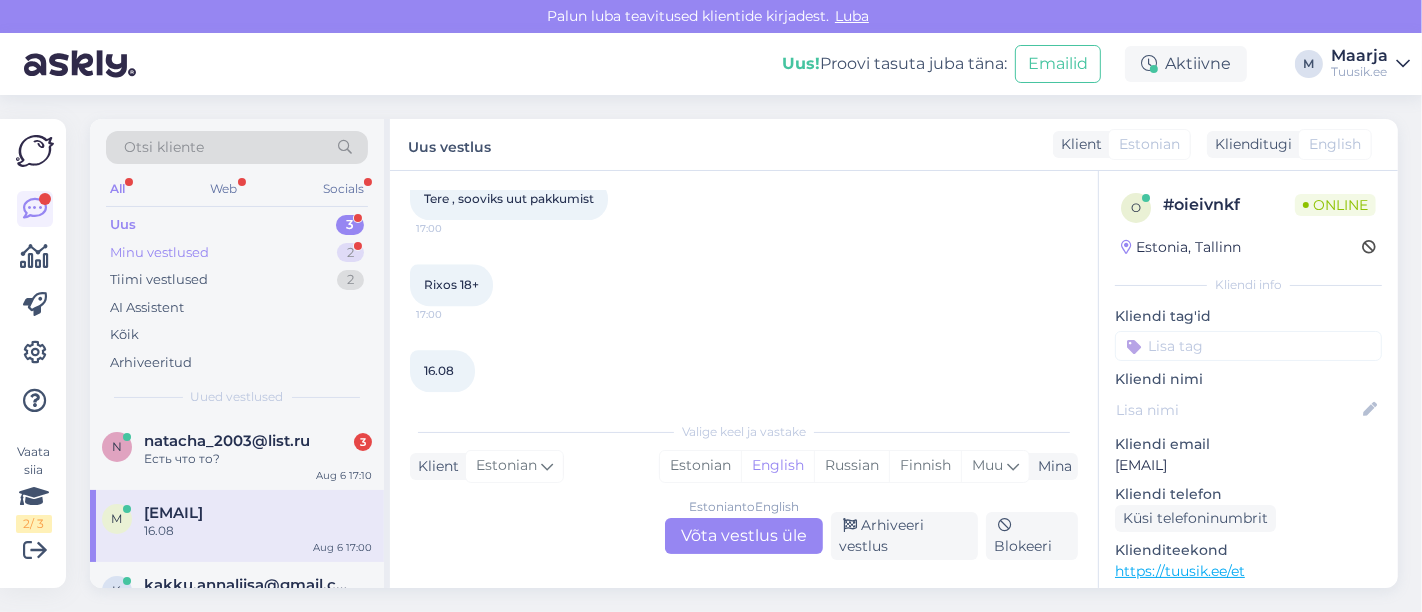 click on "Minu vestlused" at bounding box center [159, 253] 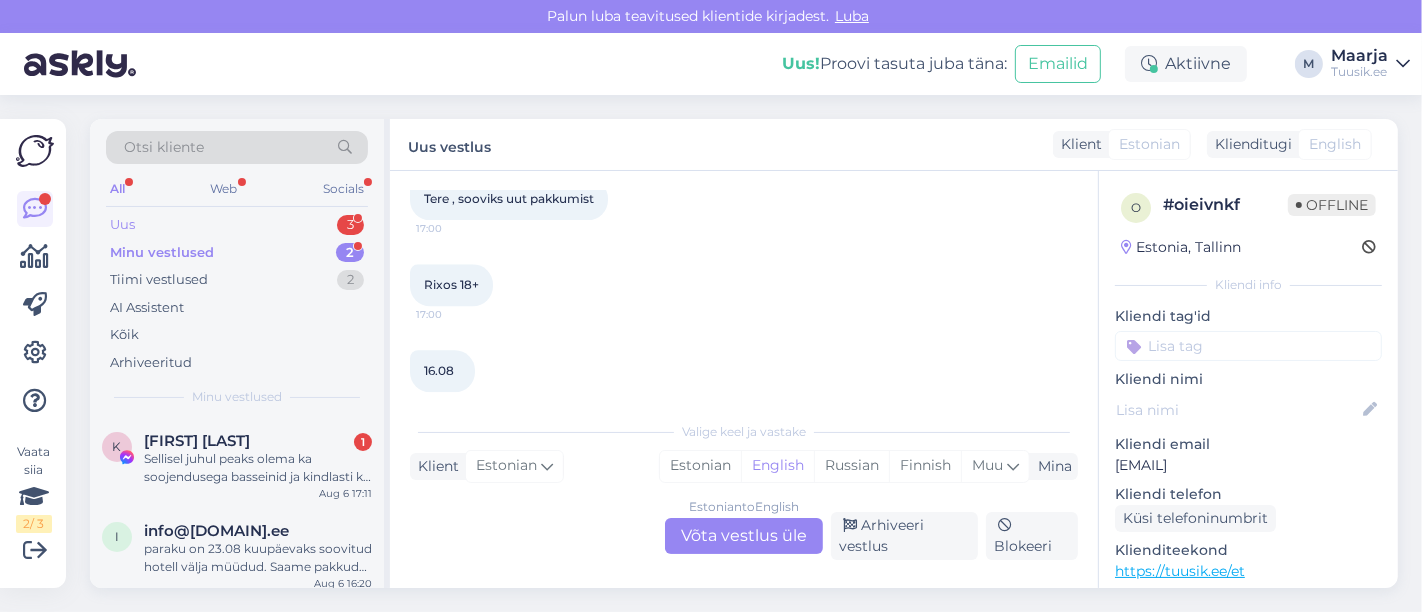 click on "Uus 3" at bounding box center (237, 225) 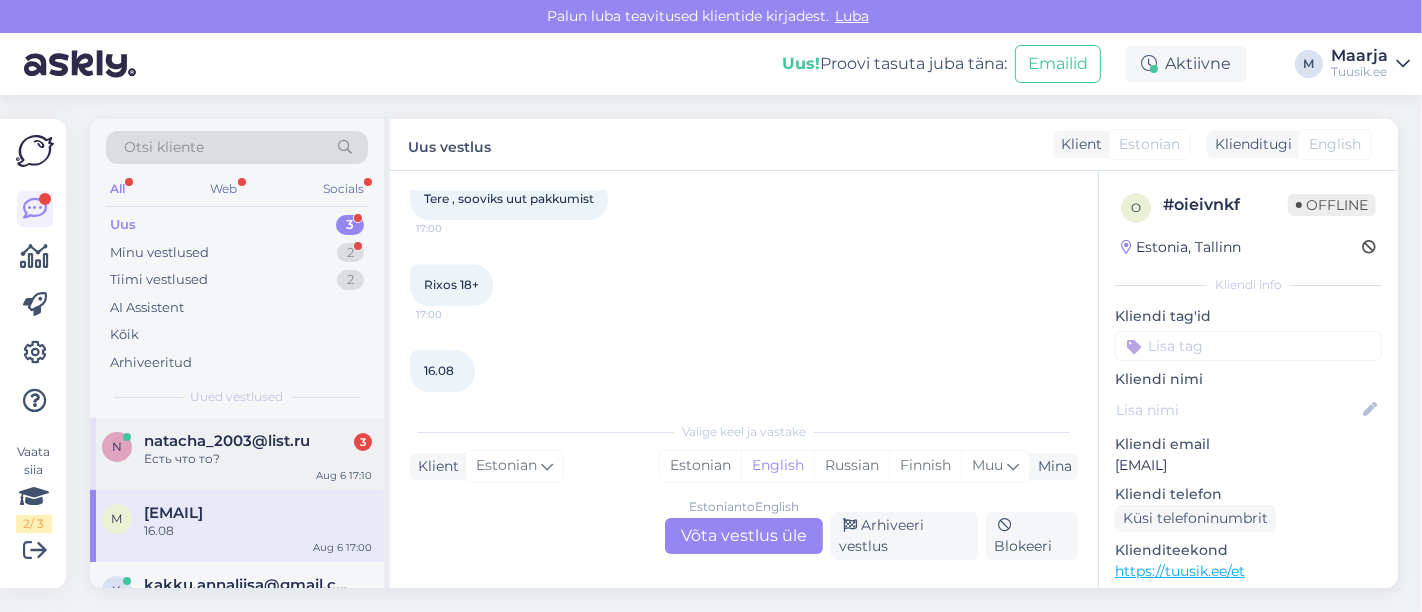 click on "natacha_2003@list.ru" at bounding box center [227, 441] 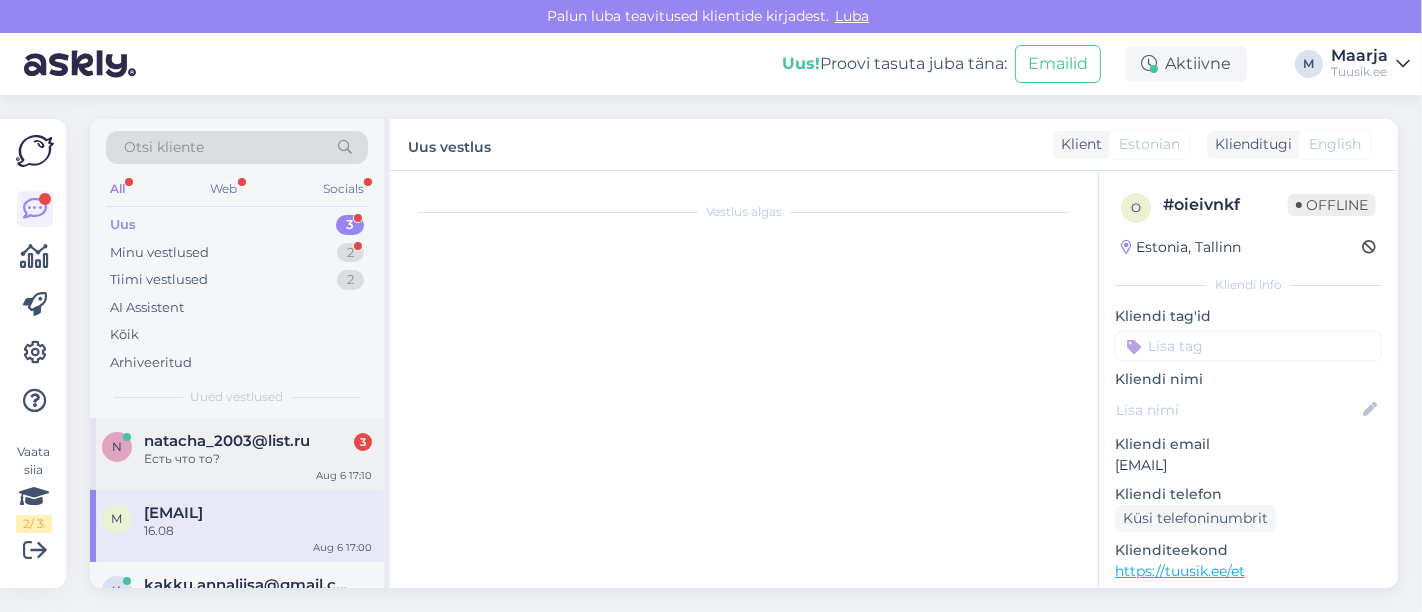 scroll, scrollTop: 648, scrollLeft: 0, axis: vertical 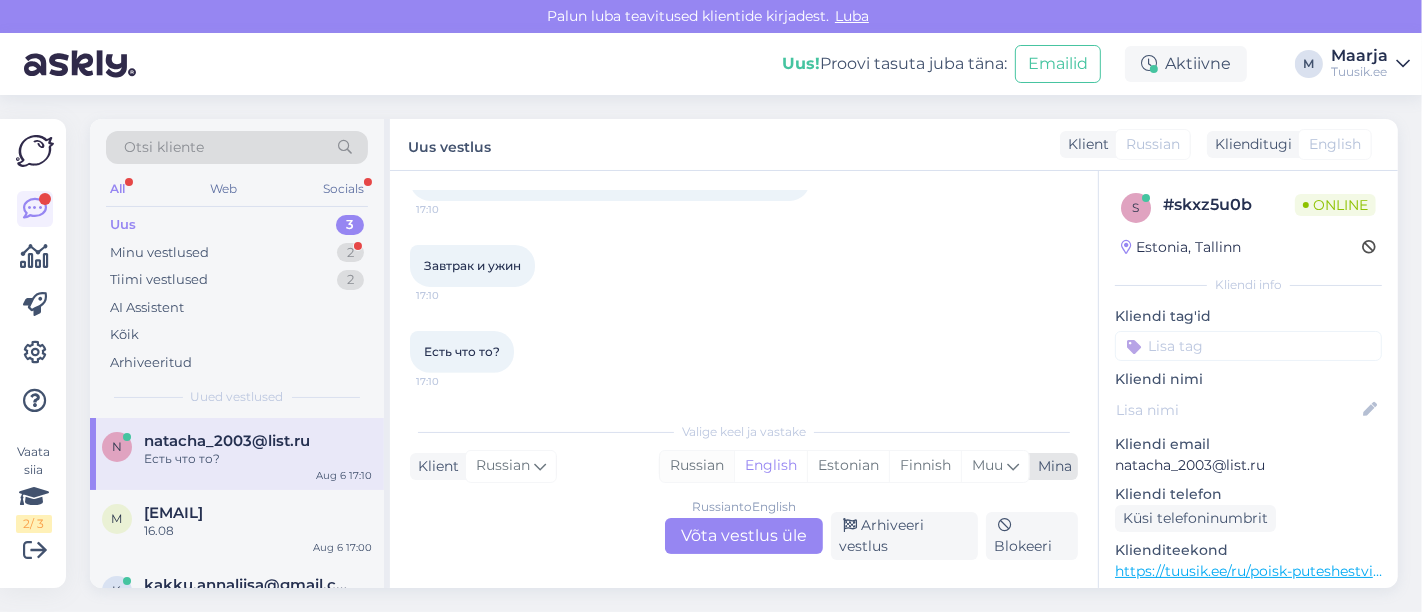 click on "Russian" at bounding box center (697, 466) 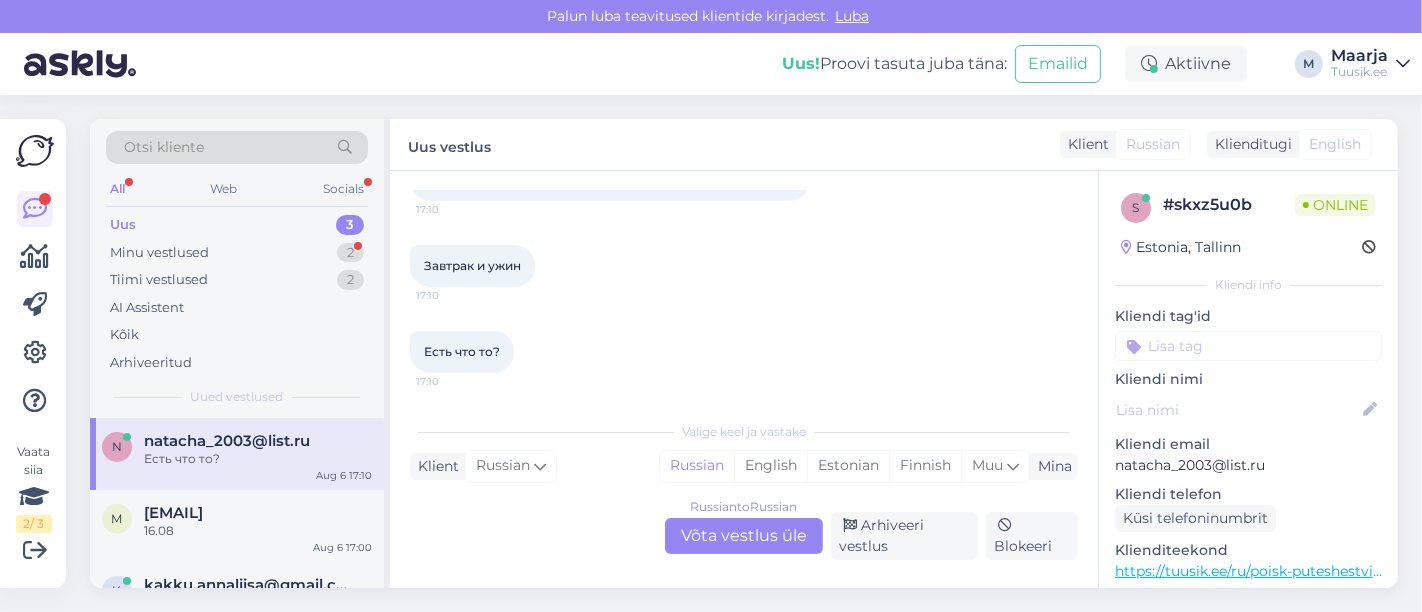 click on "Russian  to  Russian Võta vestlus üle" at bounding box center (744, 536) 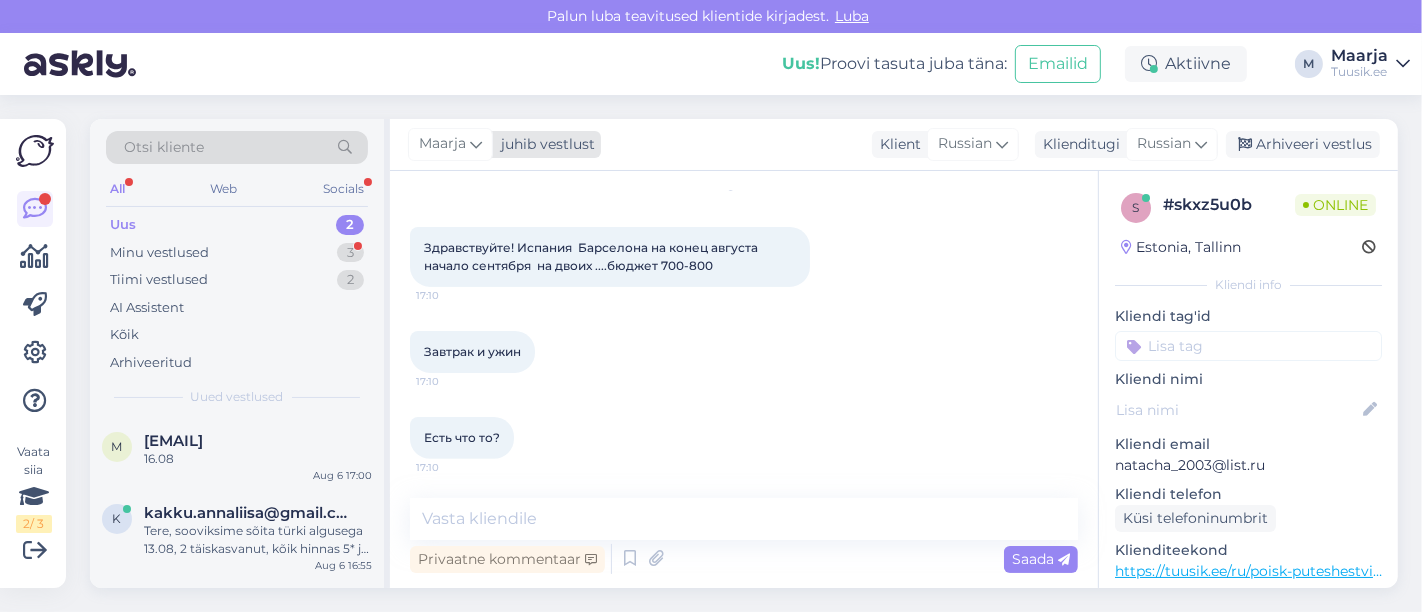 click on "juhib vestlust" at bounding box center (544, 144) 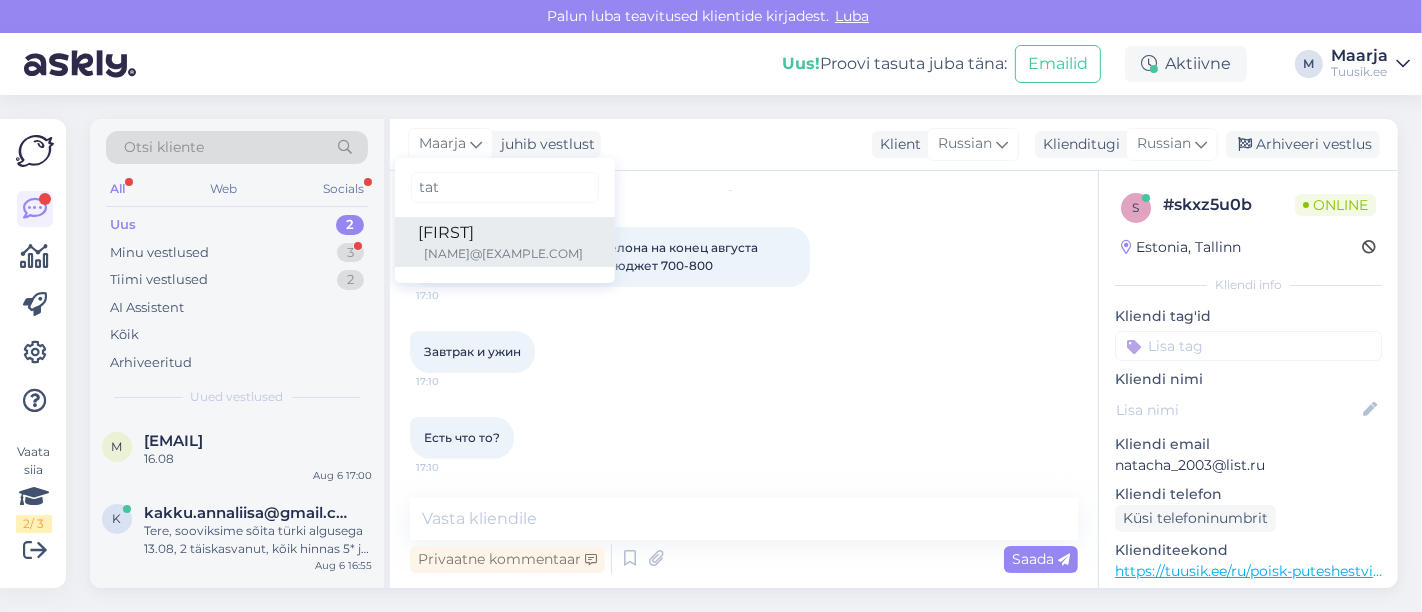 type on "tat" 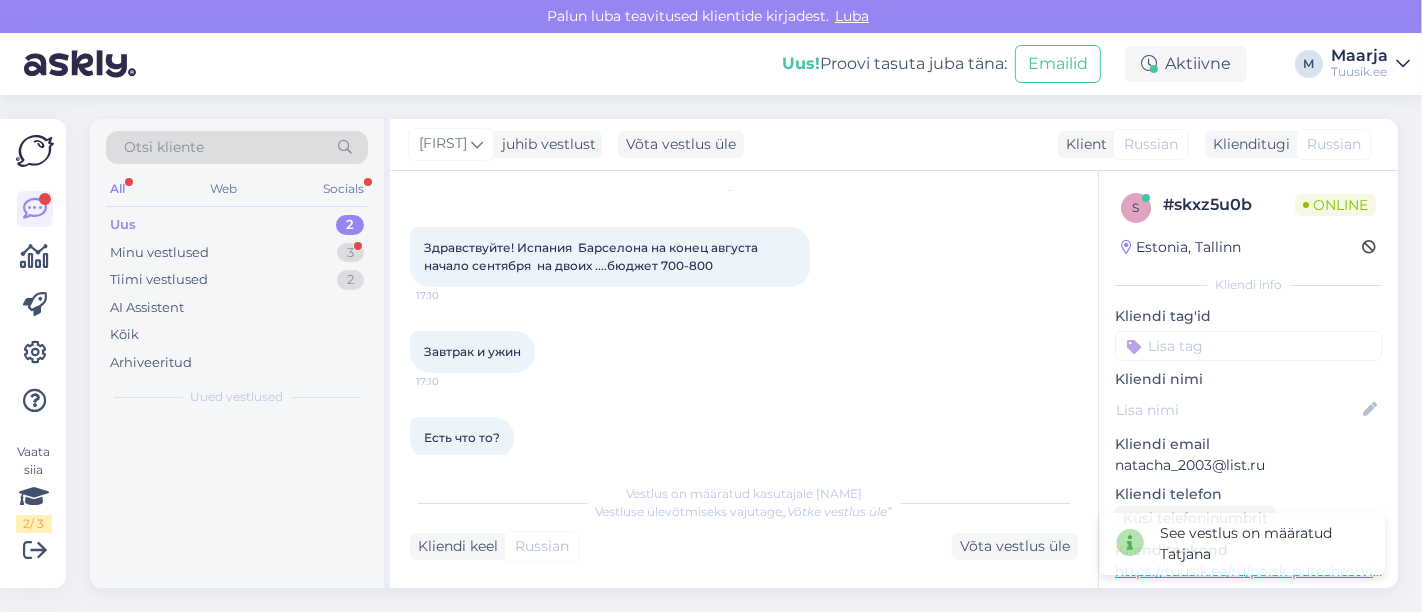 scroll, scrollTop: 587, scrollLeft: 0, axis: vertical 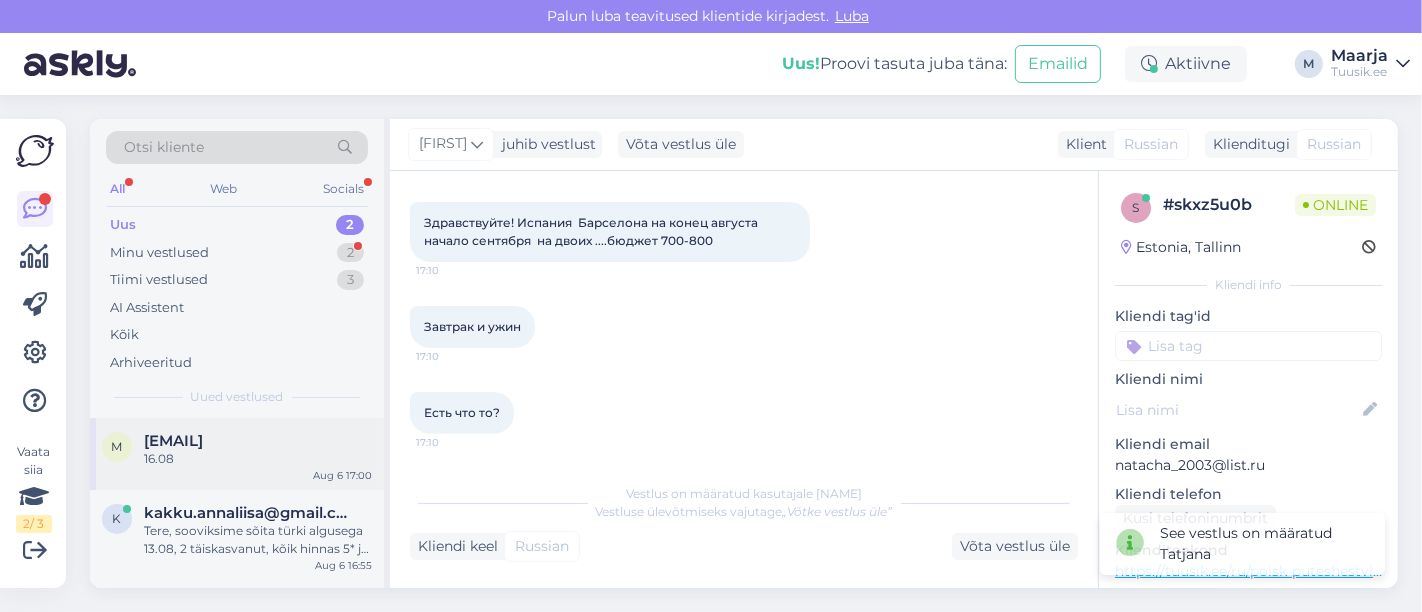click on "16.08" at bounding box center (258, 459) 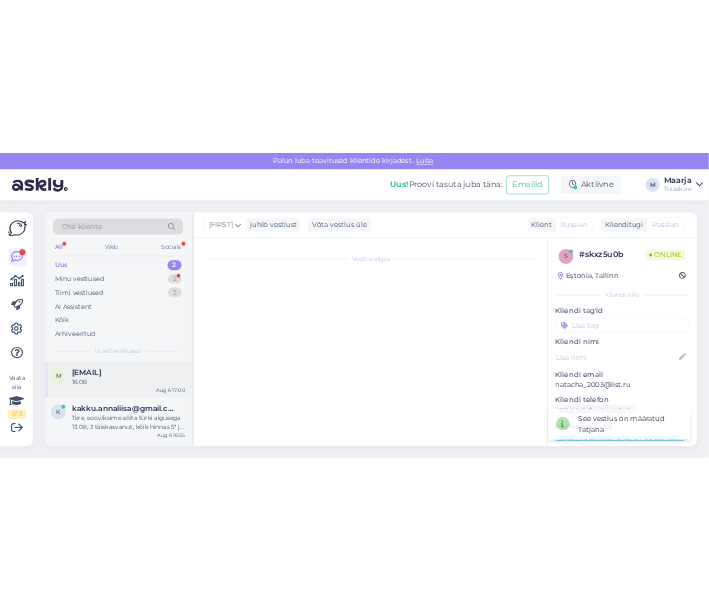scroll, scrollTop: 4495, scrollLeft: 0, axis: vertical 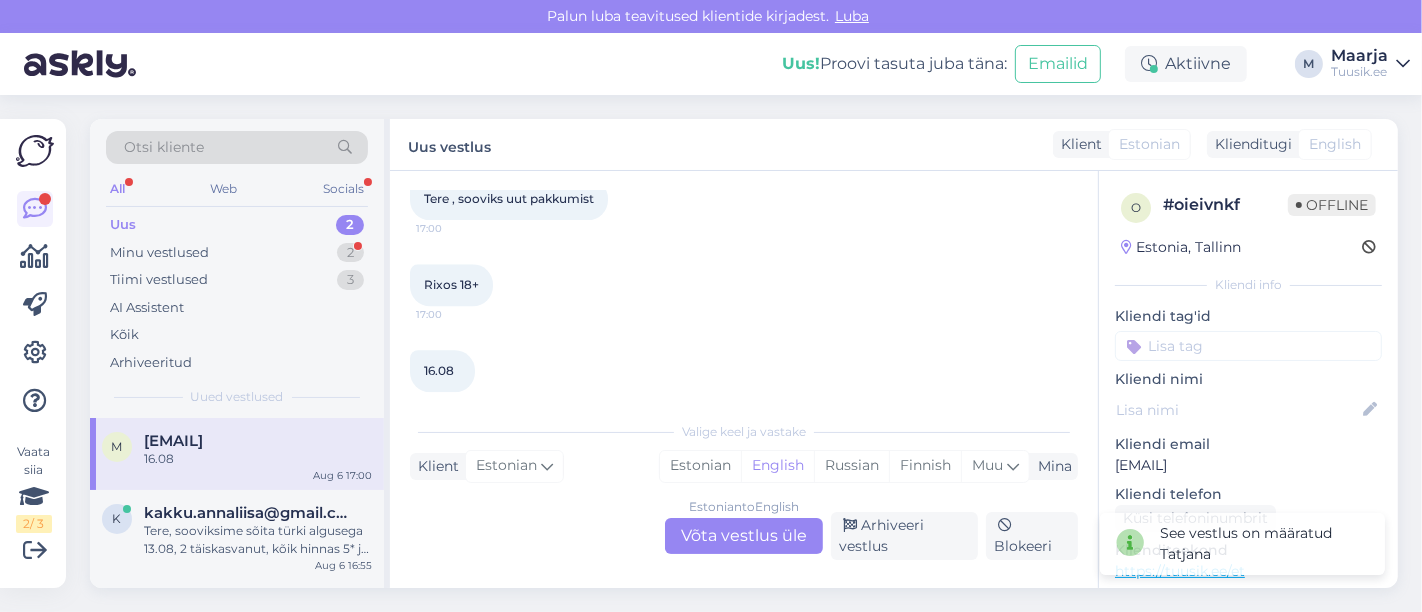 drag, startPoint x: 1320, startPoint y: 465, endPoint x: 1099, endPoint y: 469, distance: 221.0362 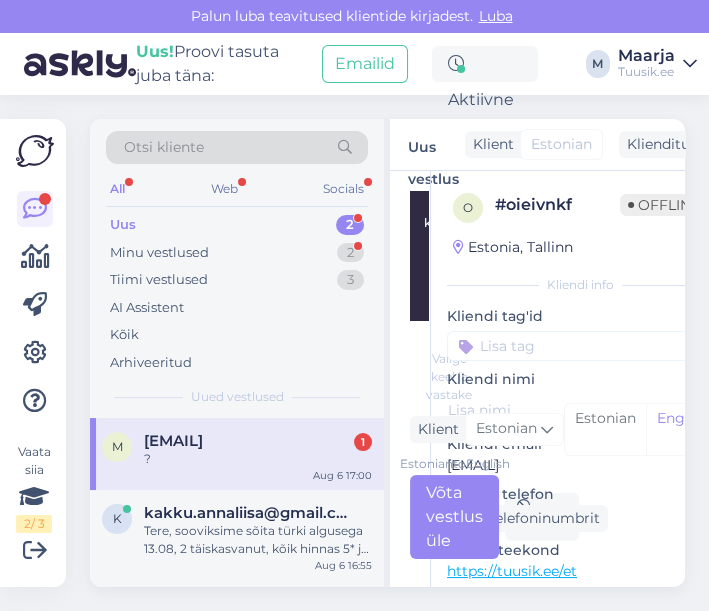 scroll, scrollTop: 9354, scrollLeft: 0, axis: vertical 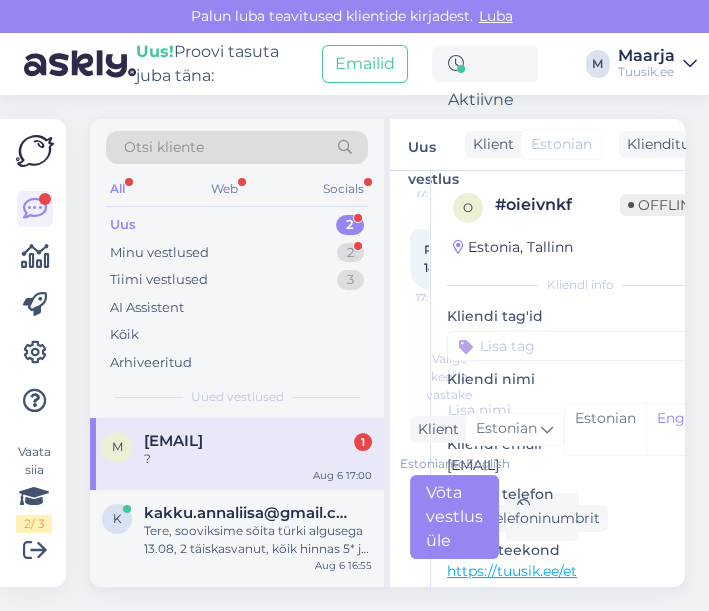 click on "?" at bounding box center [258, 459] 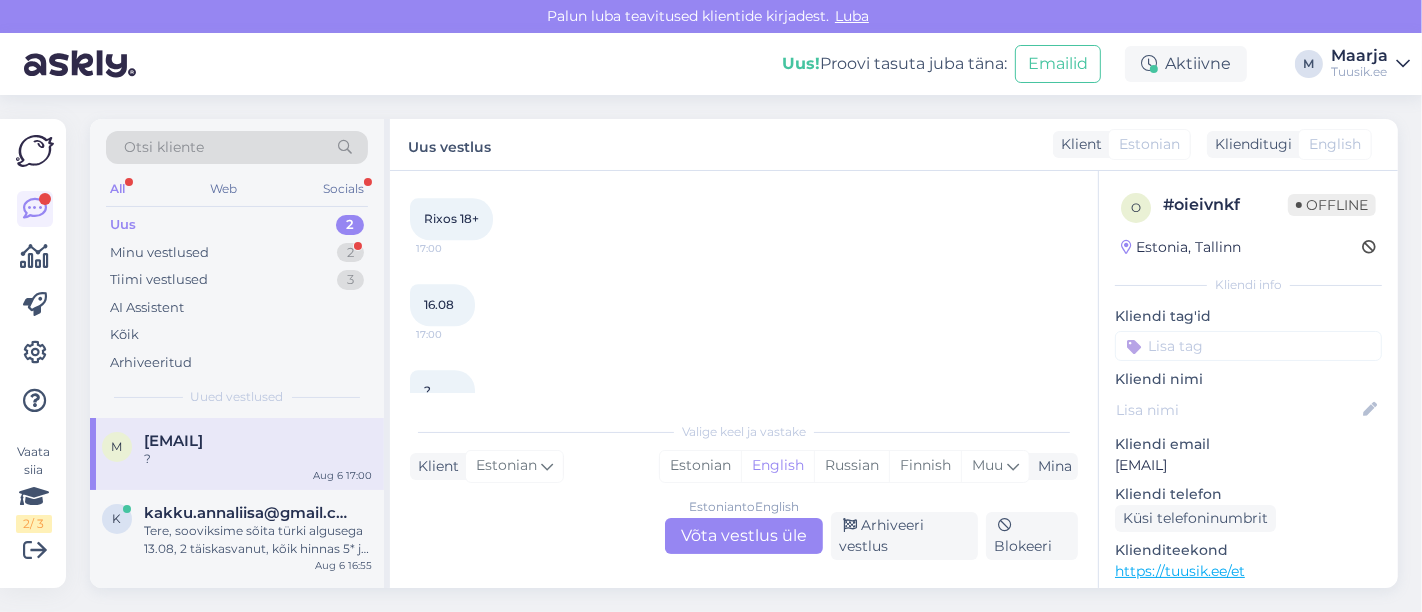 scroll, scrollTop: 4581, scrollLeft: 0, axis: vertical 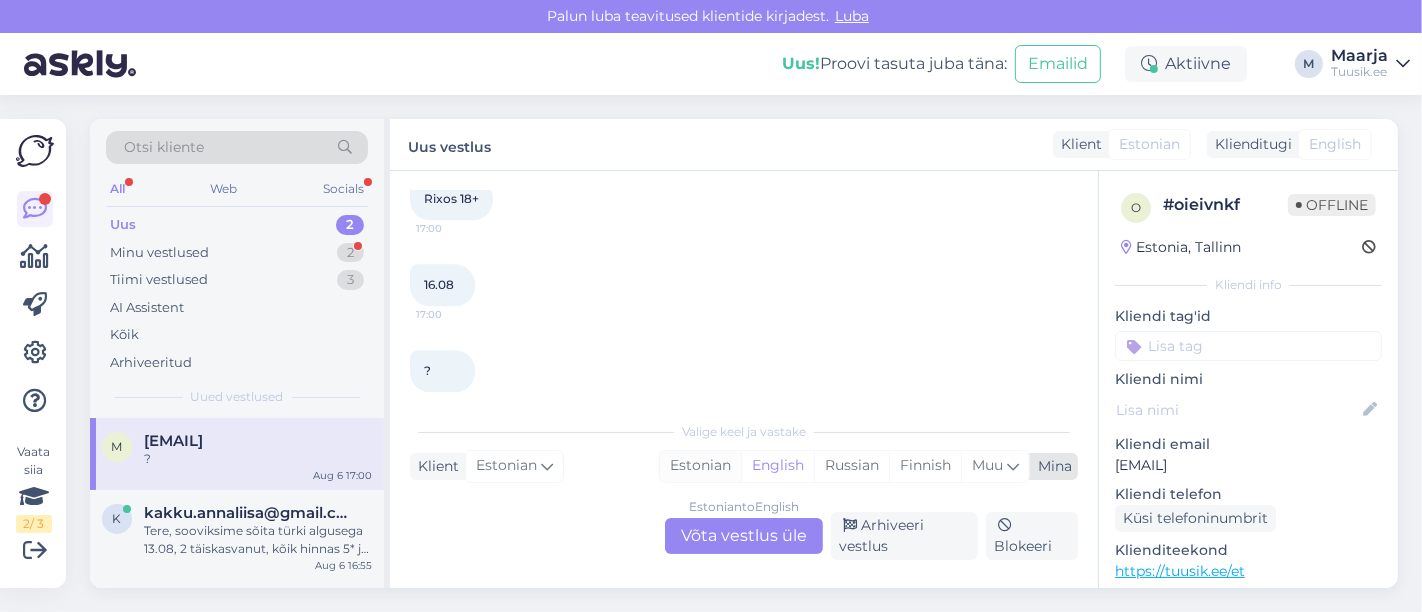 click on "Estonian" at bounding box center (700, 466) 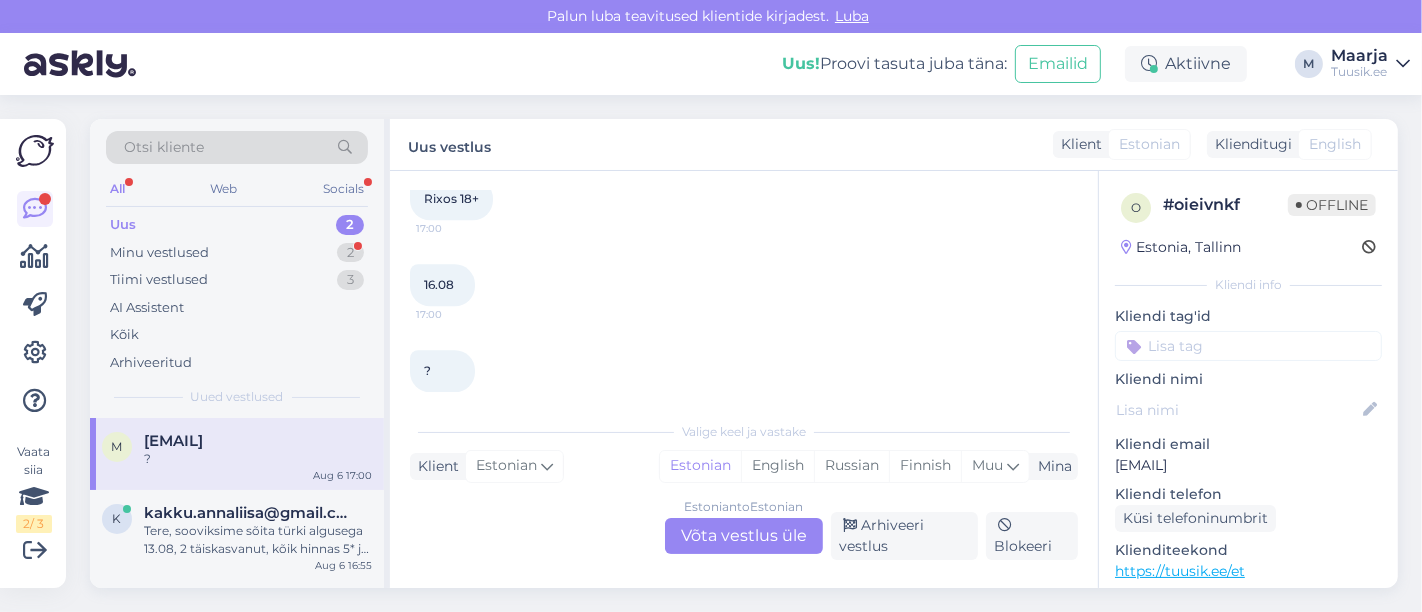 click on "Estonian  to  Estonian Võta vestlus üle" at bounding box center (744, 536) 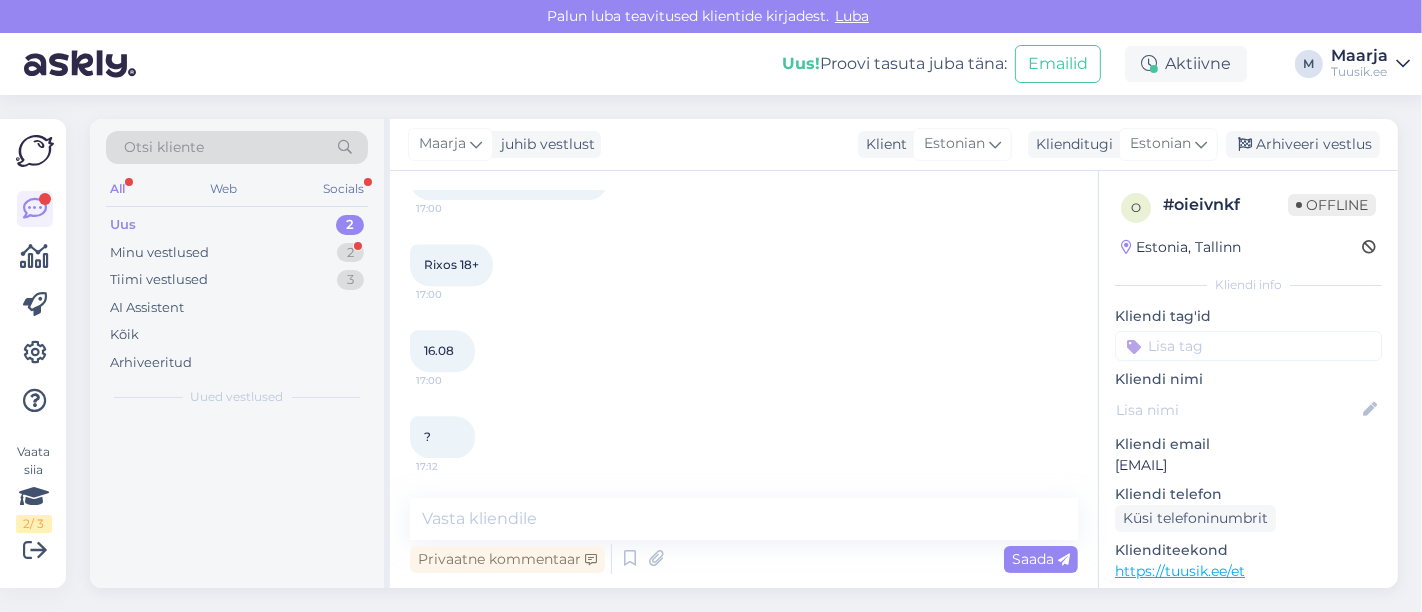 scroll, scrollTop: 4494, scrollLeft: 0, axis: vertical 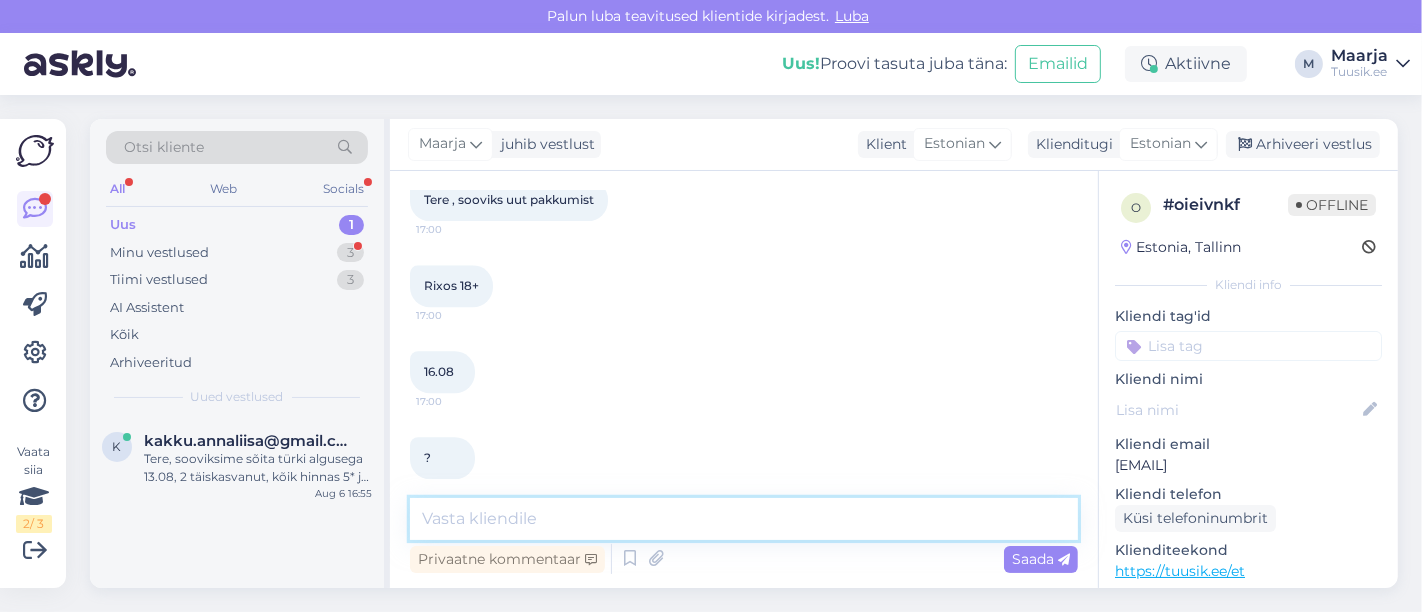 click at bounding box center (744, 519) 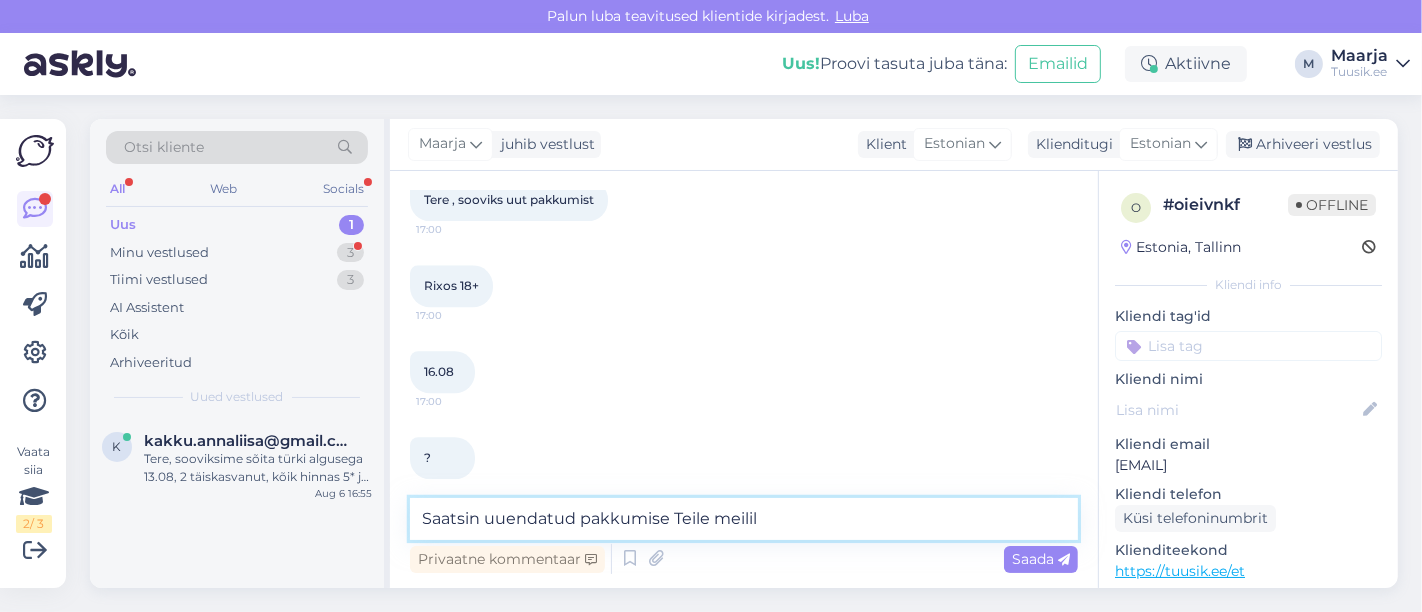 type on "Saatsin uuendatud pakkumise Teile meilile" 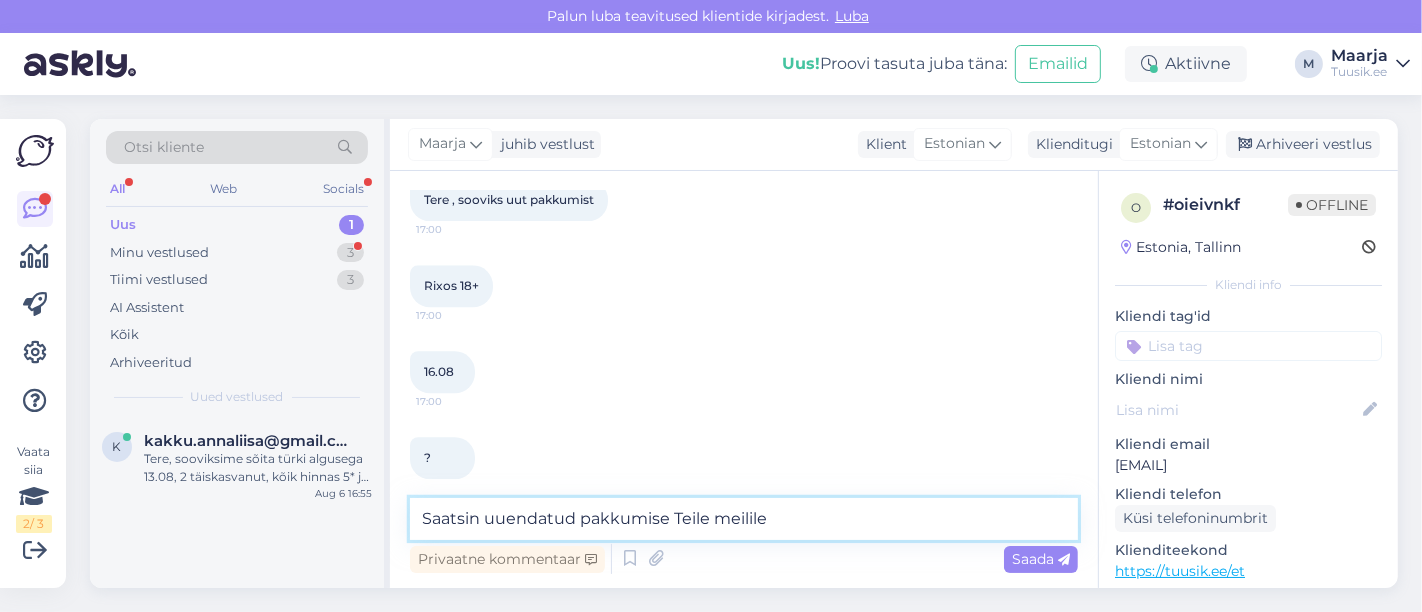 type 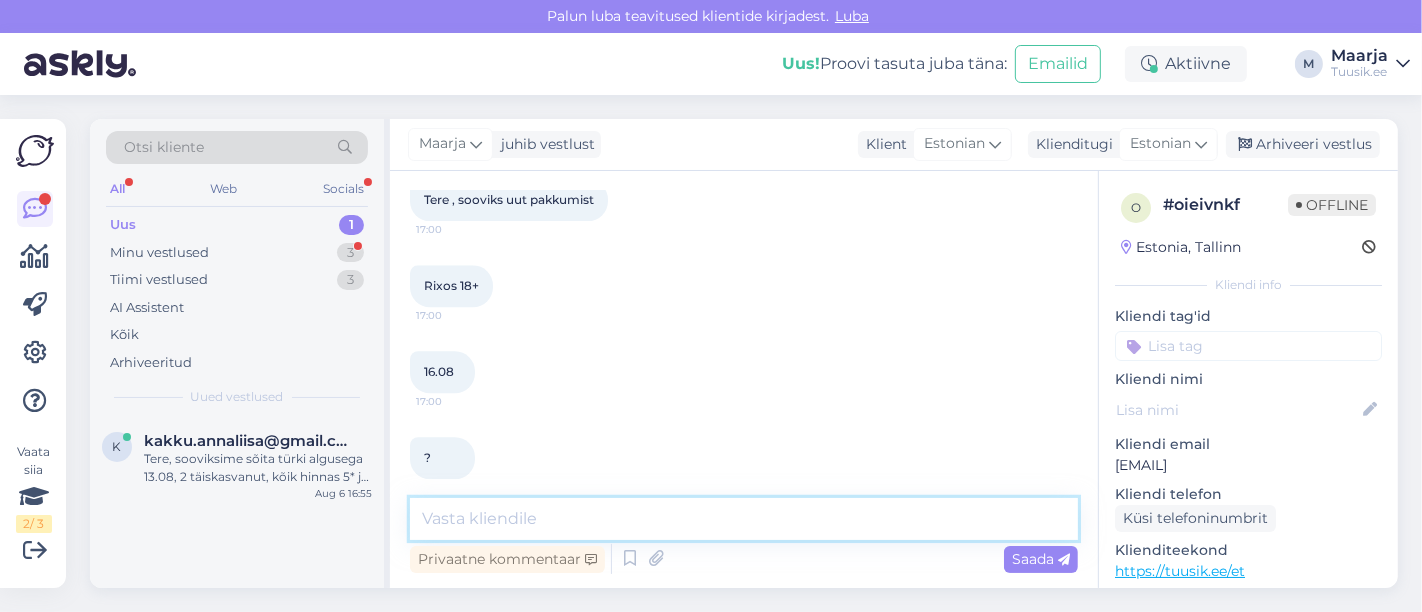 scroll, scrollTop: 4580, scrollLeft: 0, axis: vertical 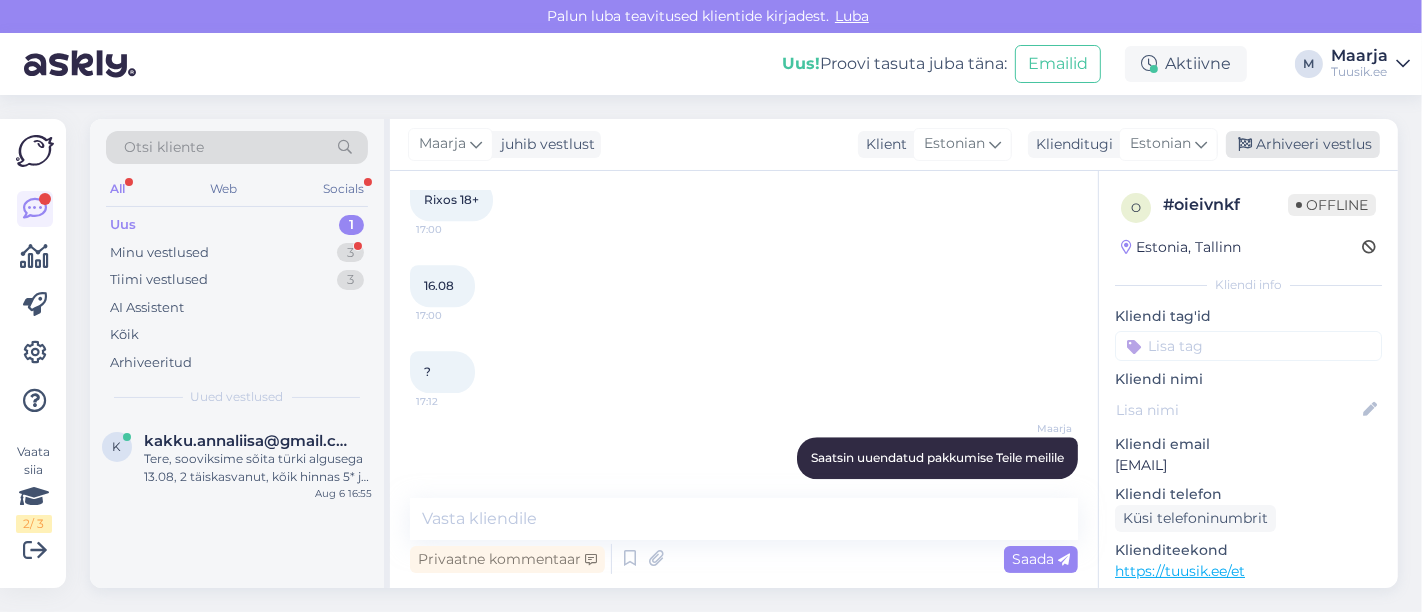click on "Arhiveeri vestlus" at bounding box center (1303, 144) 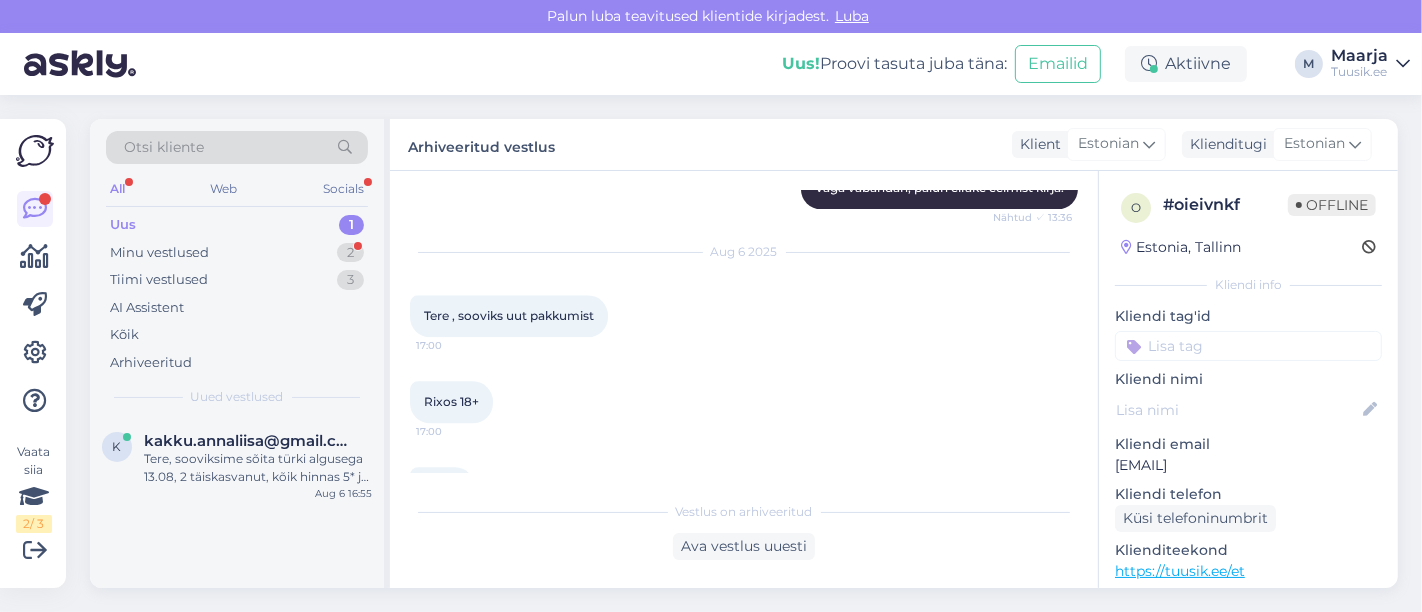 scroll, scrollTop: 4587, scrollLeft: 0, axis: vertical 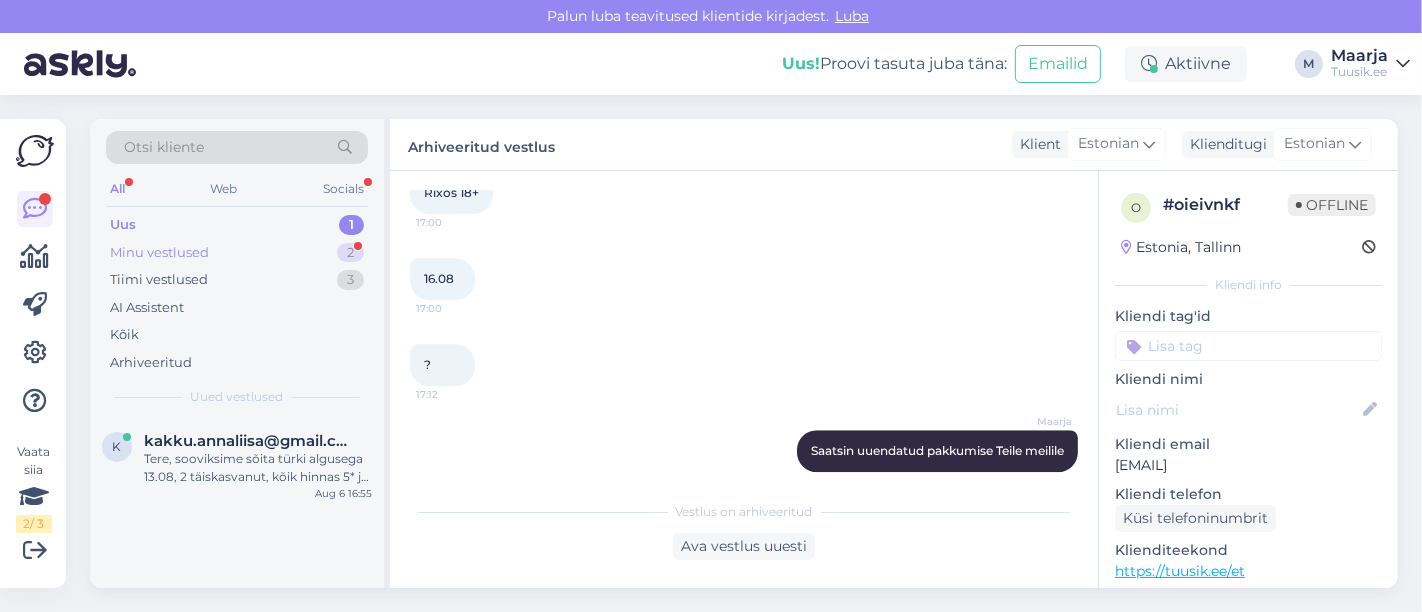 click on "Minu vestlused 2" at bounding box center [237, 253] 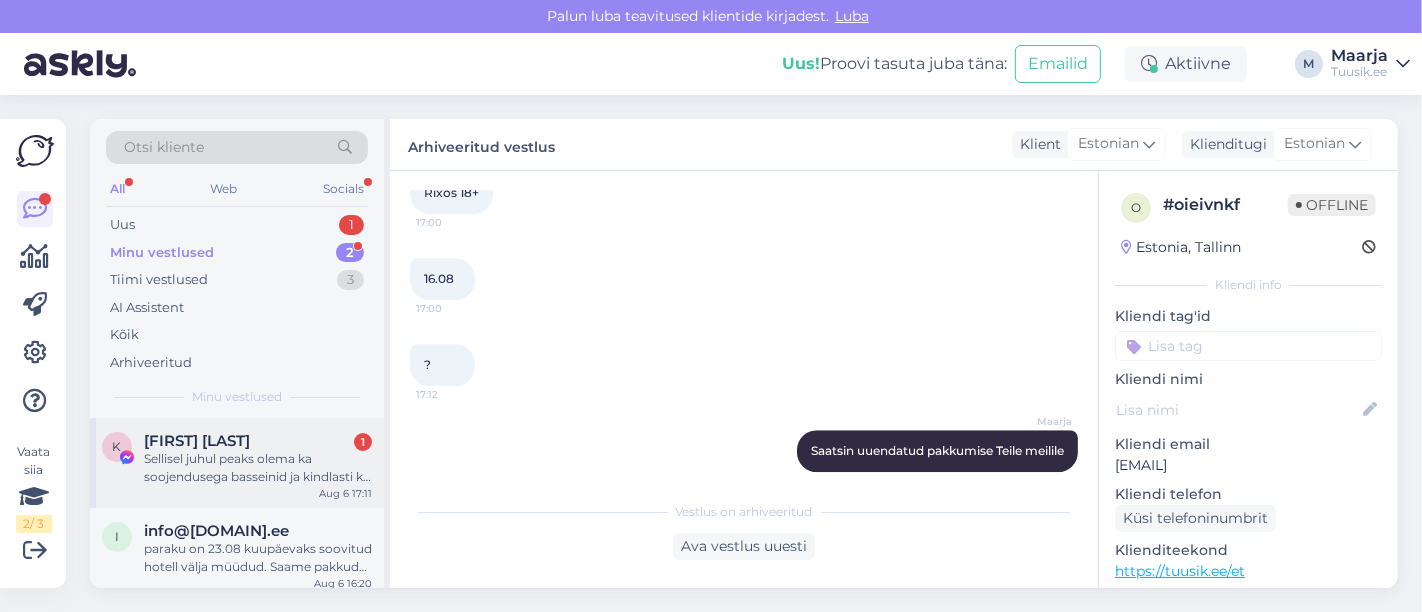 click on "Sellisel juhul peaks olema ka soojendusega basseinid ja kindlasti ka kõik atraktsioonid avatud. Tean et paljud hotellid avavad oma veeatraktsioonid alles apr.lõpus. Aga võite saata ka mõne hea hotelli pakkumise. Oleks huvitatud 5tärni ja UAI. Meid kokku küll 11 inimest, aga näidiapakkumise võite saata ühe toa kohta (täiskasvanu pluss 13 aasatne laps). Tänan!" at bounding box center (258, 468) 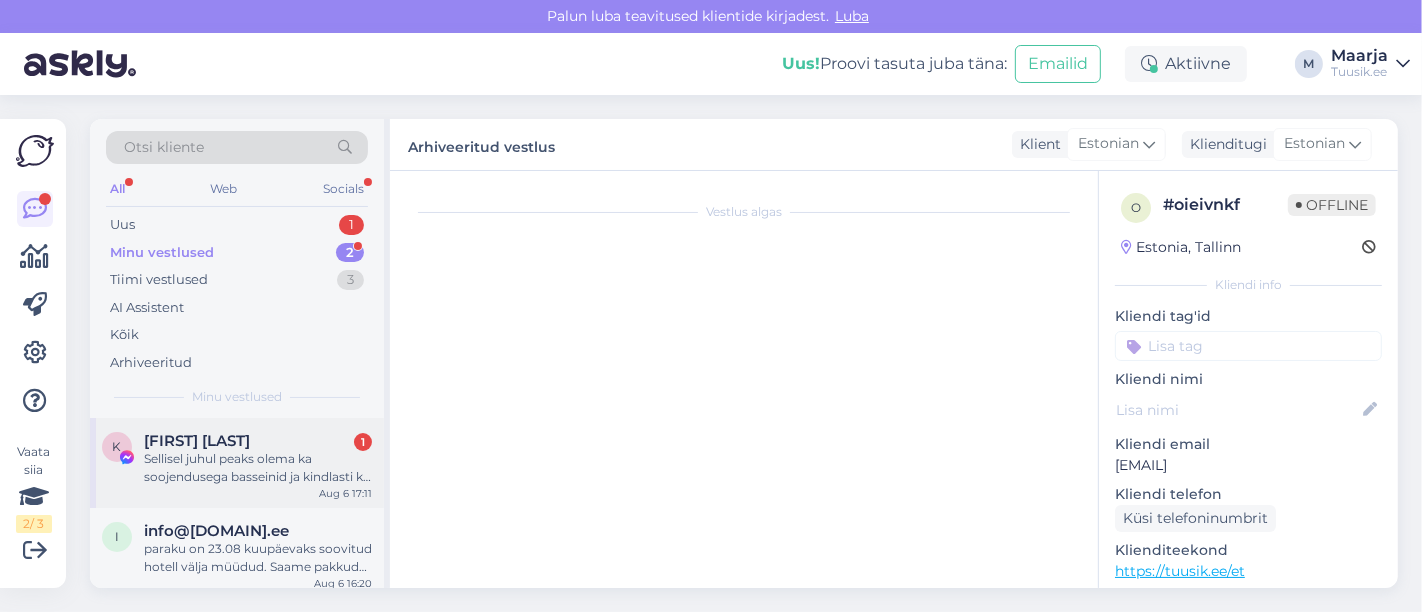 scroll, scrollTop: 457, scrollLeft: 0, axis: vertical 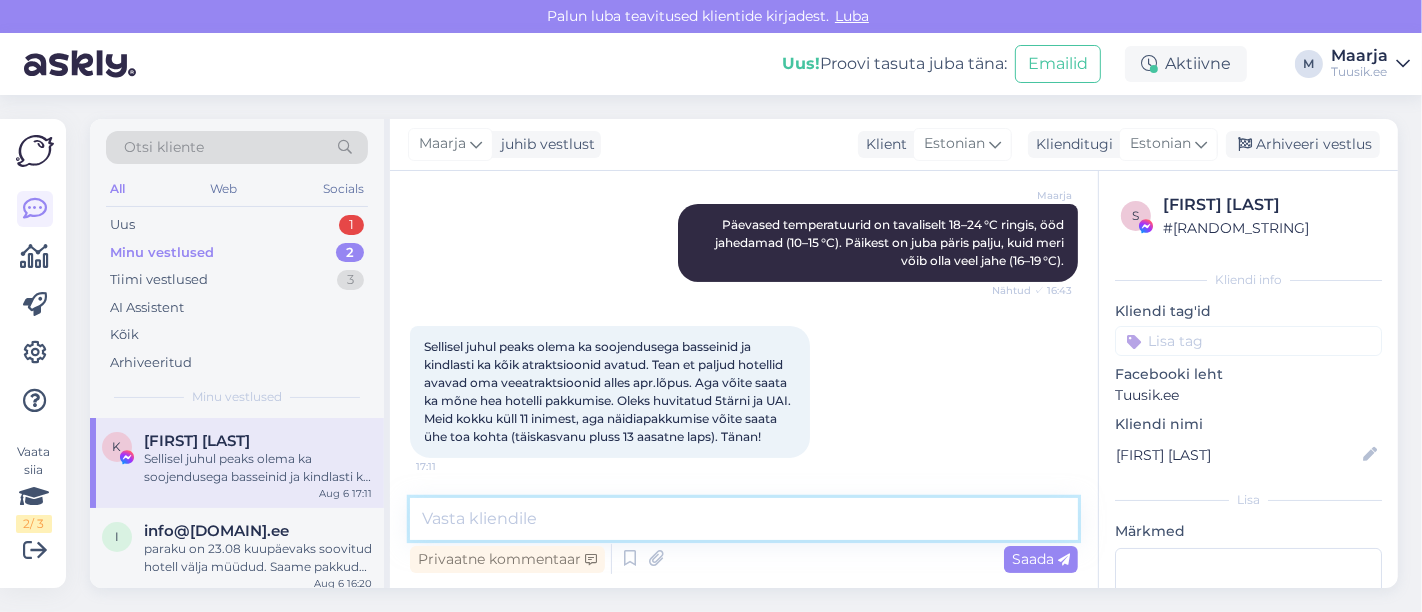 click at bounding box center (744, 519) 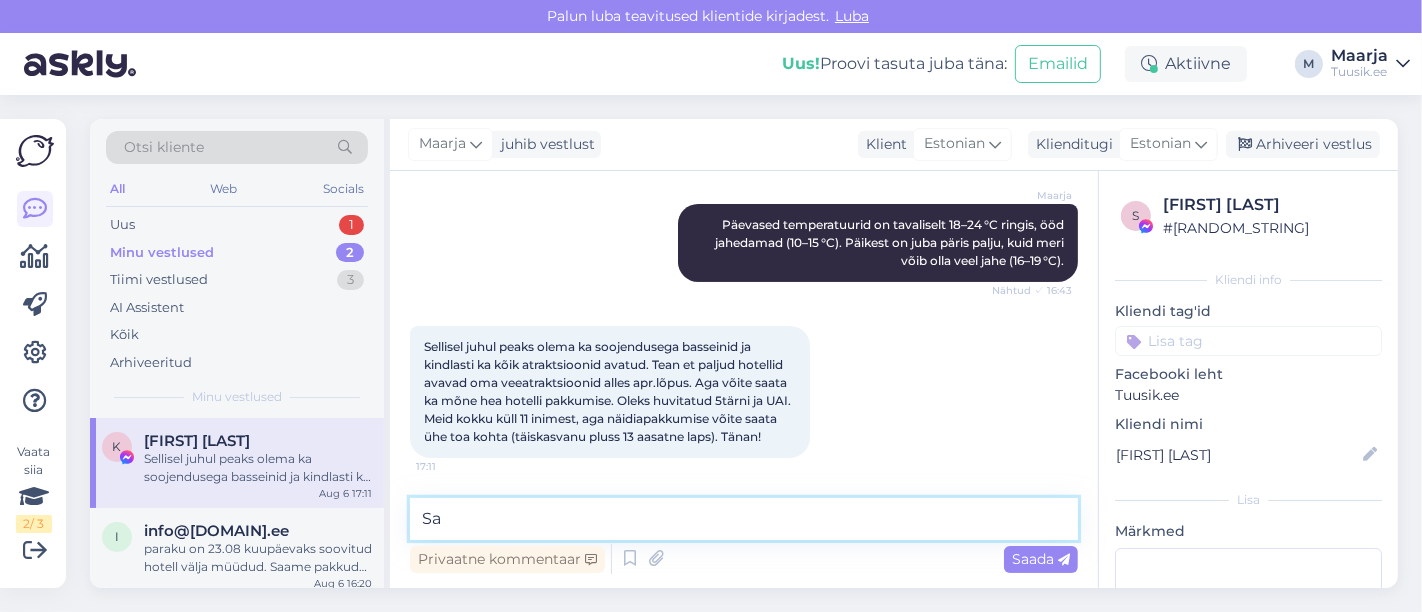 type on "S" 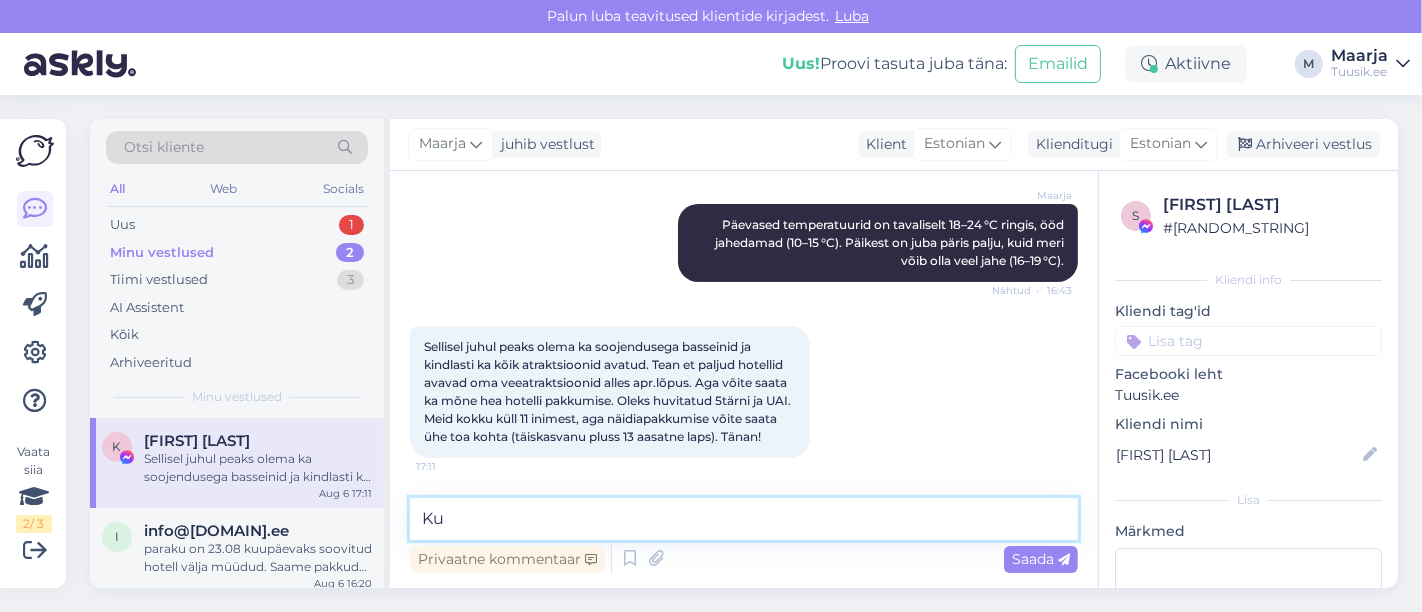 type on "K" 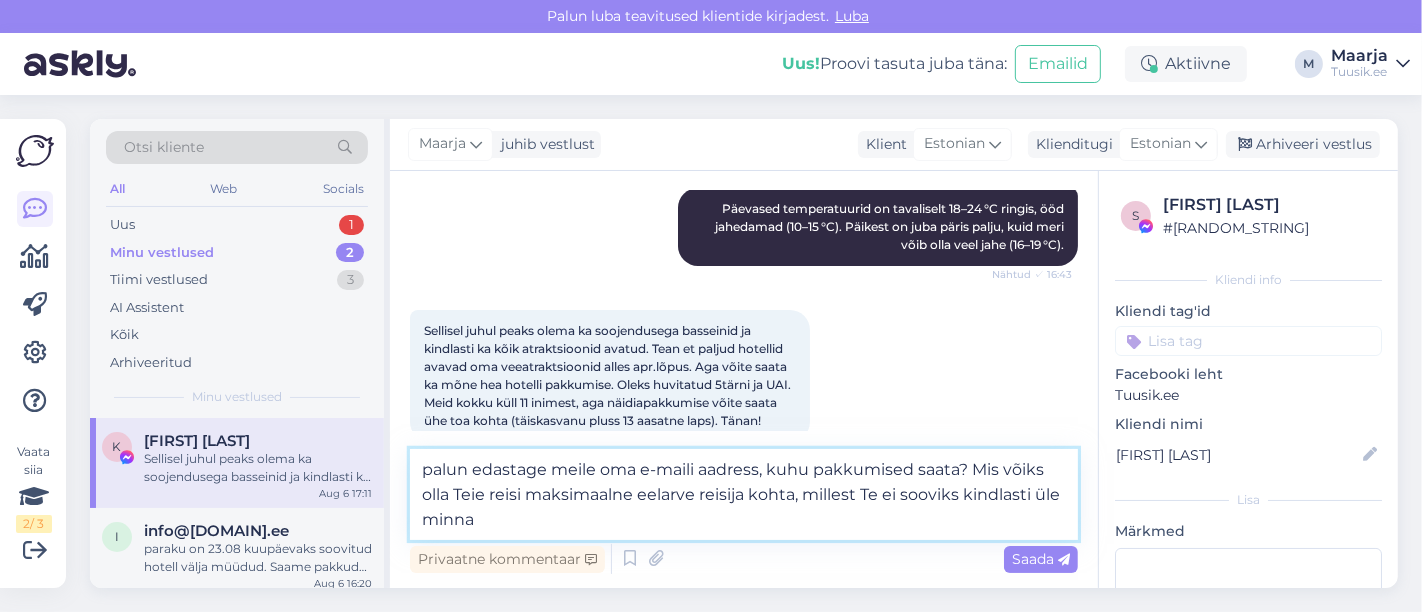 type on "palun edastage meile oma e-maili aadress, kuhu pakkumised saata? Mis võiks olla Teie reisi maksimaalne eelarve reisija kohta, millest Te ei sooviks kindlasti üle minna?" 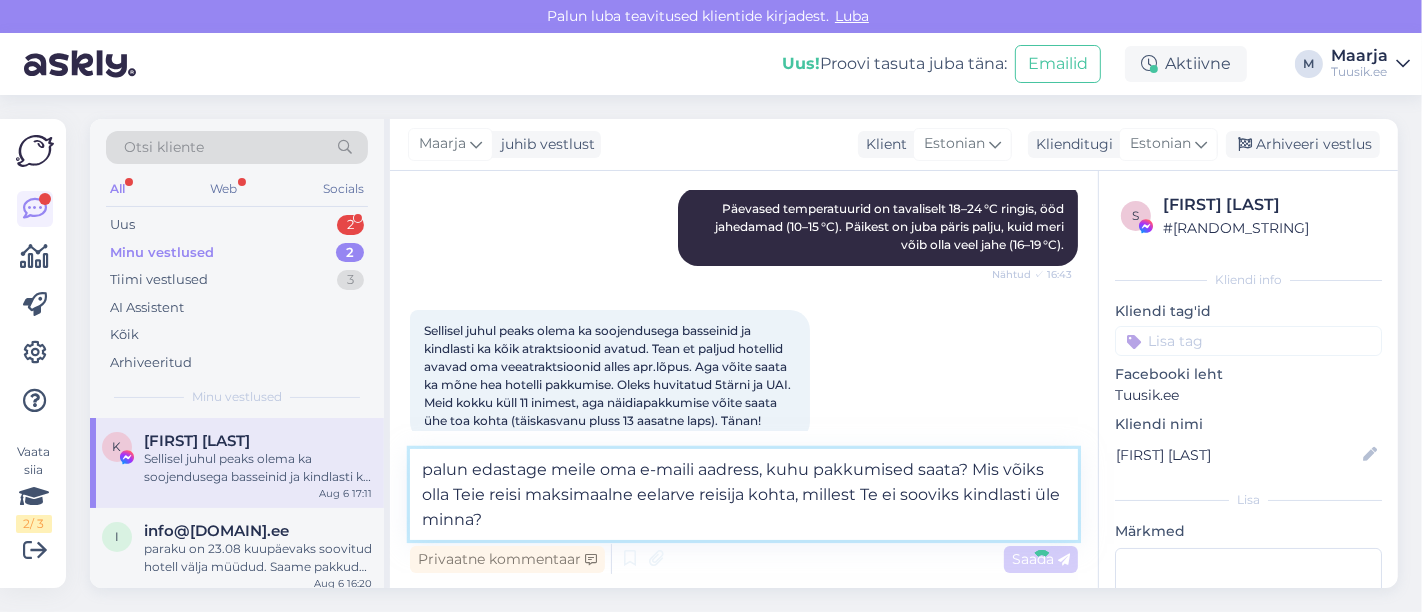 type 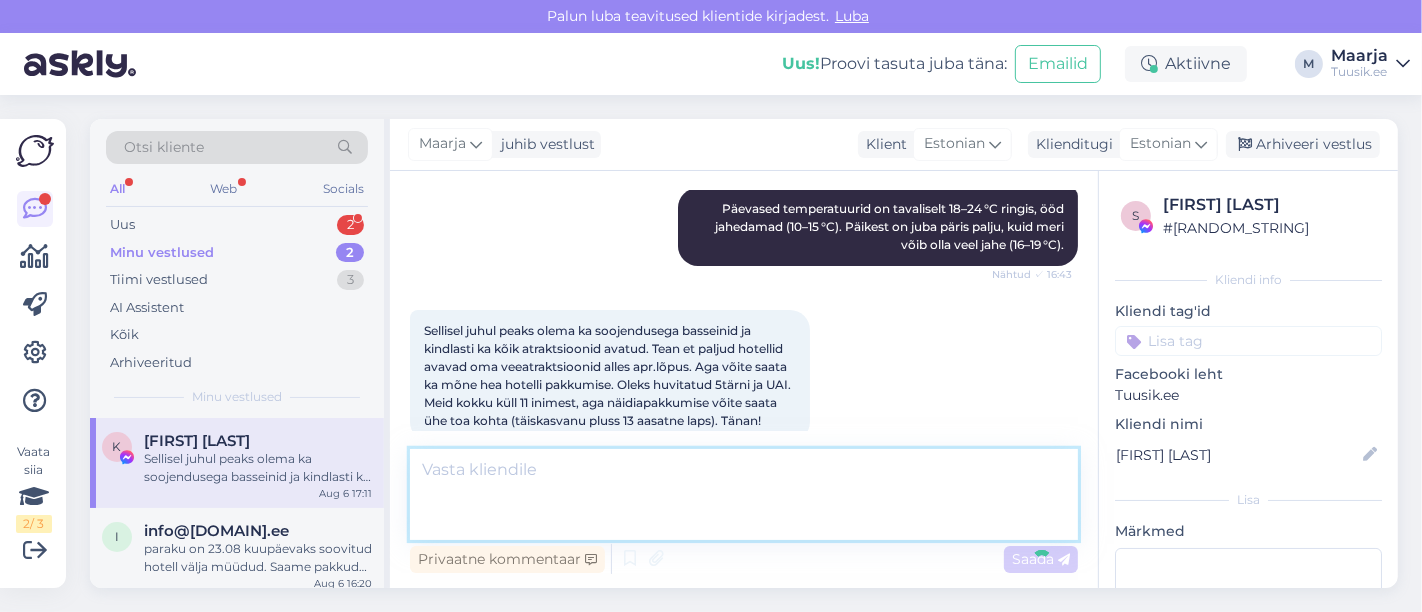 scroll, scrollTop: 597, scrollLeft: 0, axis: vertical 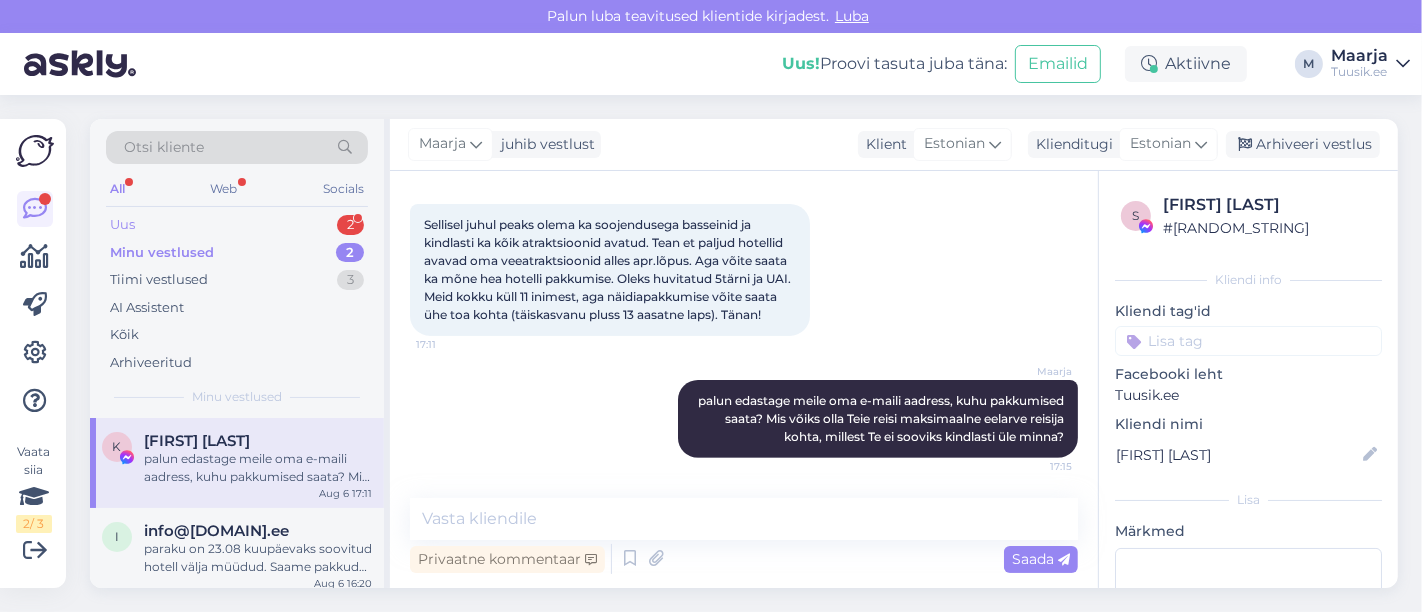click on "Uus 2" at bounding box center [237, 225] 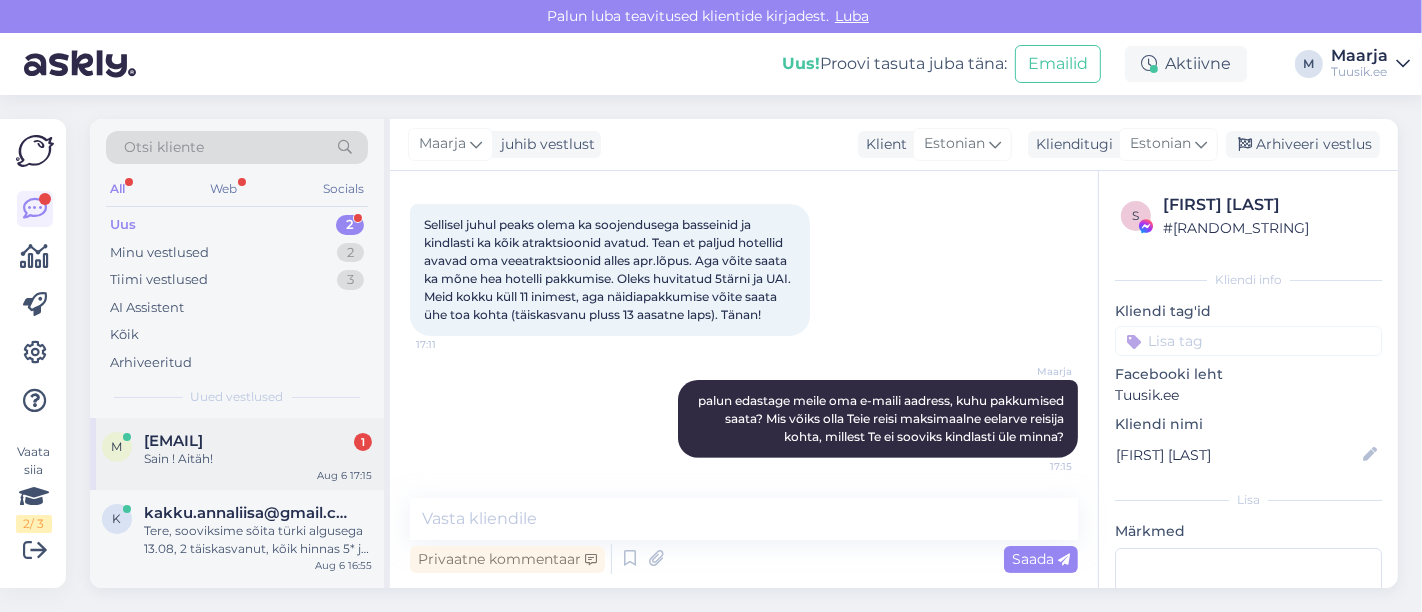 click on "[EMAIL]" at bounding box center (173, 441) 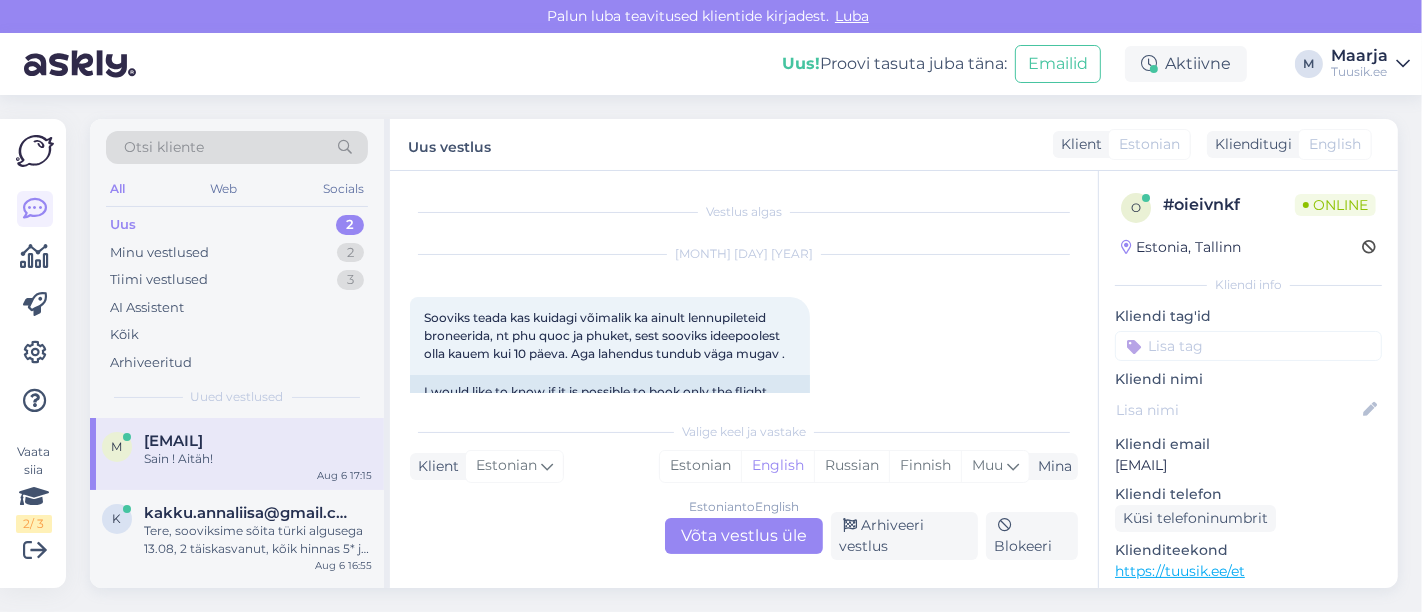 scroll, scrollTop: 4753, scrollLeft: 0, axis: vertical 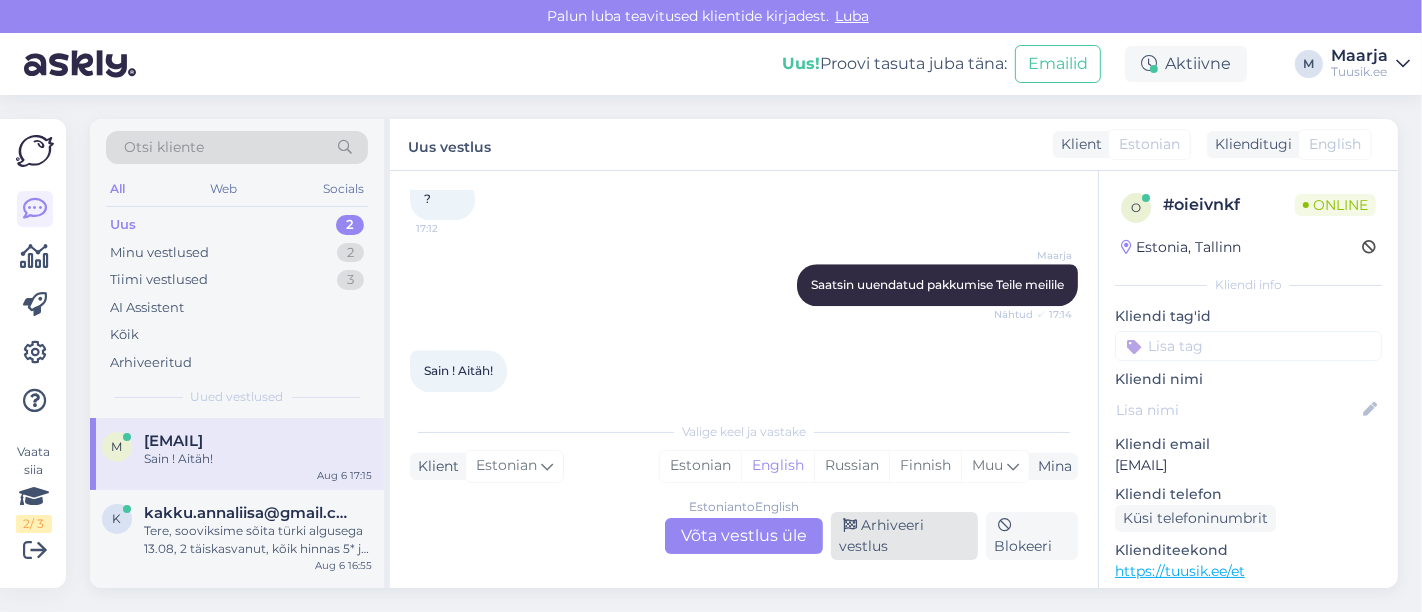 click on "Arhiveeri vestlus" at bounding box center (904, 536) 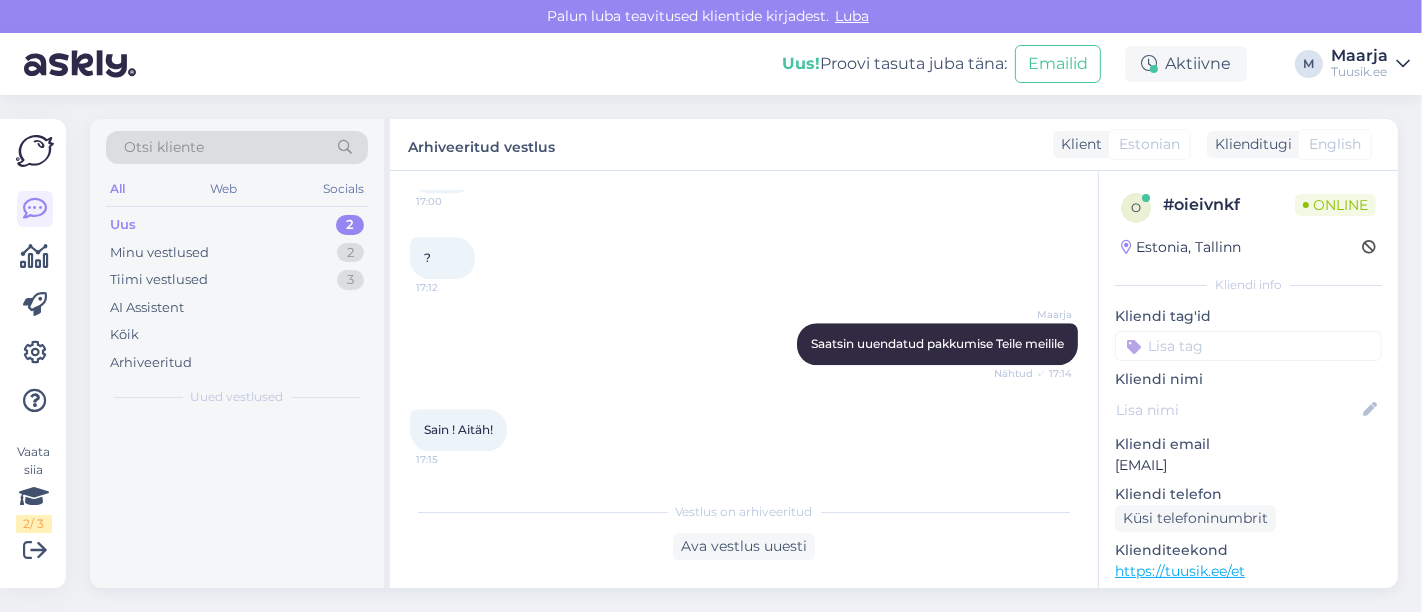 scroll, scrollTop: 4673, scrollLeft: 0, axis: vertical 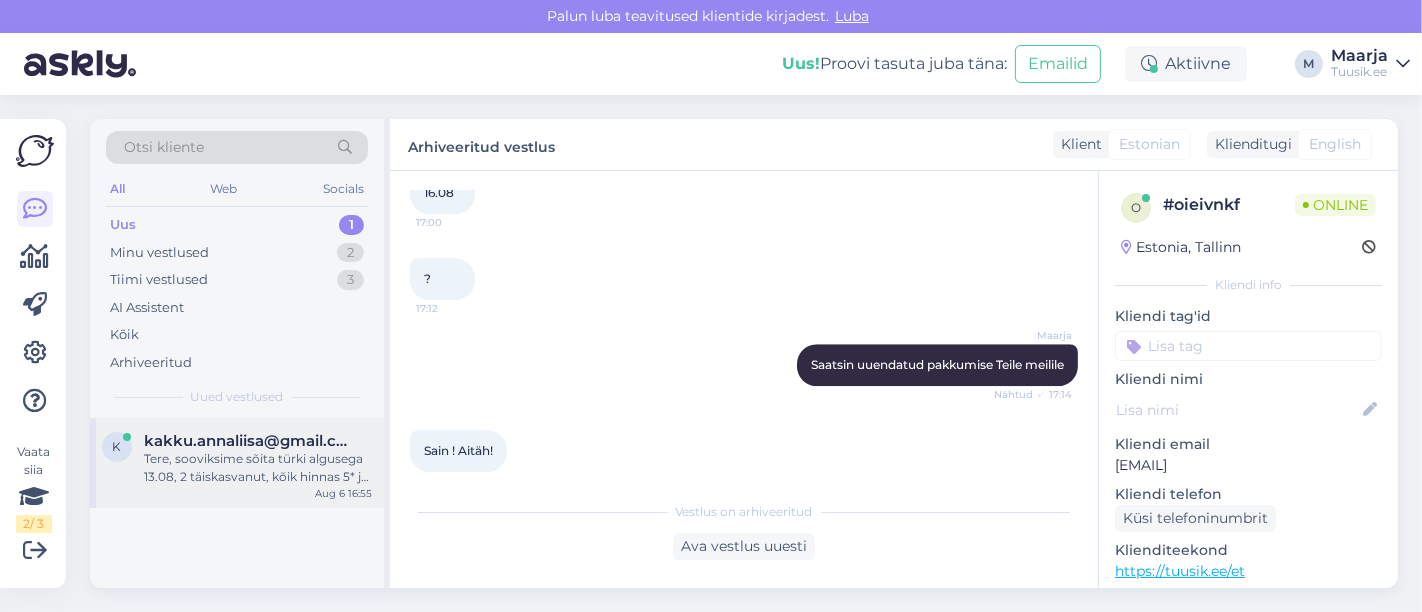 click on "Tere, sooviksime sõita türki algusega 13.08, 2 täiskasvanut, kõik hinnas 5* ja hotelli, kuhu reisib vähem venelasi. Äkki mõni viimase hetke pakkumine" at bounding box center (258, 468) 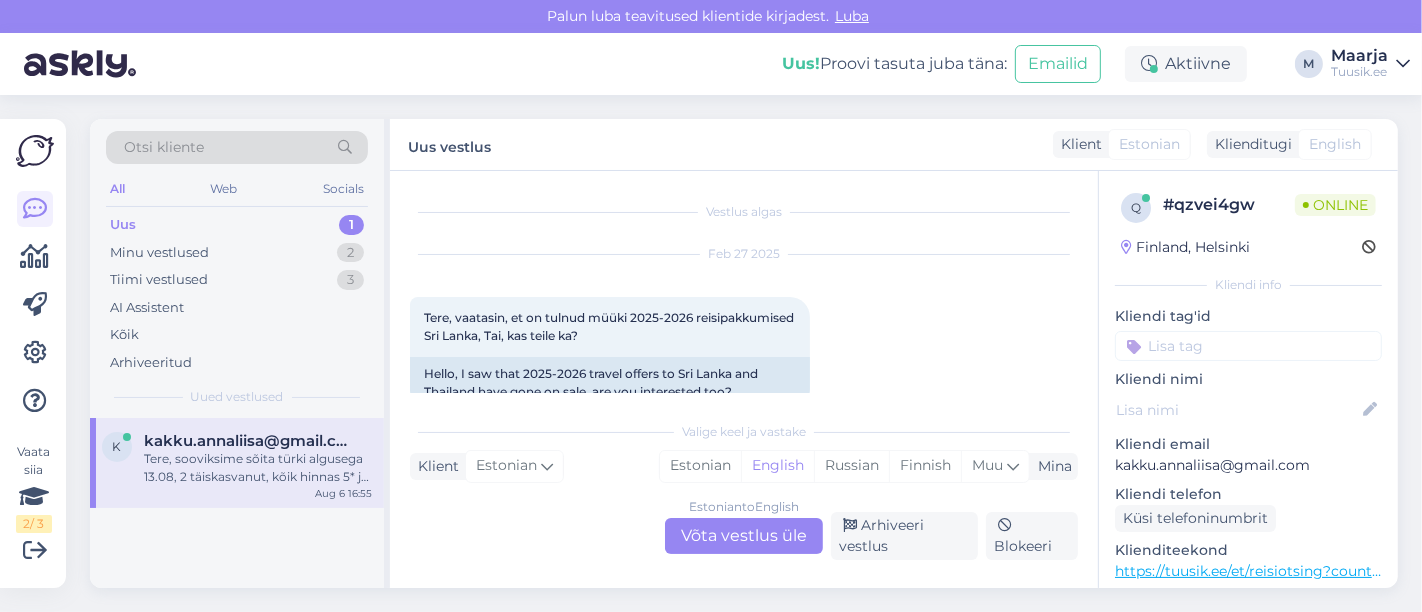 scroll, scrollTop: 1052, scrollLeft: 0, axis: vertical 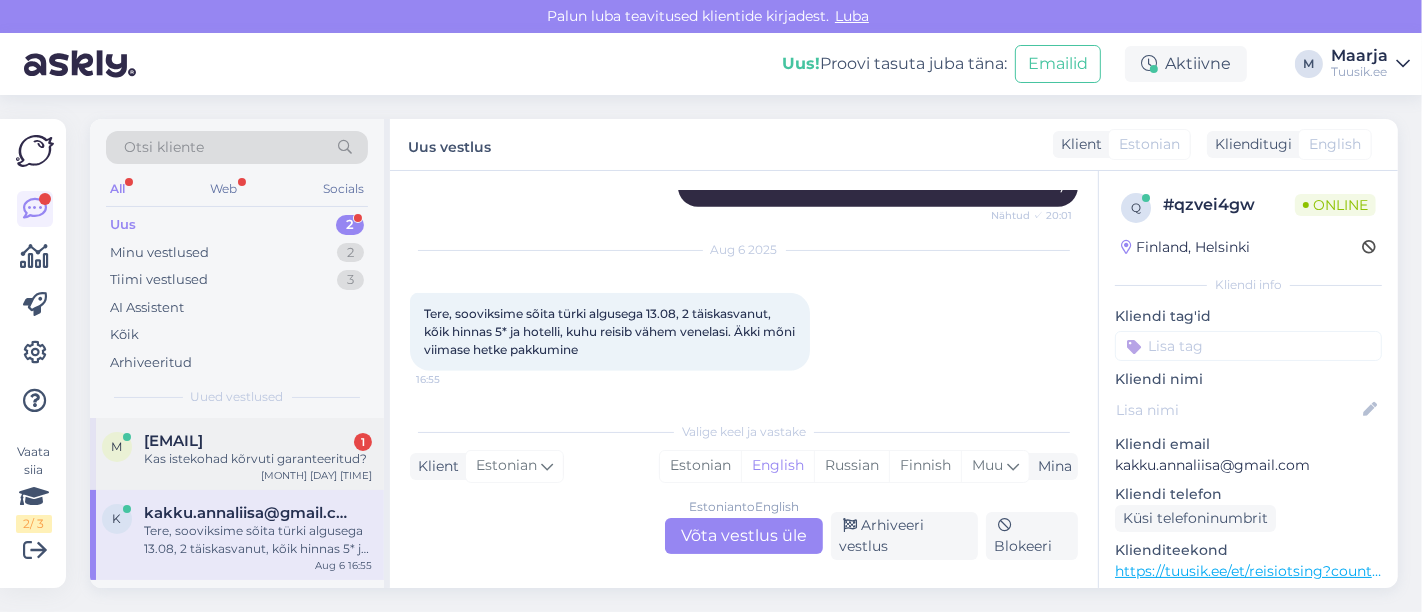 click on "m mark.ossinovski@example.com 1 Kas istekohad kõrvuti garanteeritud? Aug 6 17:16" at bounding box center (237, 454) 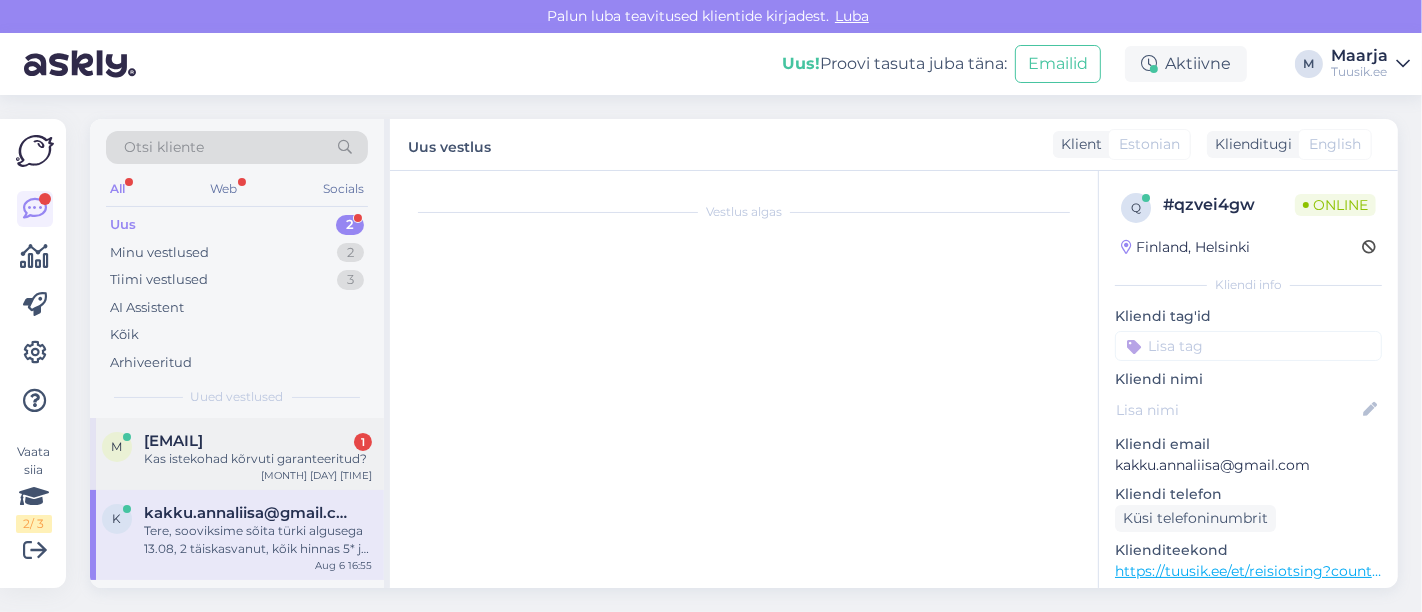 scroll, scrollTop: 4839, scrollLeft: 0, axis: vertical 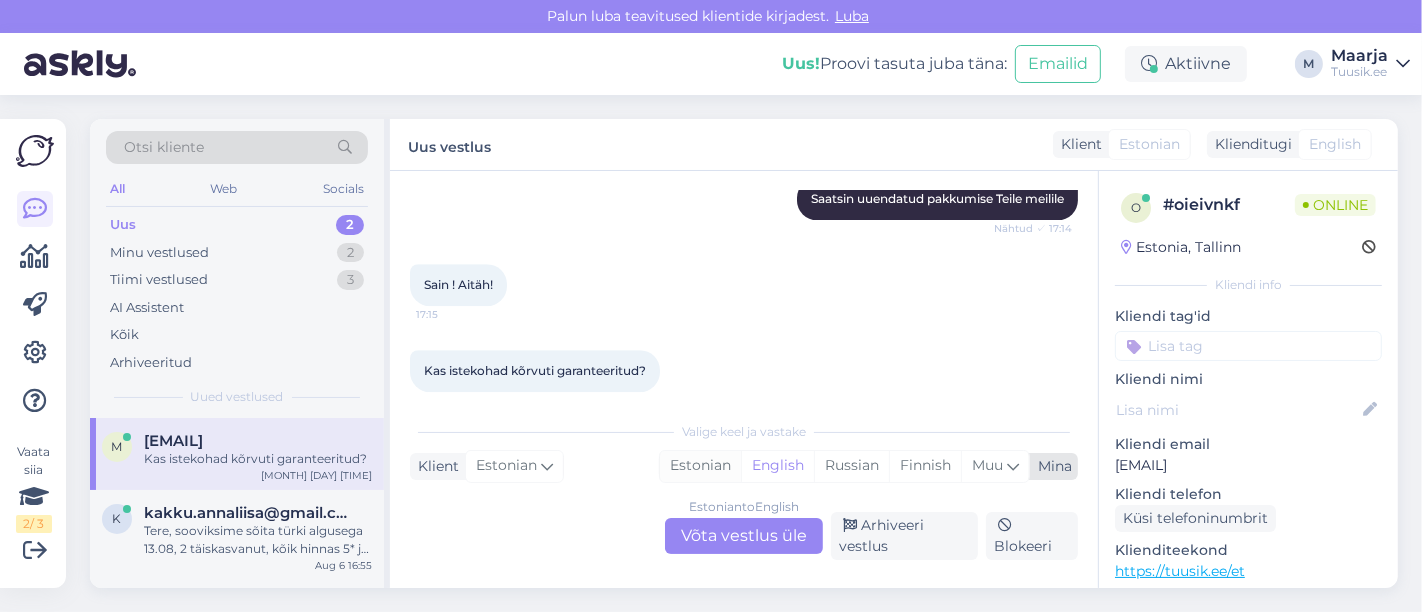 click on "Estonian" at bounding box center [700, 466] 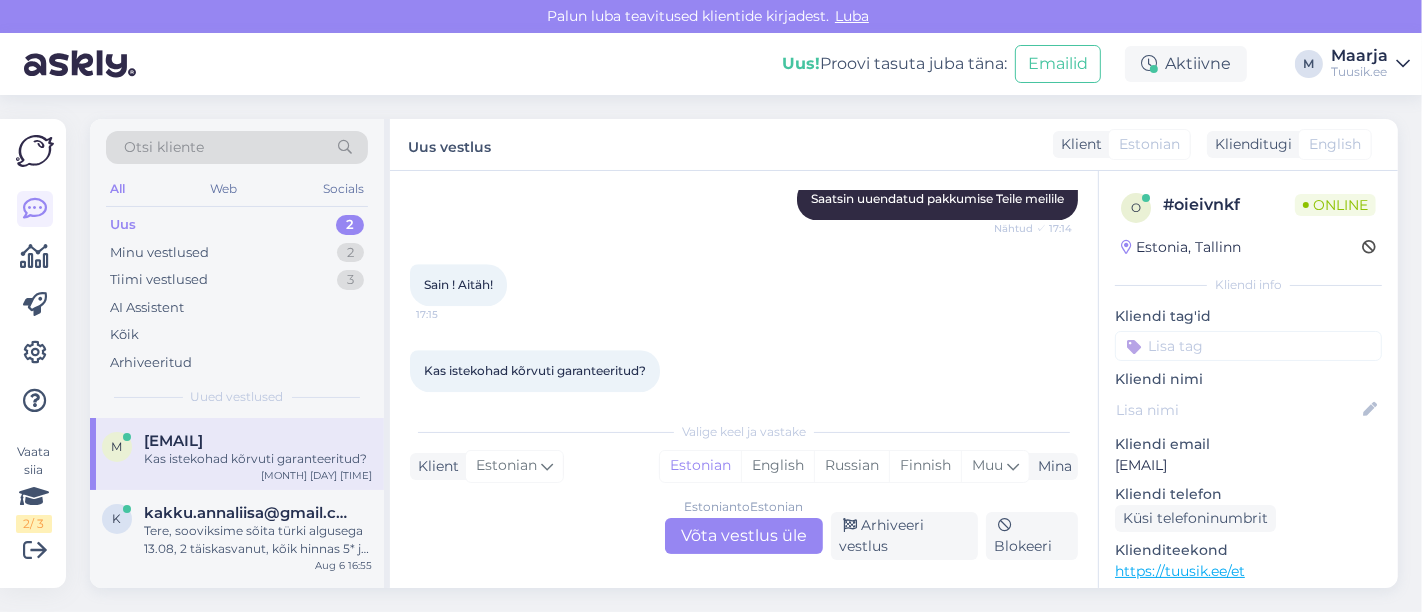 click on "Estonian  to  Estonian Võta vestlus üle" at bounding box center (744, 536) 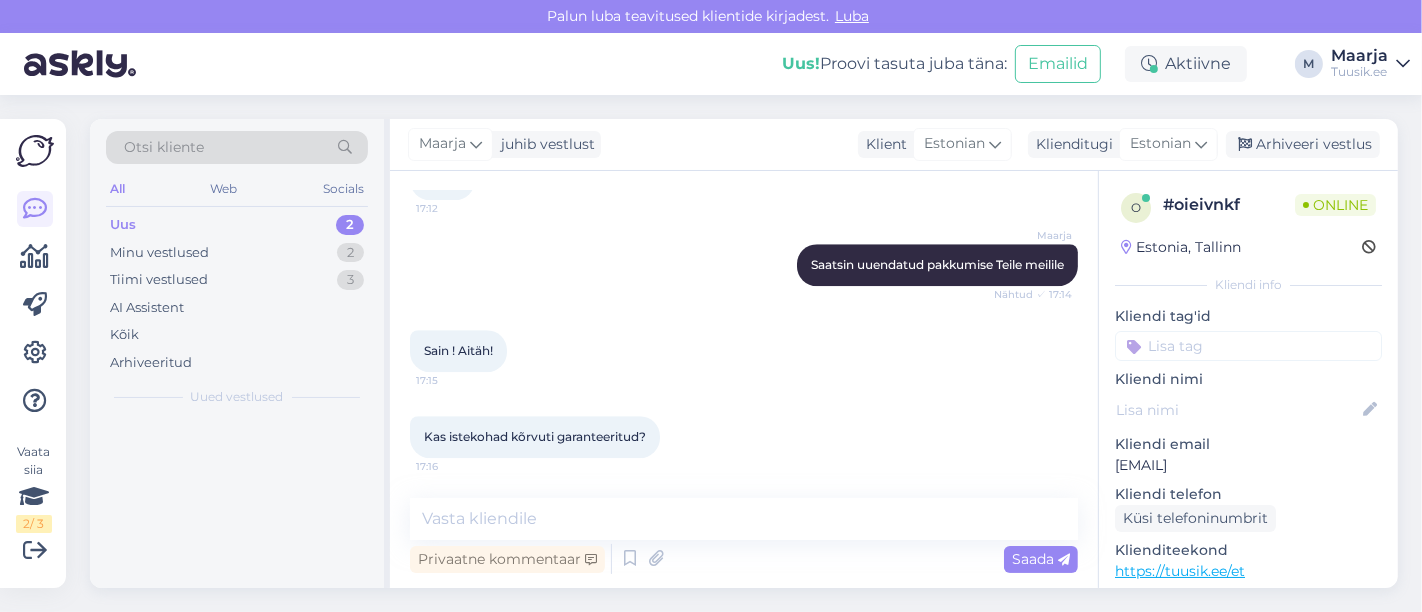 scroll, scrollTop: 4752, scrollLeft: 0, axis: vertical 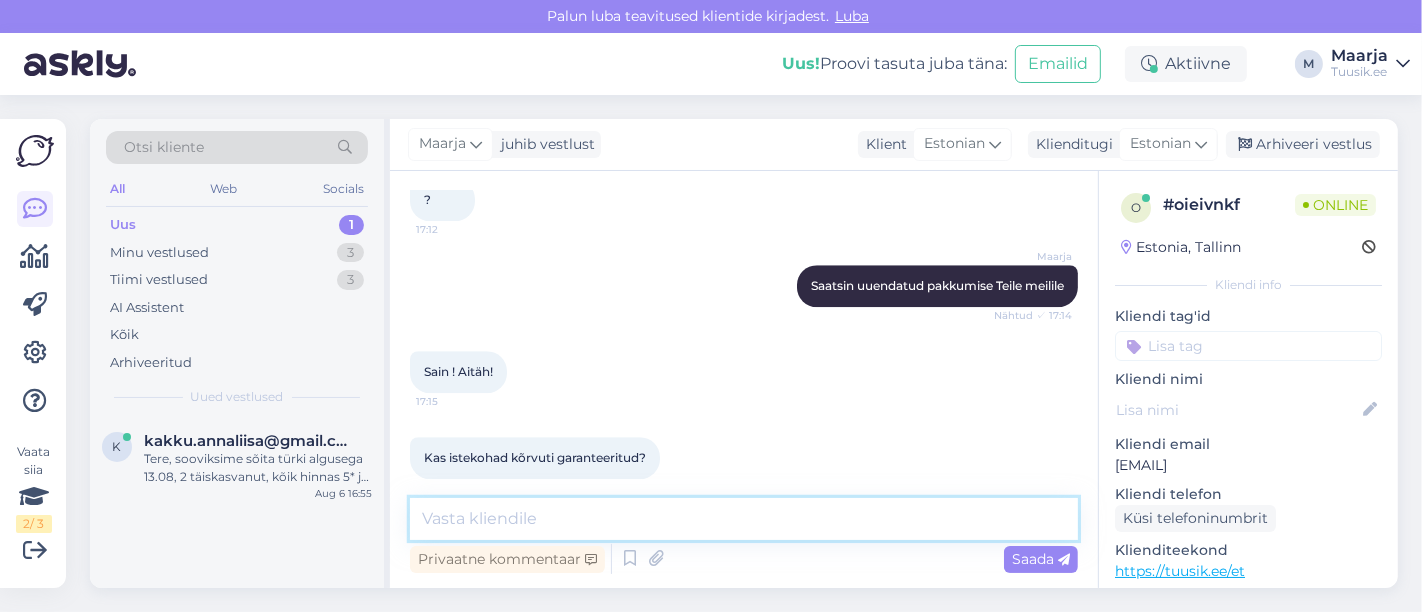 click at bounding box center [744, 519] 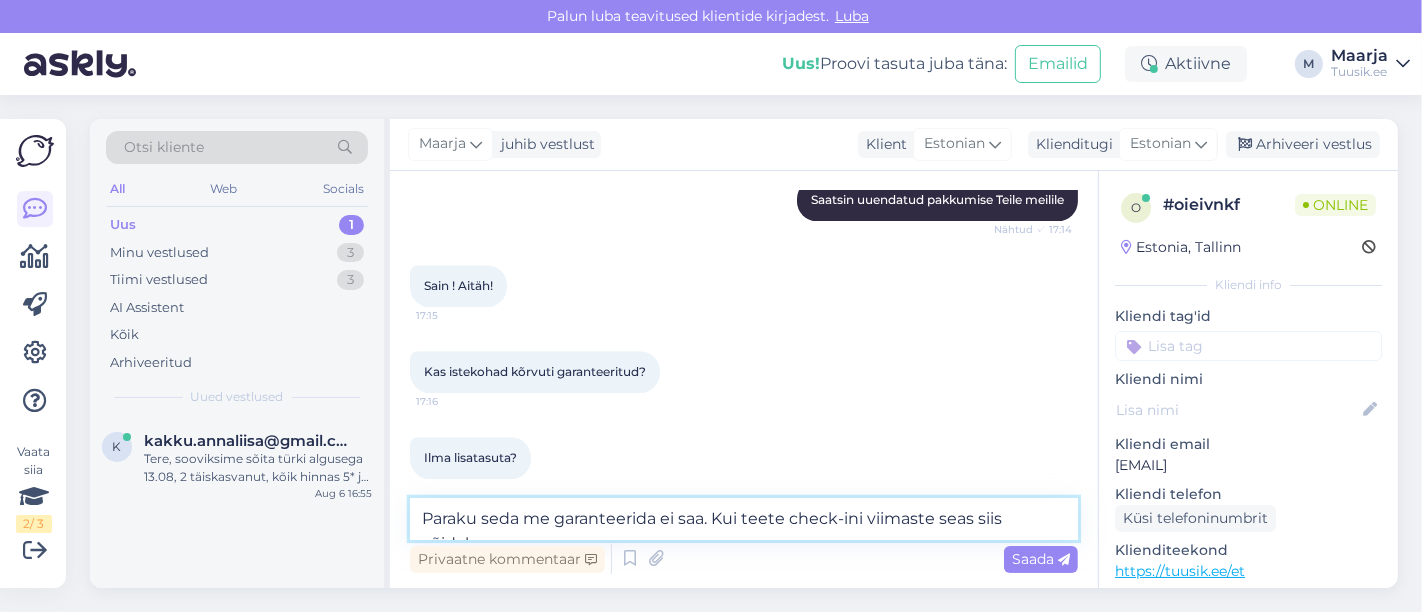 scroll, scrollTop: 4859, scrollLeft: 0, axis: vertical 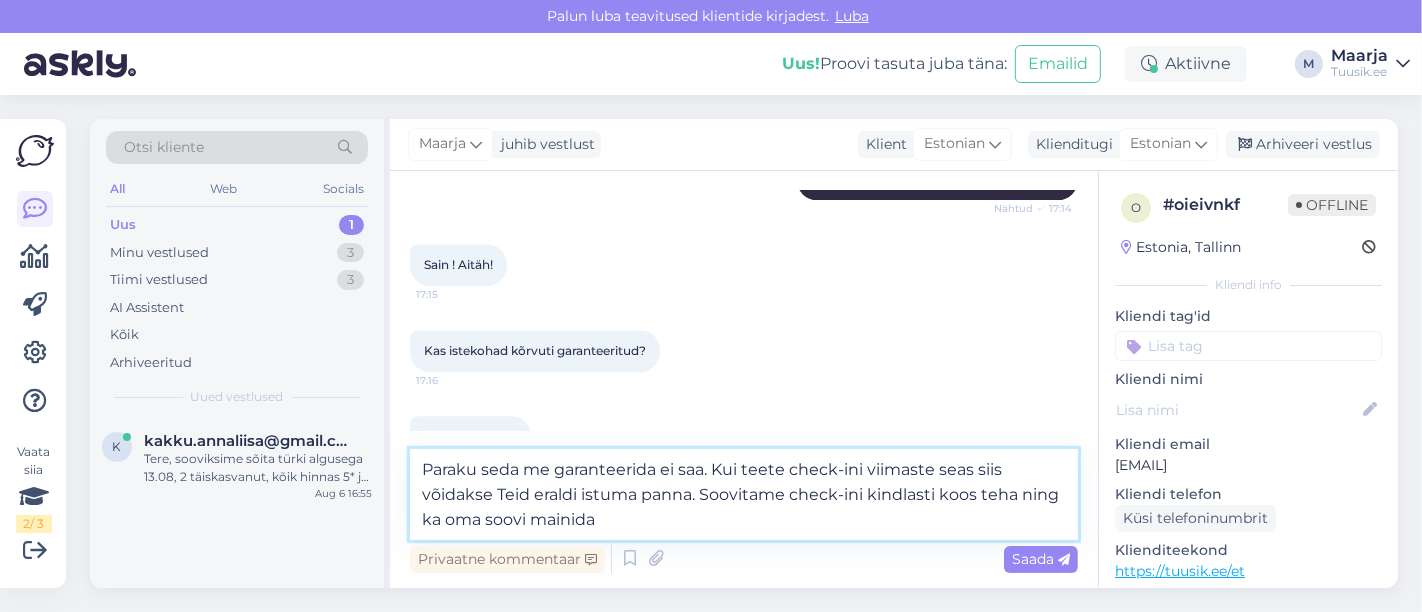 type on "Paraku seda me garanteerida ei saa. Kui teete check-ini viimaste seas siis võidakse Teid eraldi istuma panna. Soovitame check-ini kindlasti koos teha ning ka oma soovi mainida." 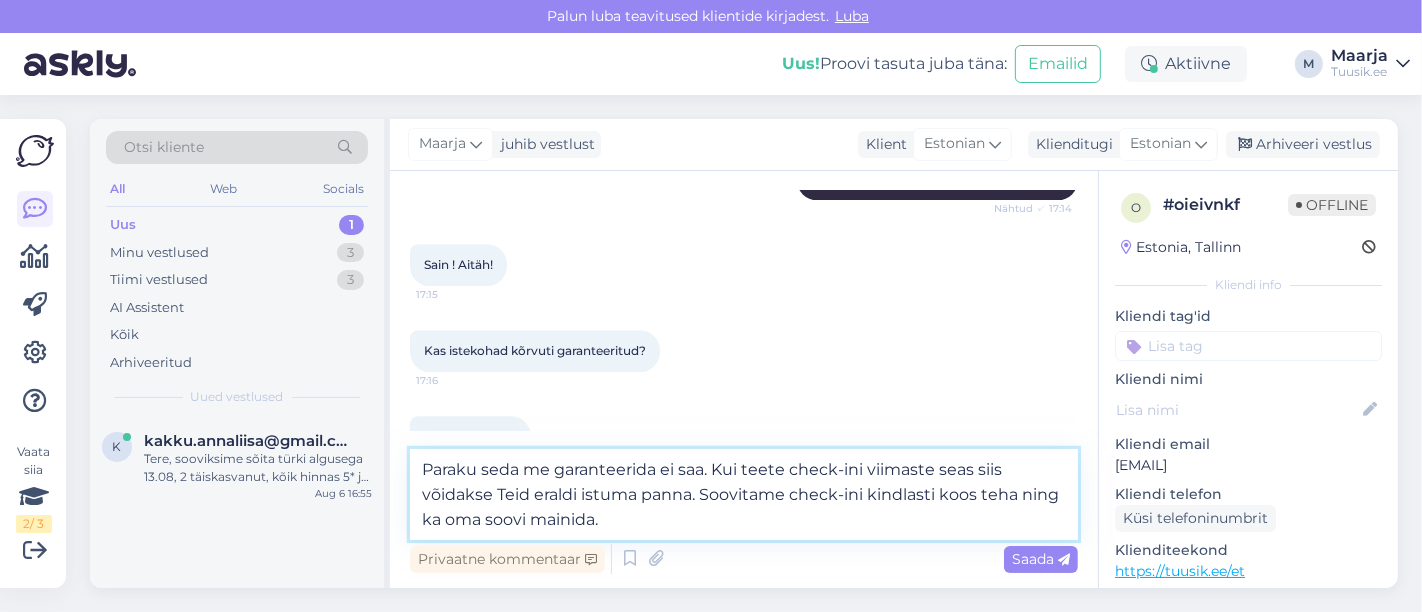 type 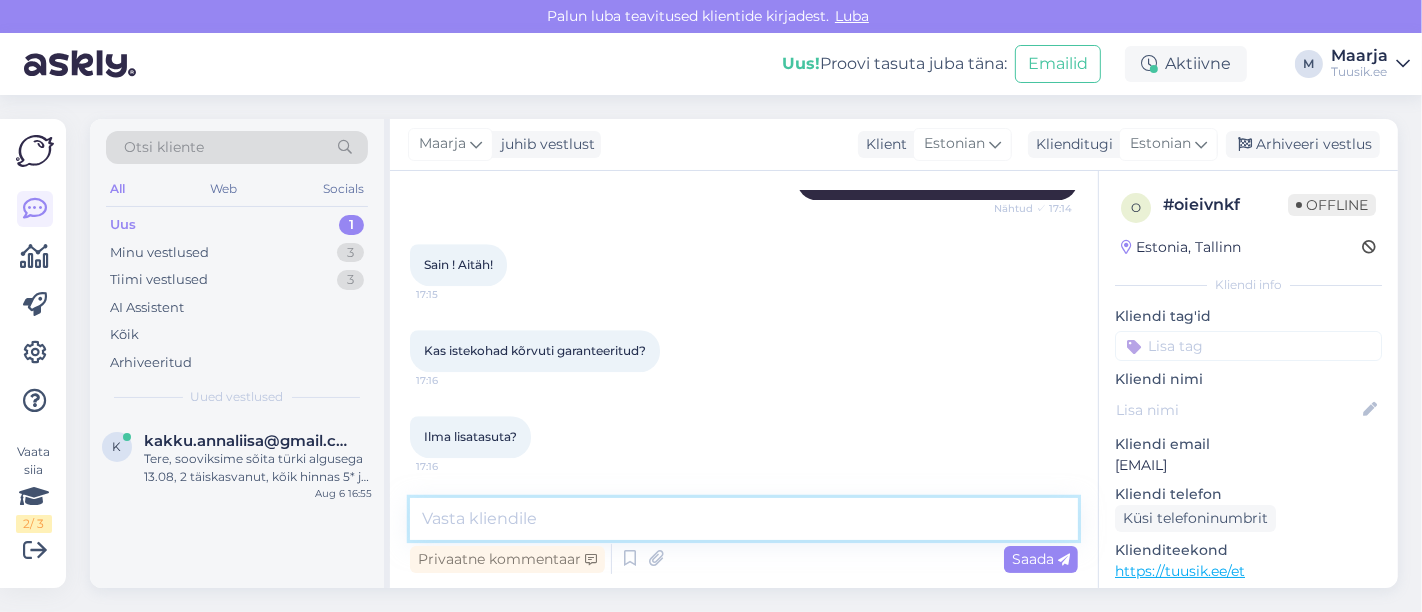 scroll, scrollTop: 4978, scrollLeft: 0, axis: vertical 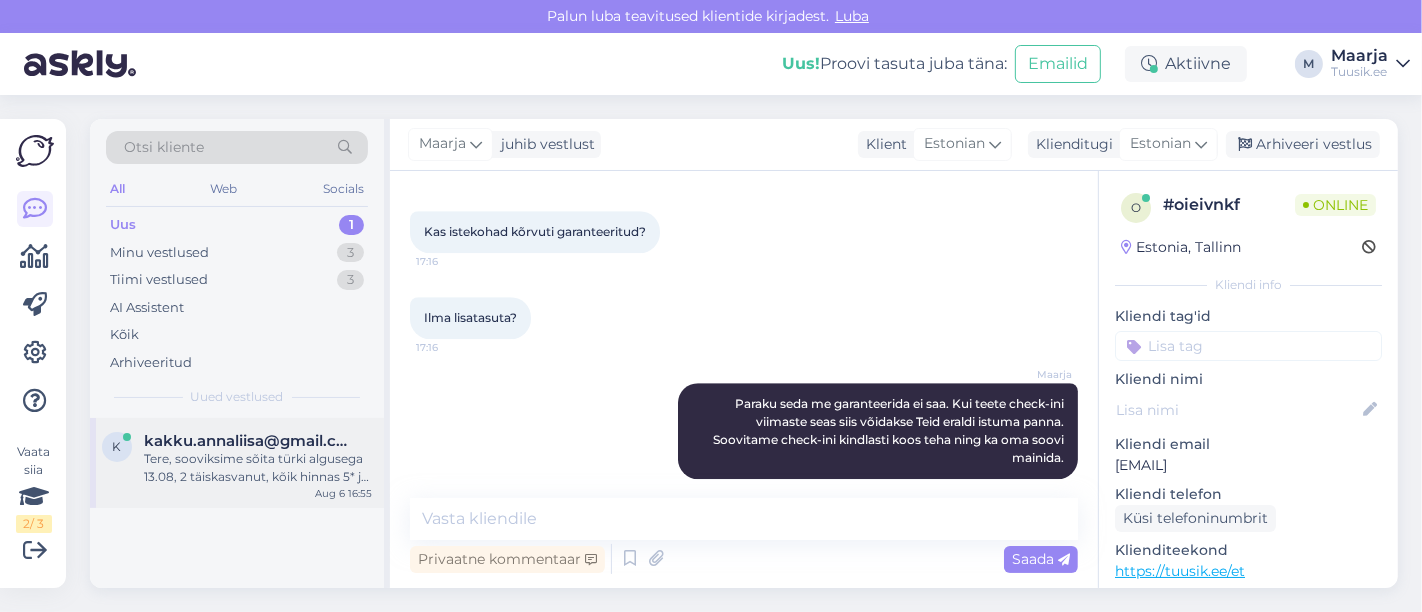 click on "Tere, sooviksime sõita türki algusega 13.08, 2 täiskasvanut, kõik hinnas 5* ja hotelli, kuhu reisib vähem venelasi. Äkki mõni viimase hetke pakkumine" at bounding box center [258, 468] 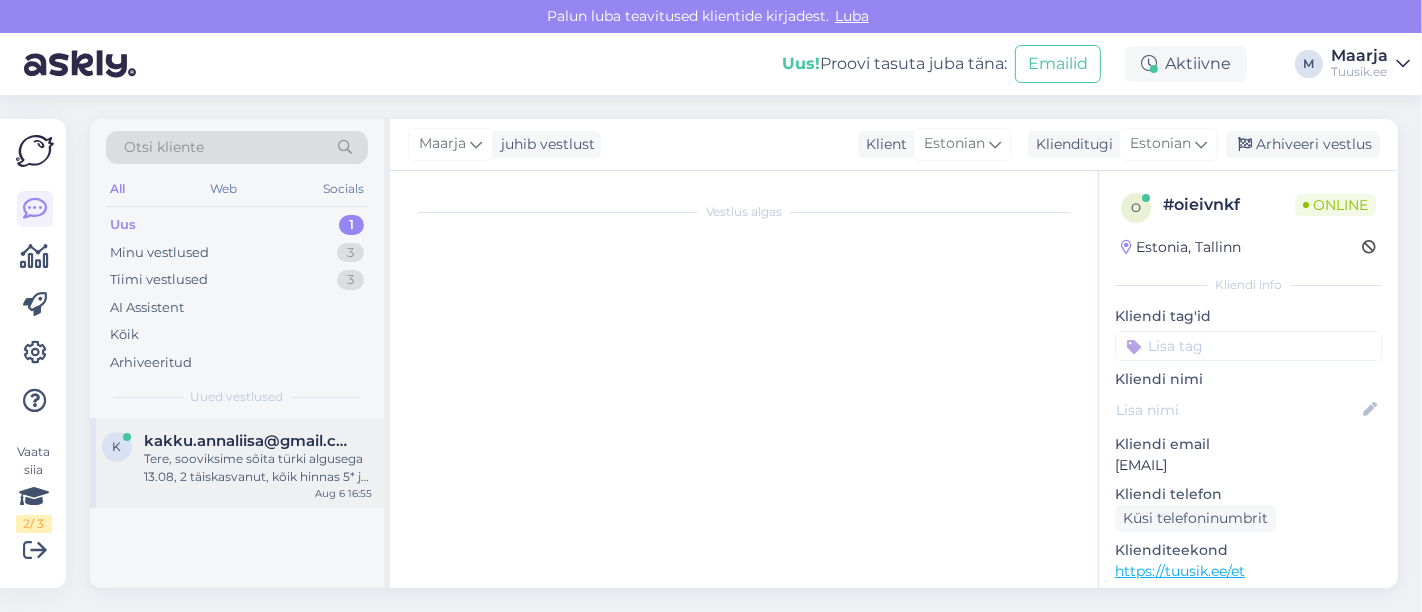 scroll, scrollTop: 1052, scrollLeft: 0, axis: vertical 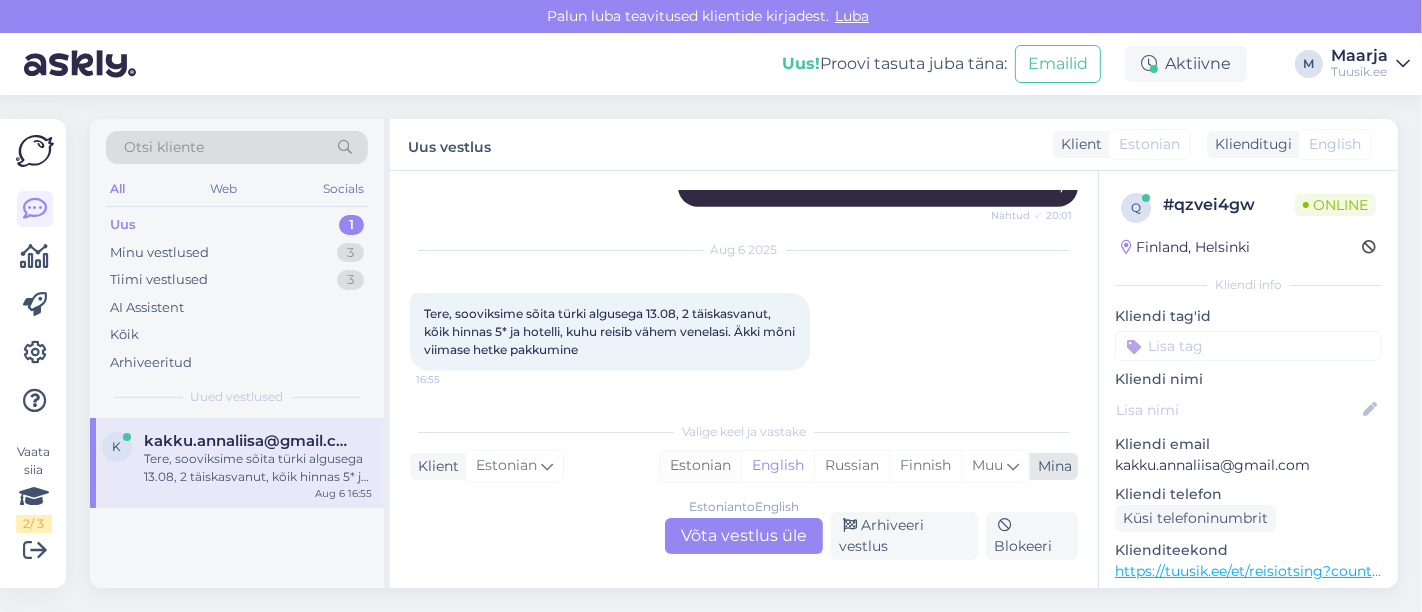 click on "Estonian" at bounding box center [700, 466] 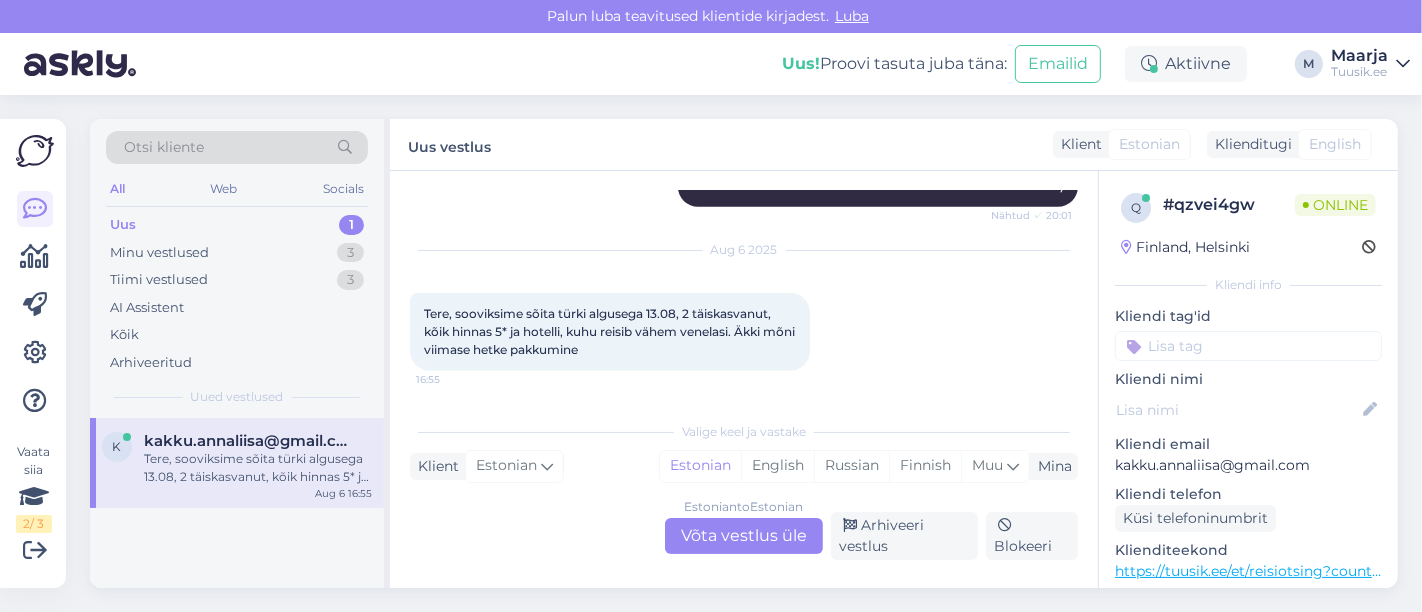 click on "Estonian  to  Estonian Võta vestlus üle" at bounding box center (744, 536) 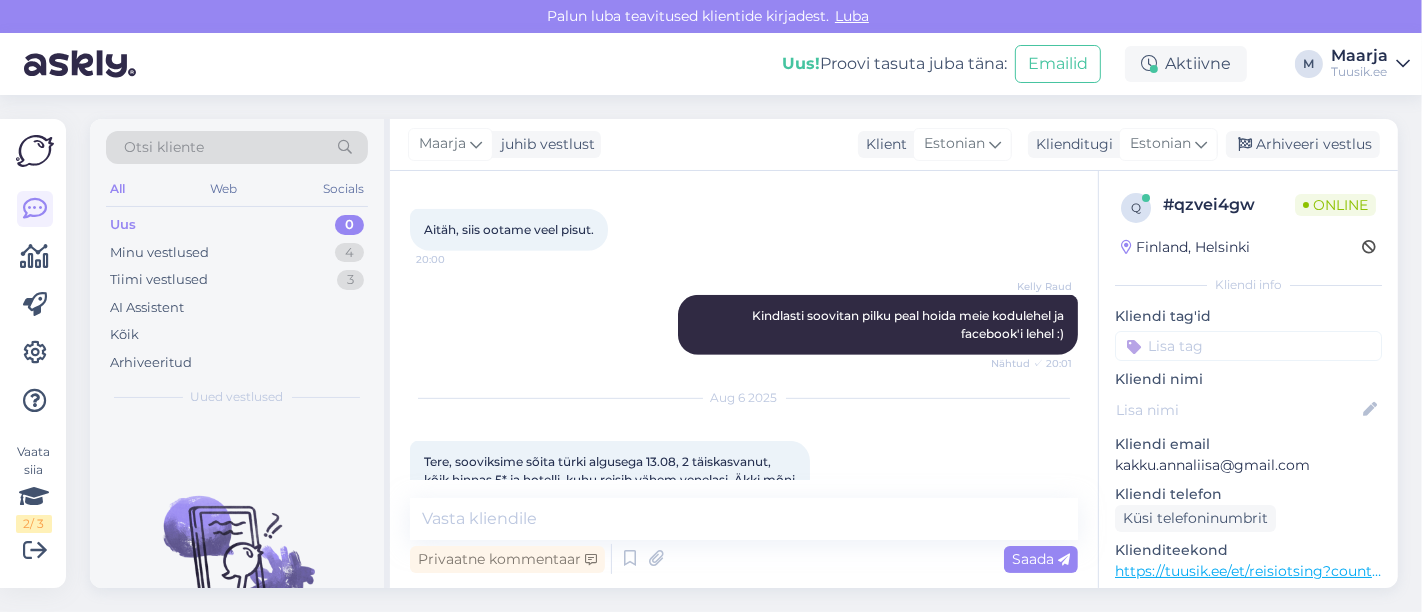 scroll, scrollTop: 965, scrollLeft: 0, axis: vertical 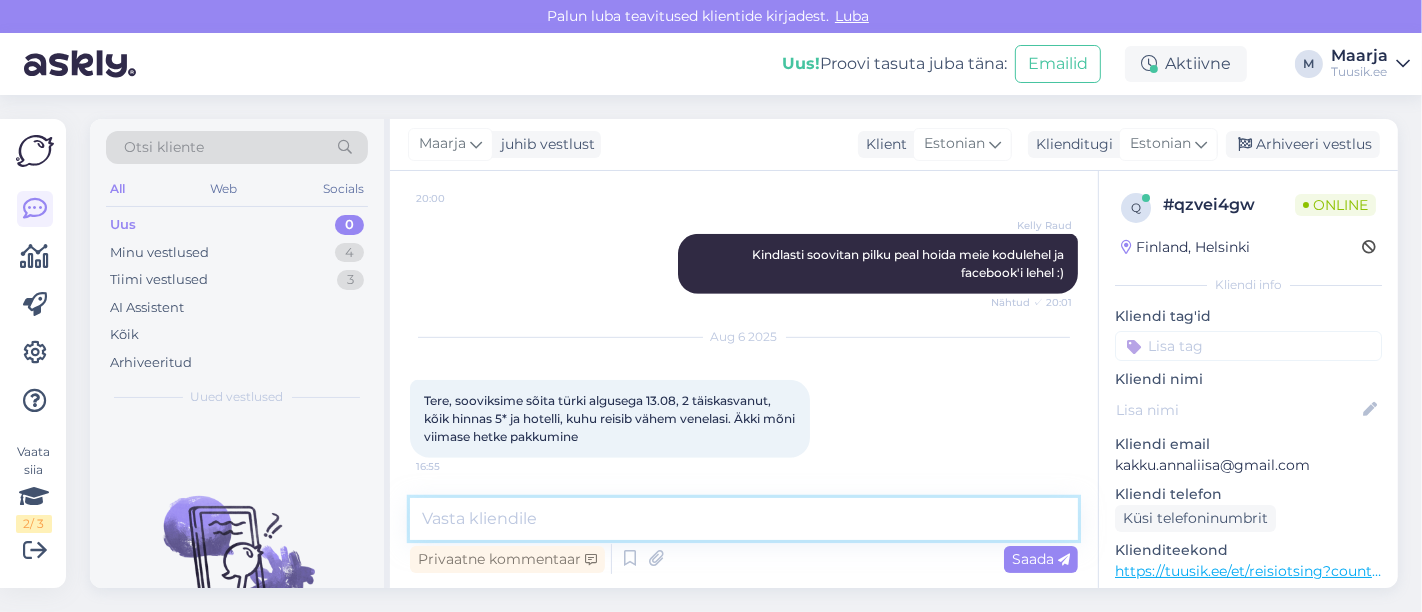 click at bounding box center [744, 519] 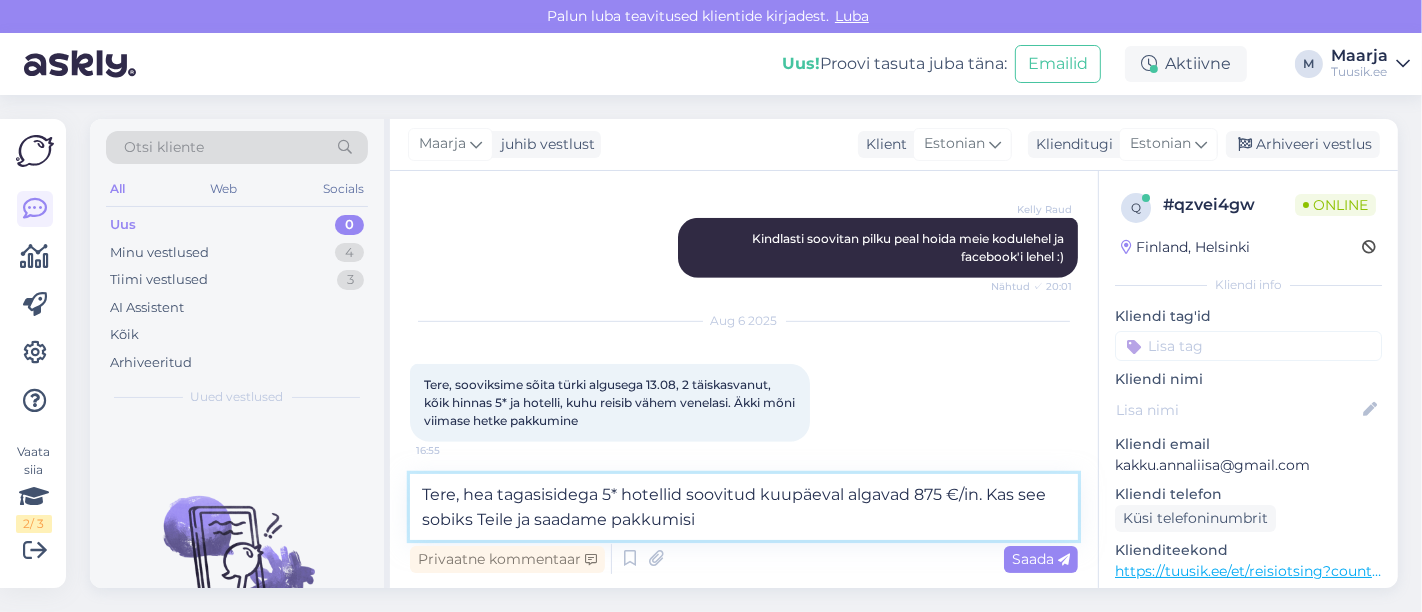 type on "Tere, hea tagasisidega 5* hotellid soovitud kuupäeval algavad 875 €/in. Kas see sobiks Teile ja saadame pakkumisi?" 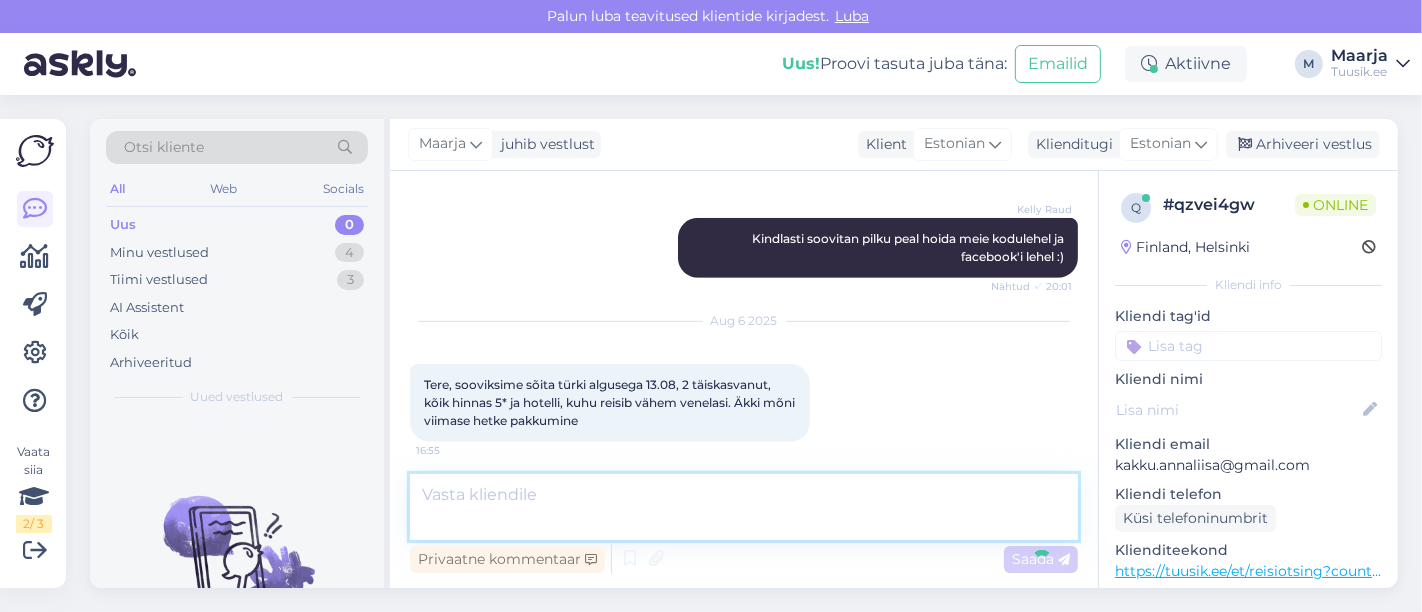 scroll, scrollTop: 1069, scrollLeft: 0, axis: vertical 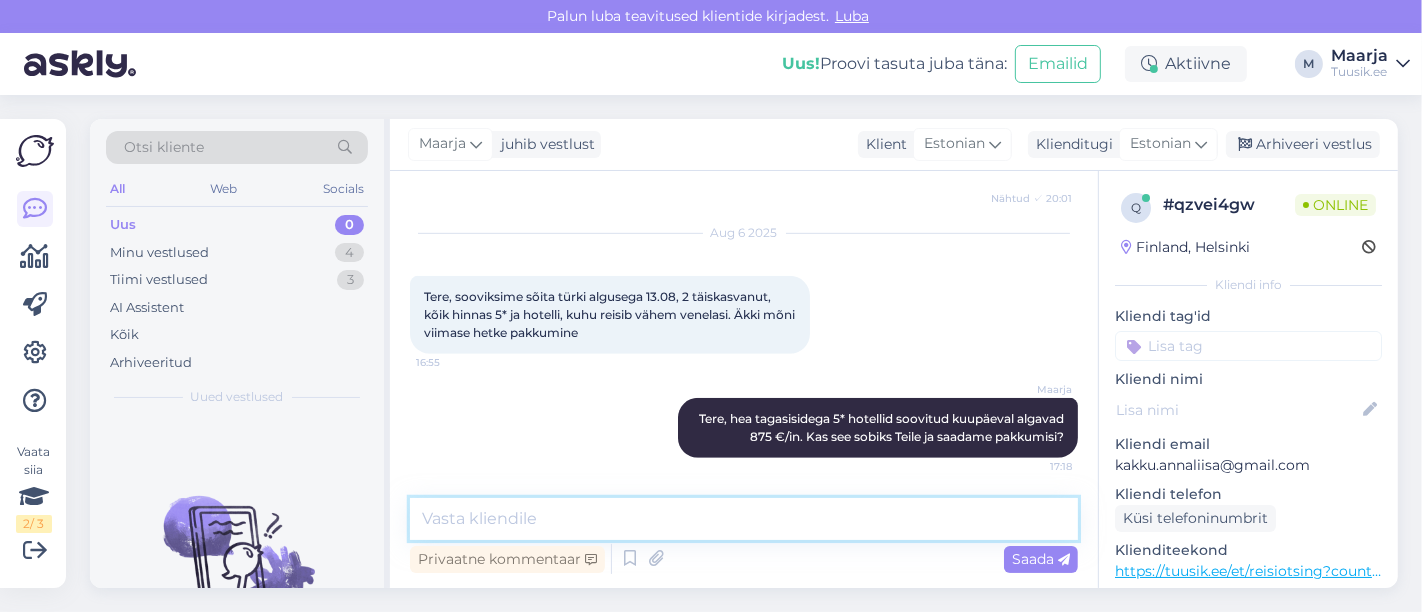 type 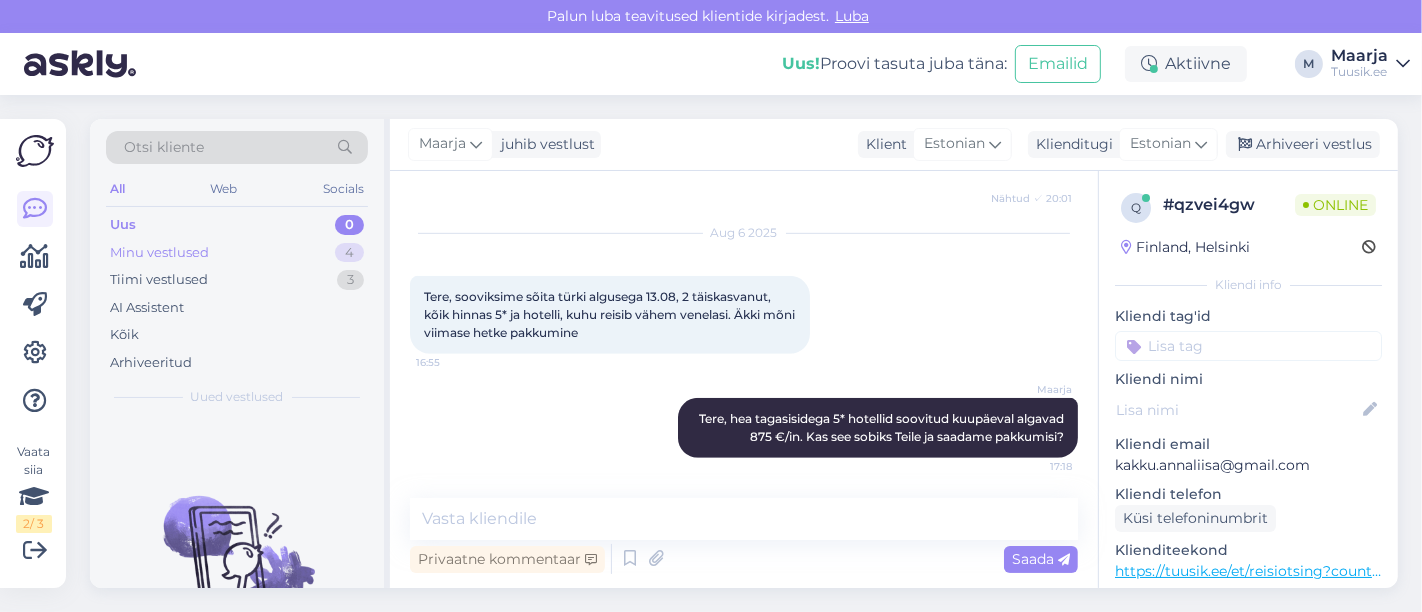 click on "Minu vestlused 4" at bounding box center [237, 253] 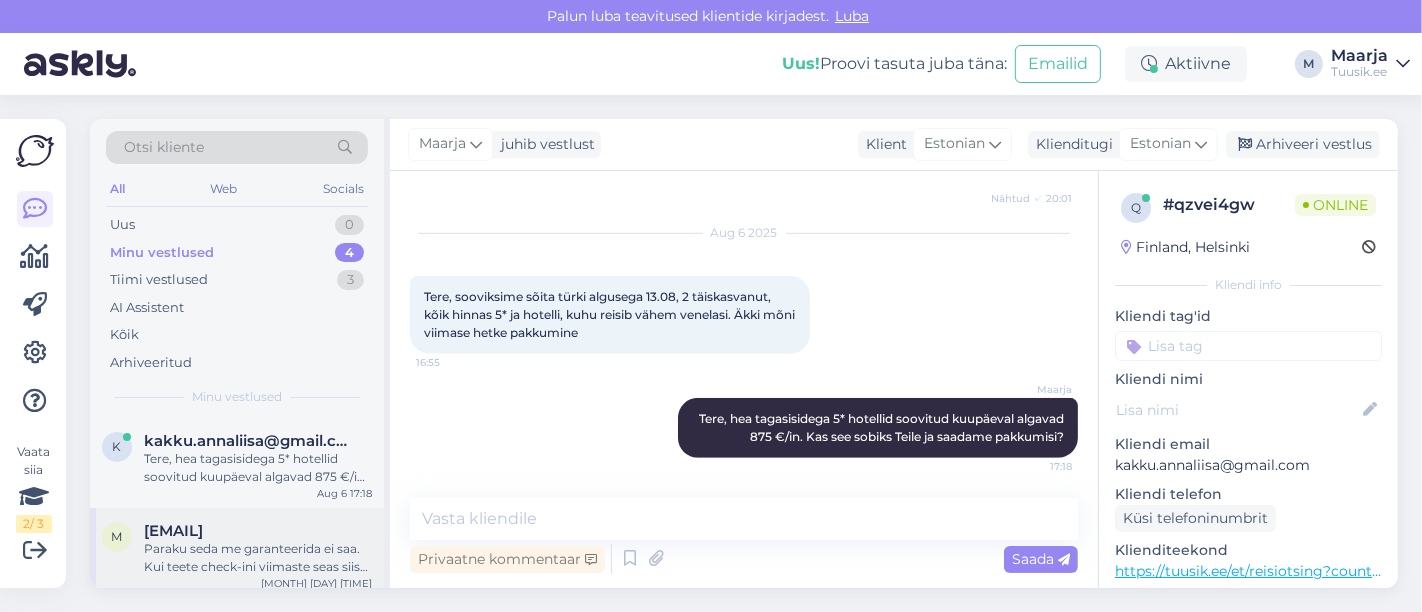 click on "[EMAIL]" at bounding box center (173, 531) 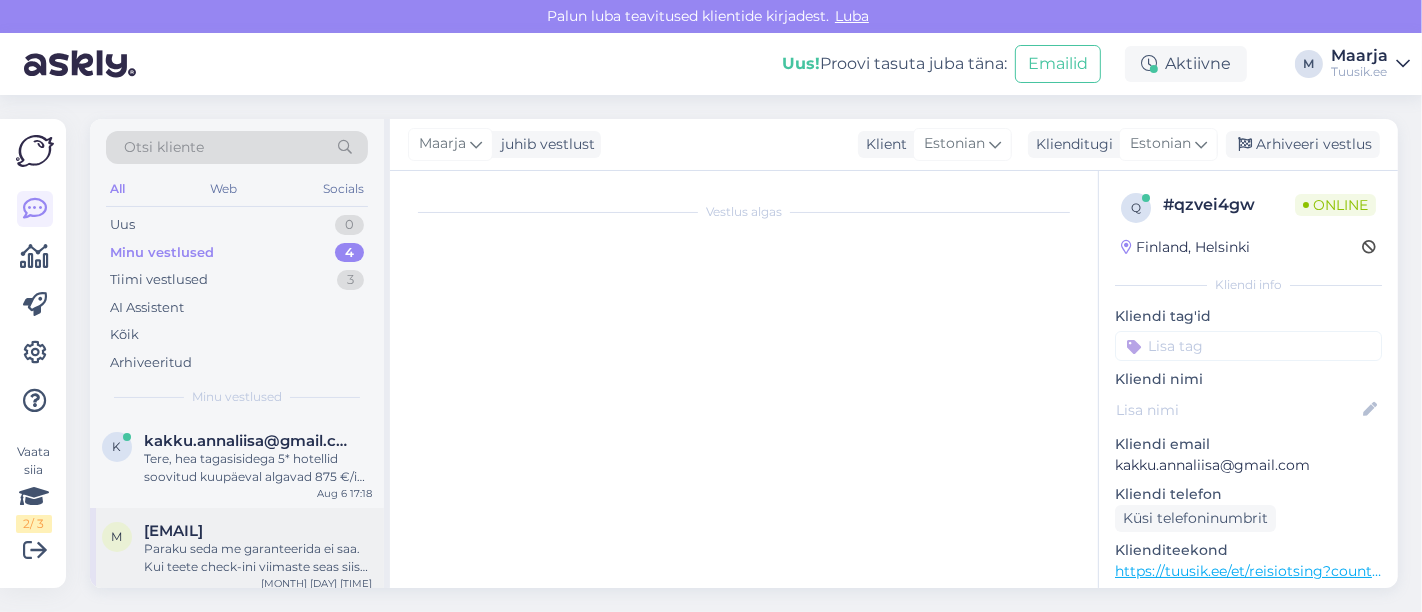 scroll, scrollTop: 4978, scrollLeft: 0, axis: vertical 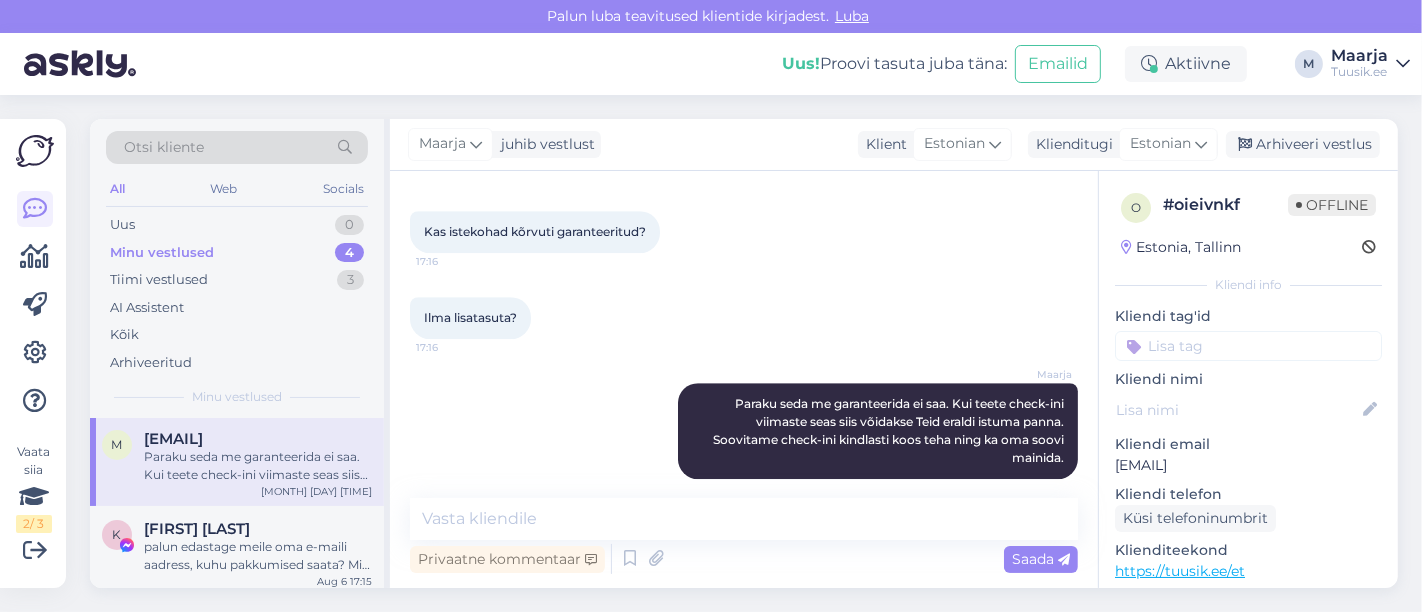 click on "palun edastage meile oma e-maili aadress, kuhu pakkumised saata? Mis võiks olla Teie reisi maksimaalne eelarve reisija kohta, millest Te ei sooviks kindlasti üle minna?" at bounding box center [258, 556] 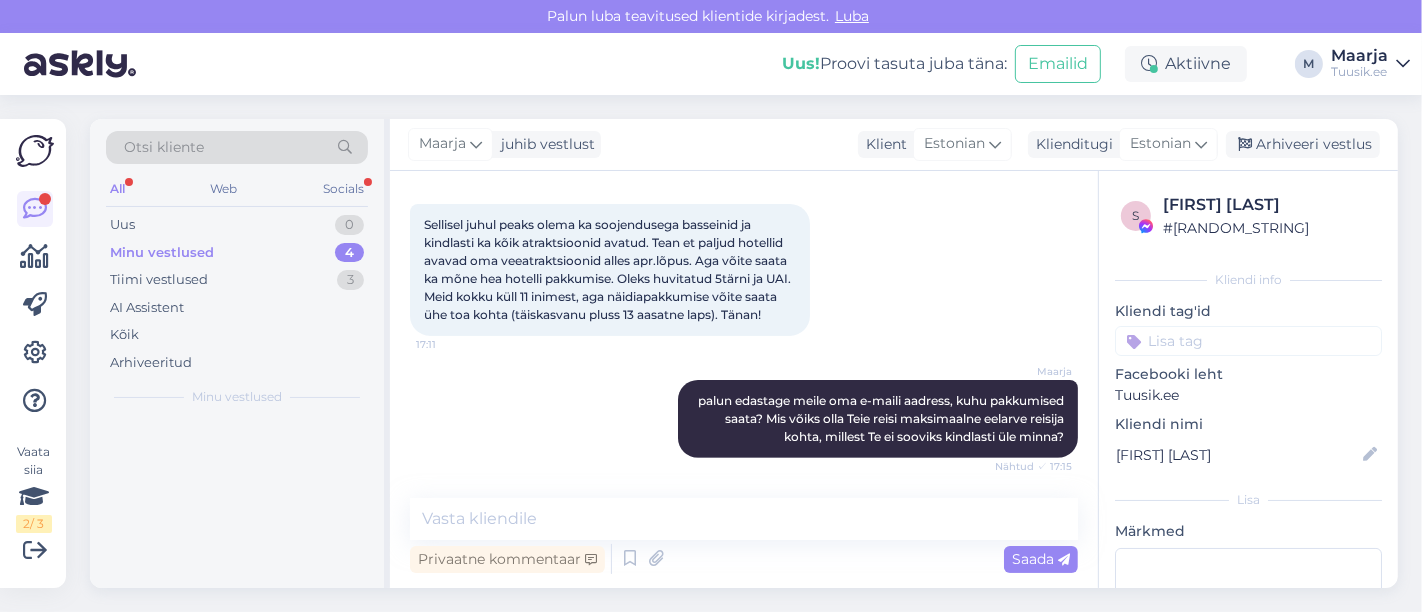 scroll, scrollTop: 0, scrollLeft: 0, axis: both 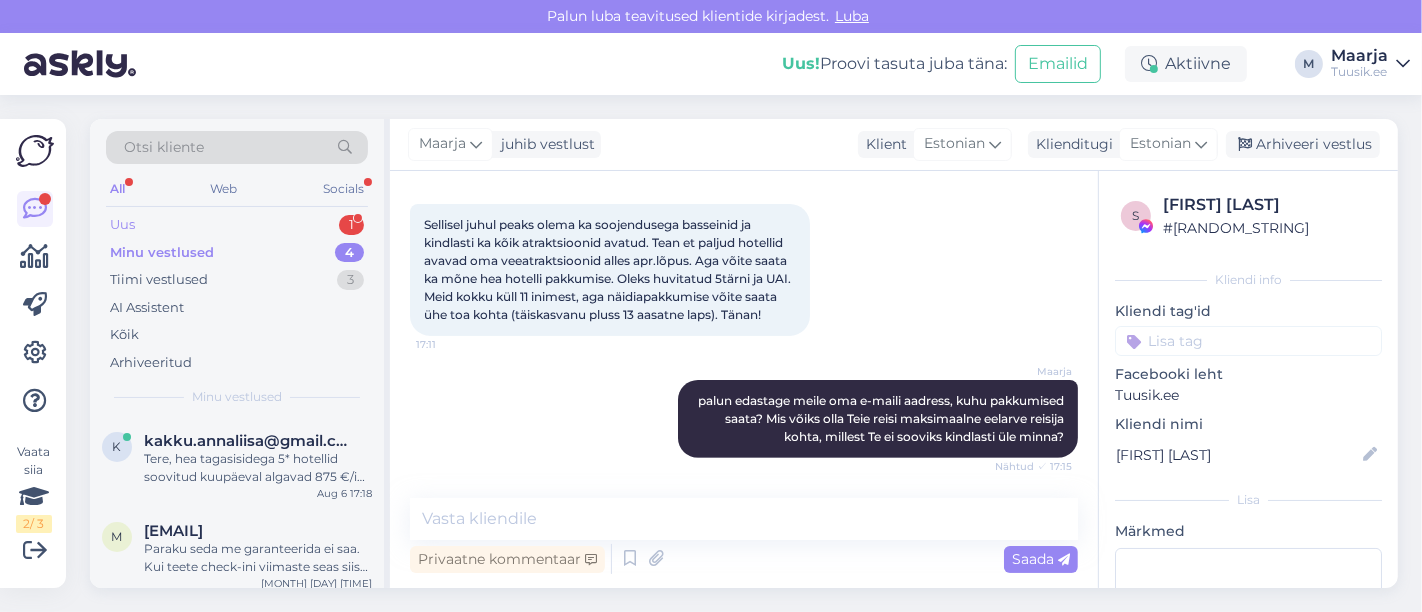 click on "Uus 1" at bounding box center [237, 225] 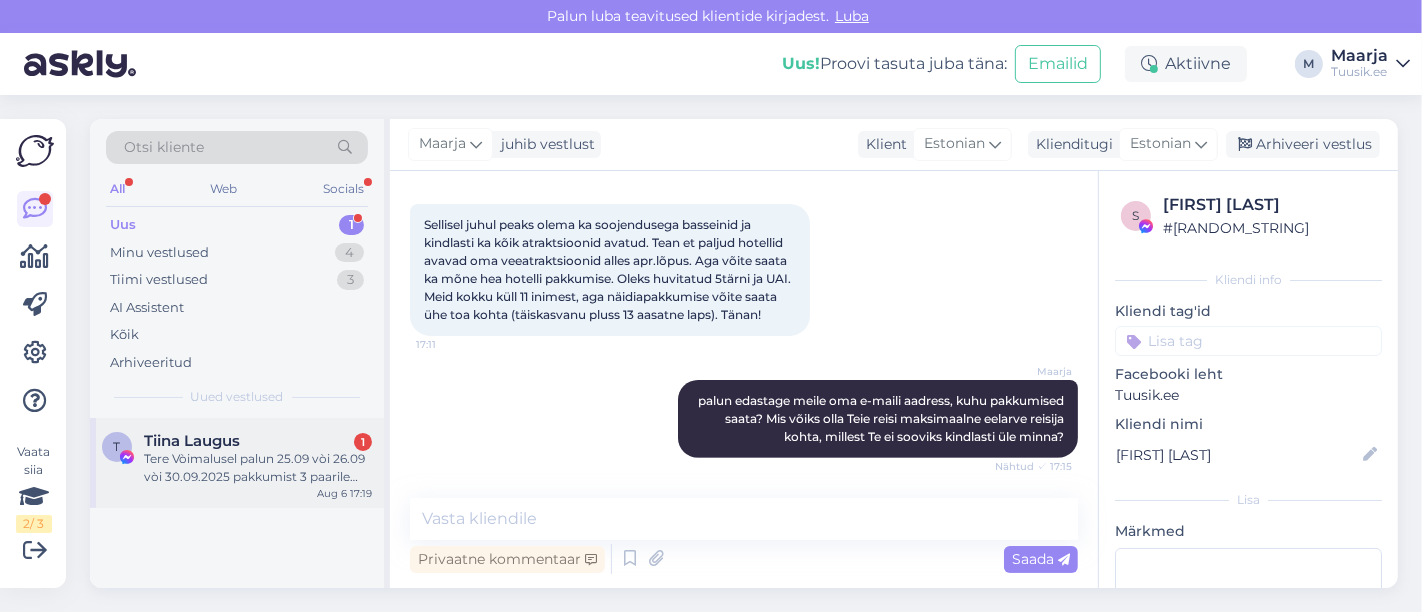 click on "Tere
Vòimalusel palun 25.09 vòi 26.09 vòi 30.09.2025 pakkumist 3 paarile ehk 6 täisk. Sidesse al incl. vòimalikult kuni 2200€ paari kohta
Parimate soovidega
Tiina Laugus" at bounding box center (258, 468) 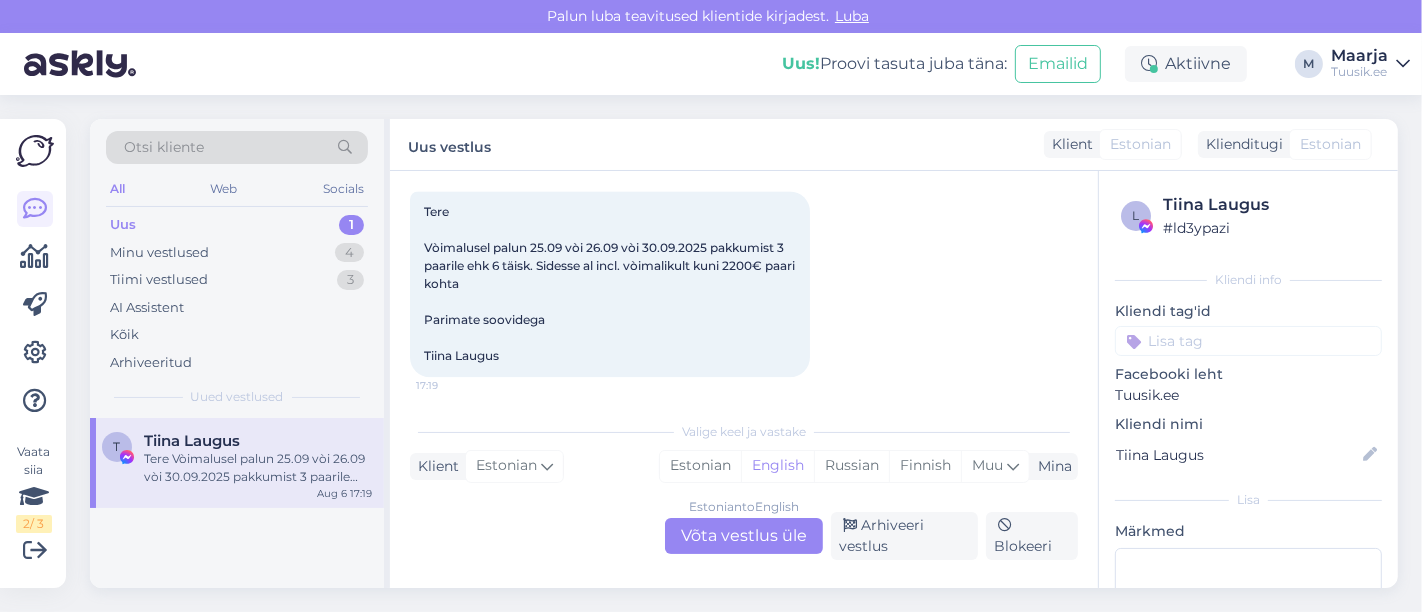 scroll, scrollTop: 3974, scrollLeft: 0, axis: vertical 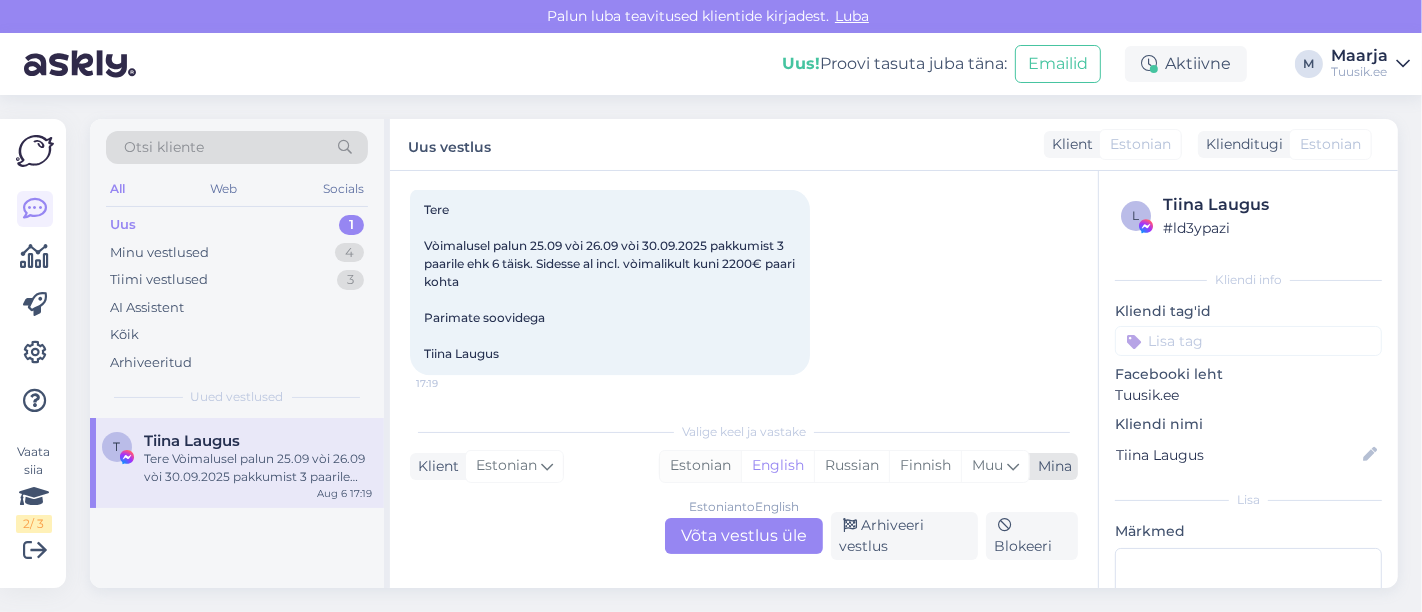 click on "Estonian" at bounding box center (700, 466) 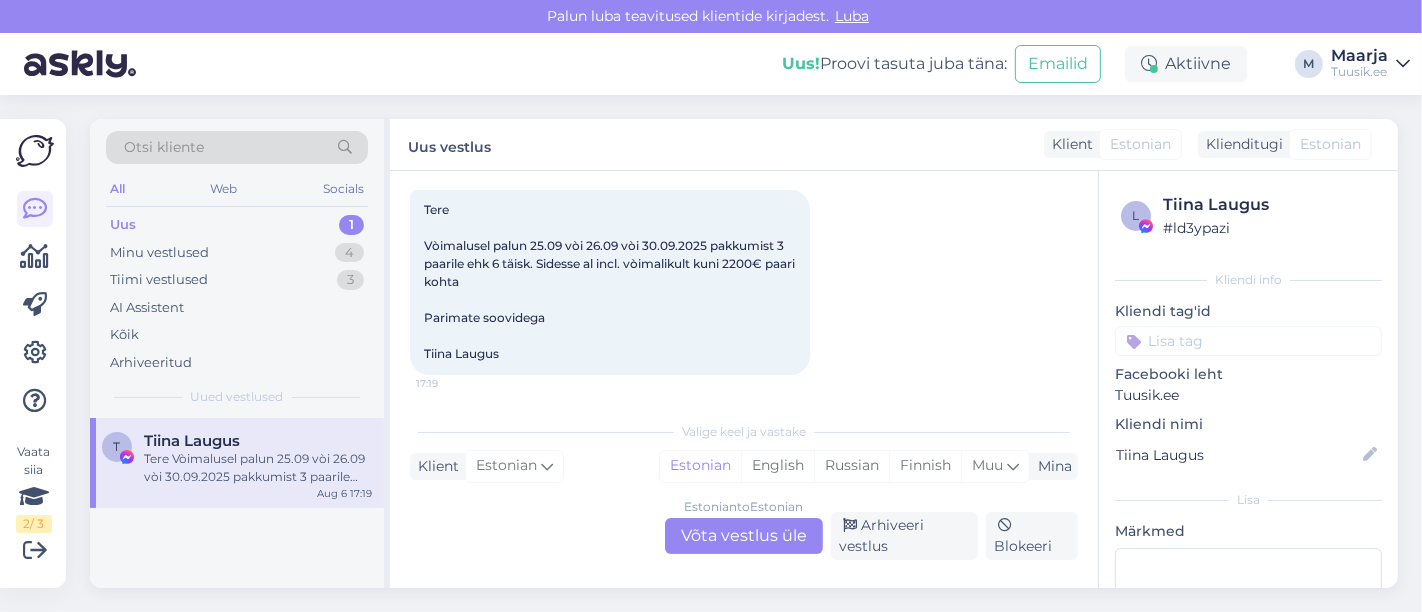 click on "Estonian  to  Estonian Võta vestlus üle" at bounding box center [744, 536] 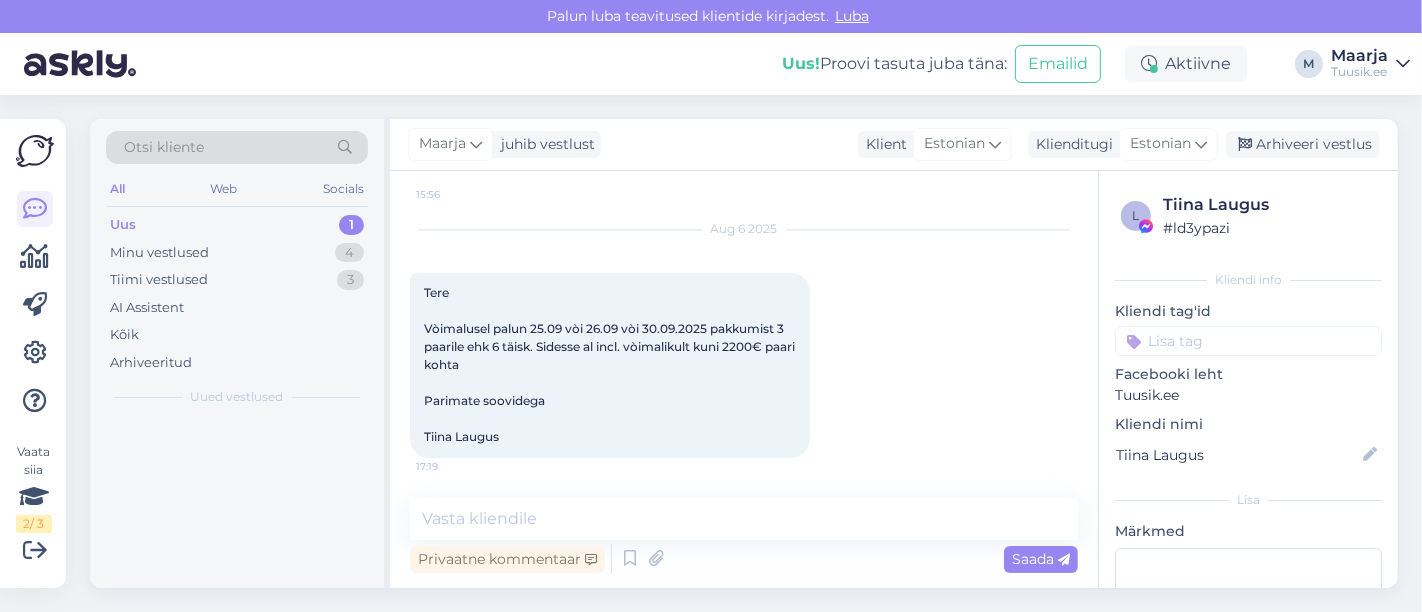 scroll, scrollTop: 3888, scrollLeft: 0, axis: vertical 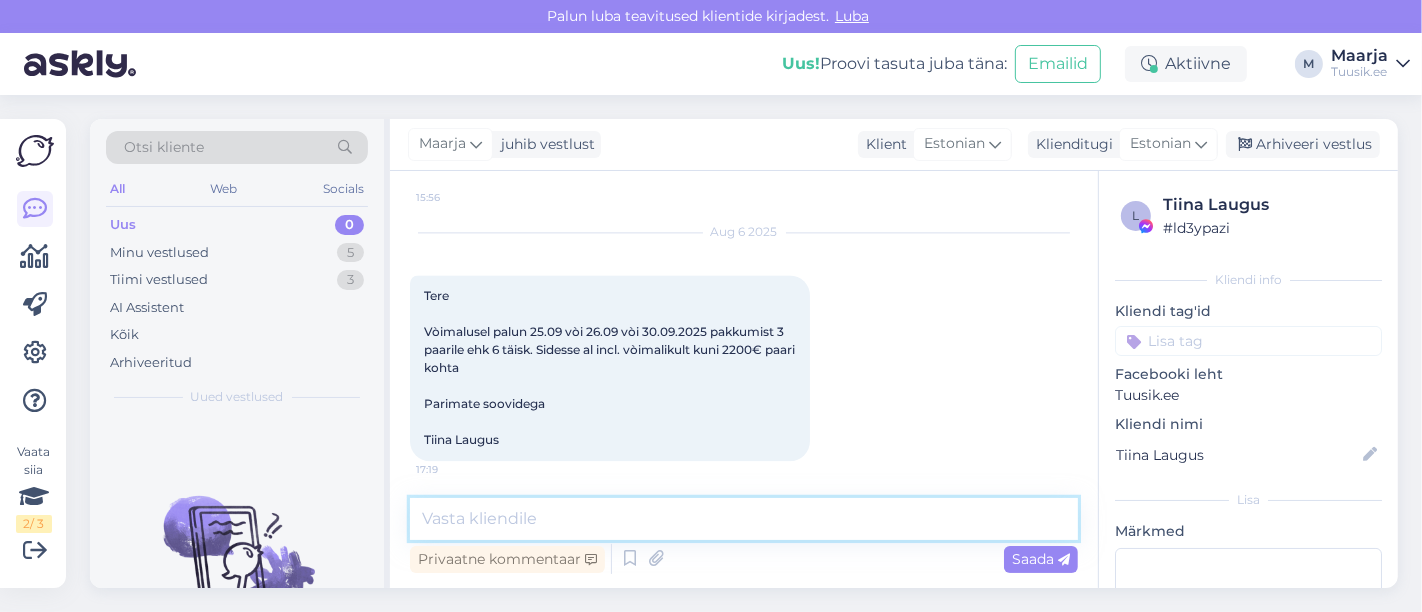click at bounding box center [744, 519] 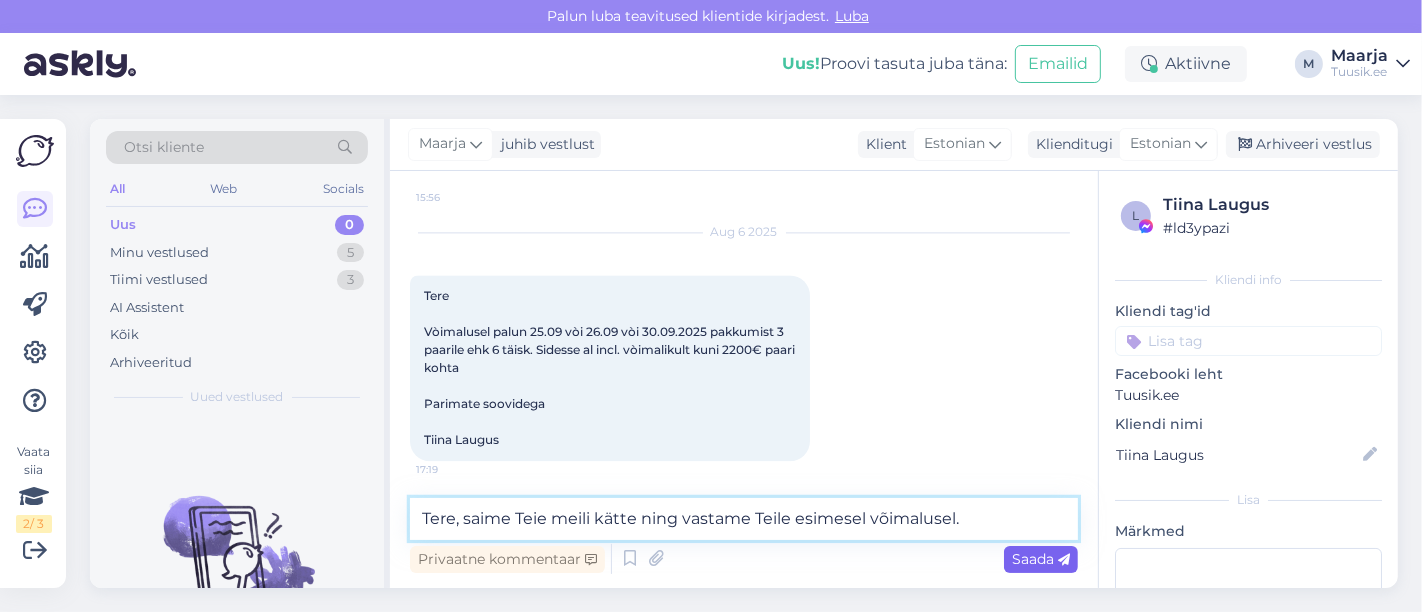 type on "Tere, saime Teie meili kätte ning vastame Teile esimesel võimalusel." 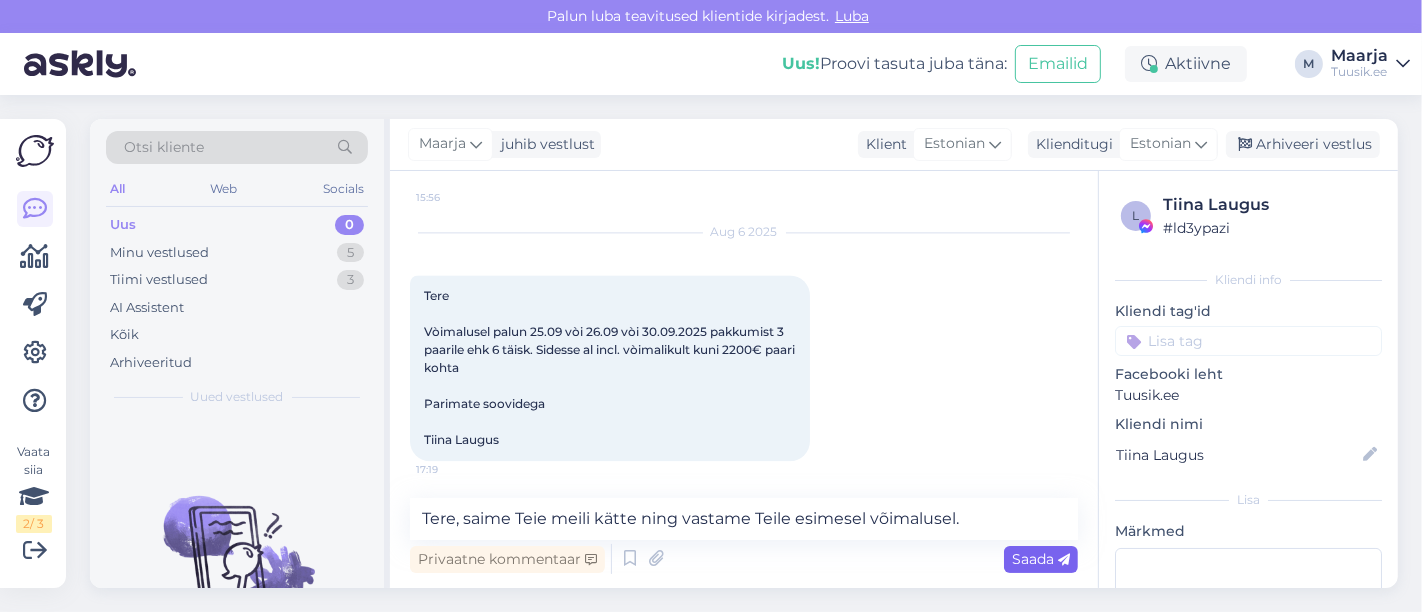 click on "Saada" at bounding box center (1041, 559) 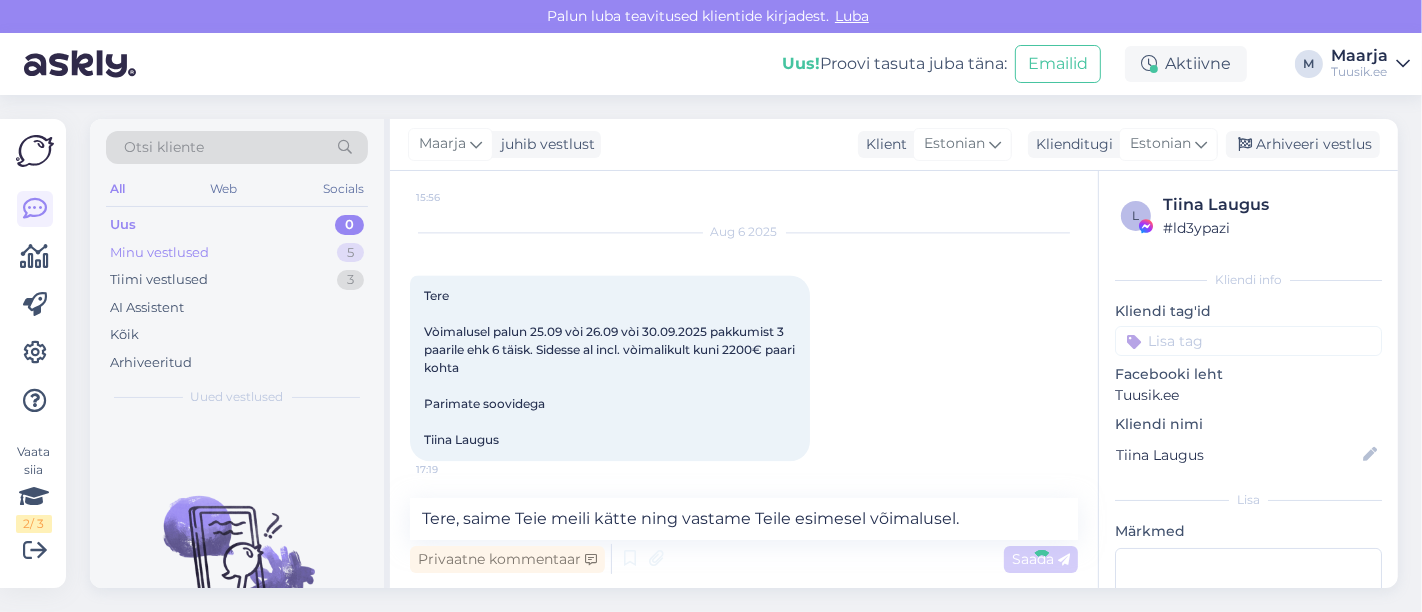 type 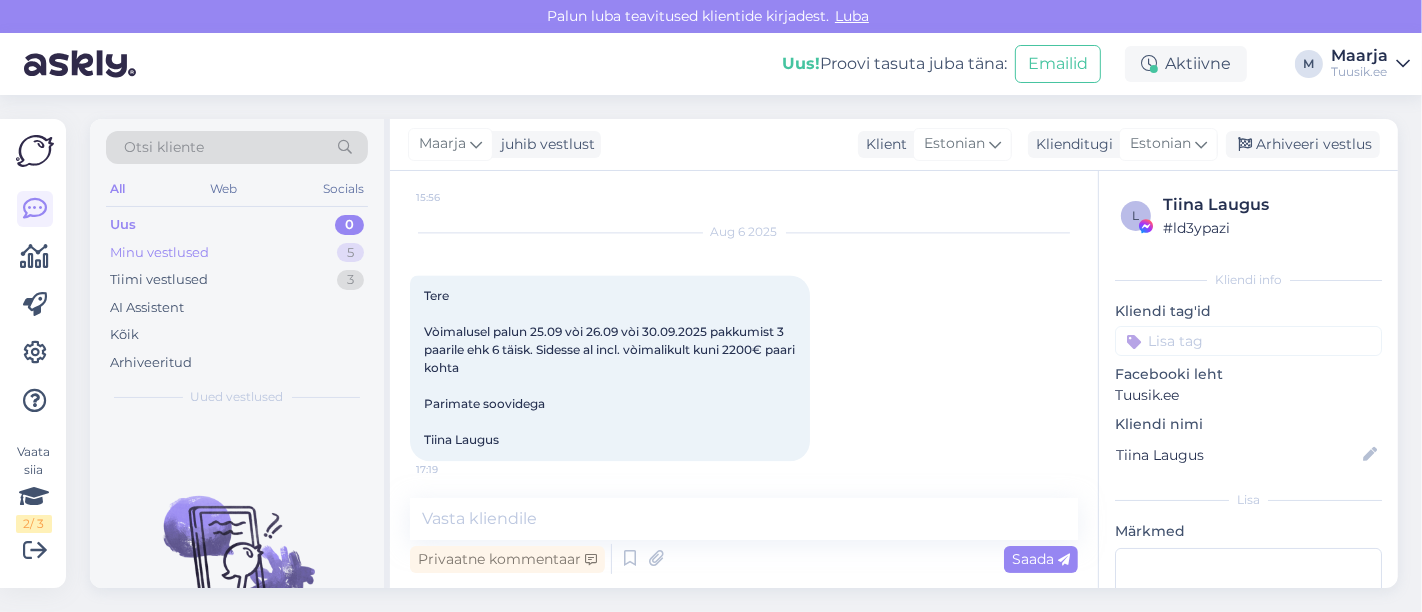 scroll, scrollTop: 3991, scrollLeft: 0, axis: vertical 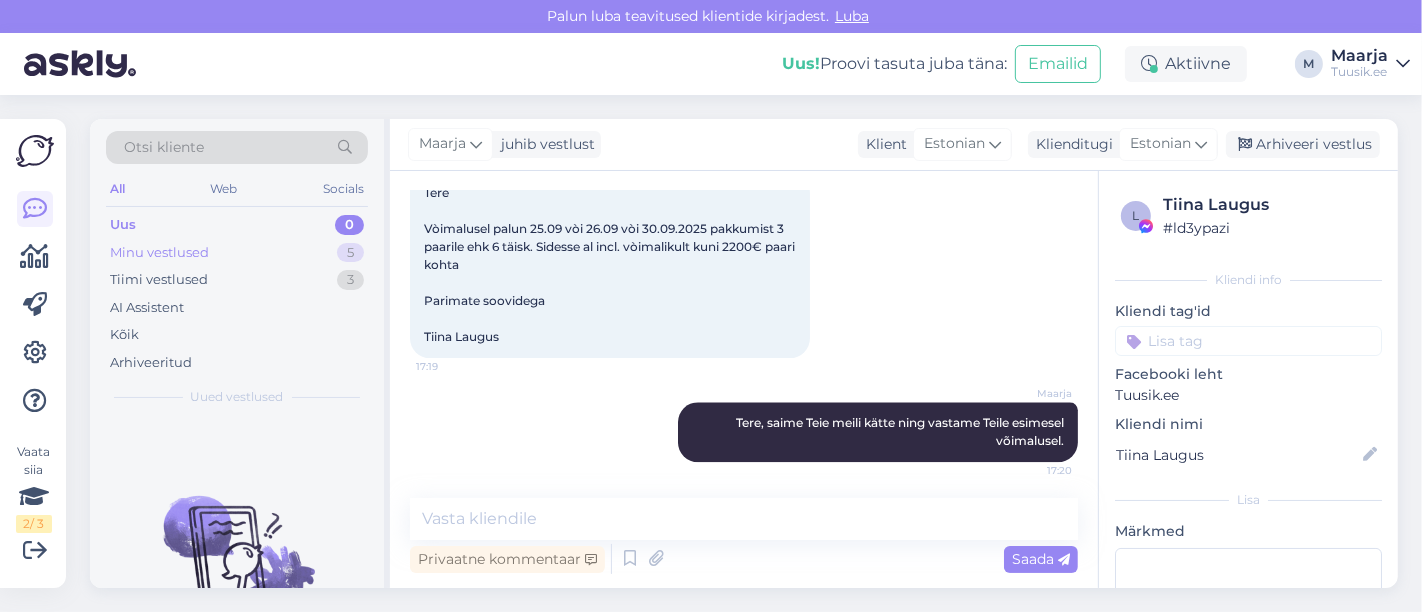 click on "Minu vestlused 5" at bounding box center (237, 253) 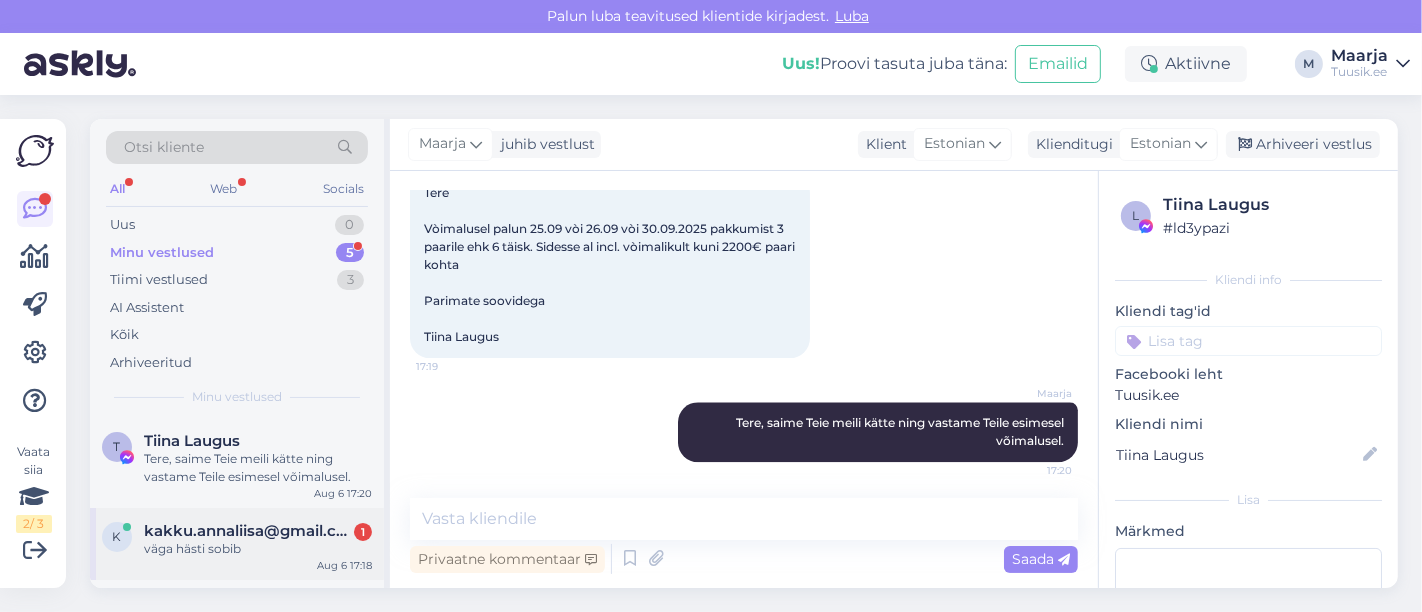 click on "väga hästi sobib" at bounding box center [258, 549] 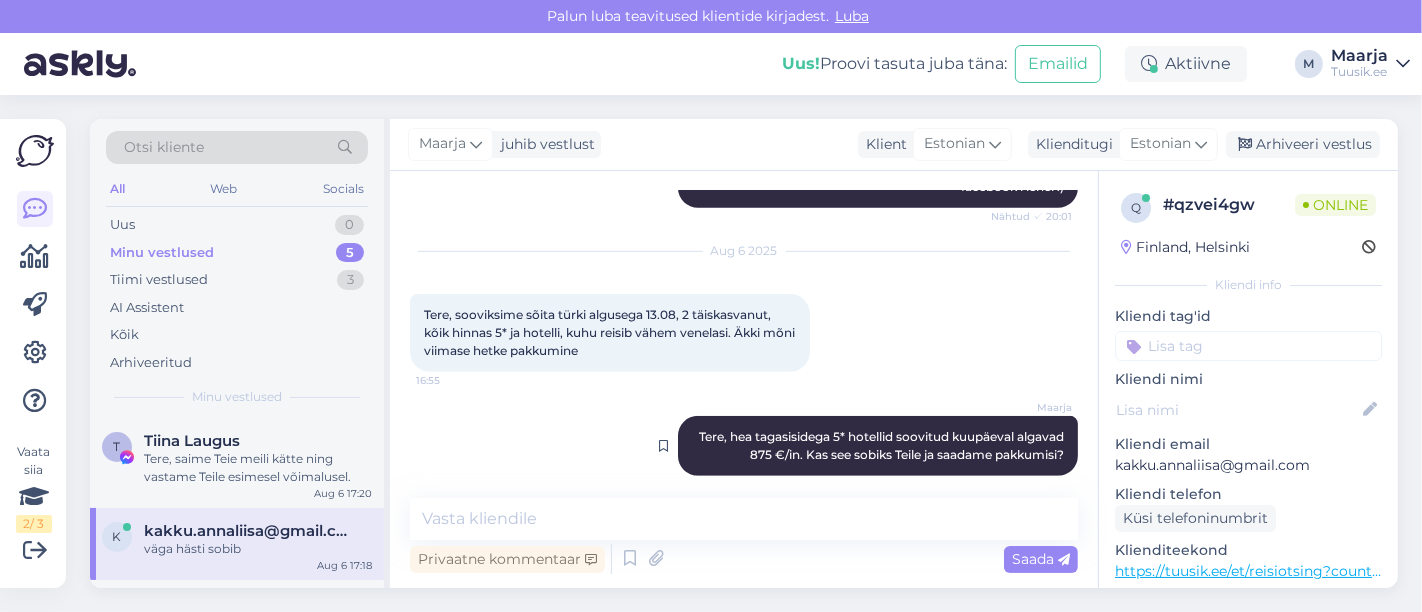 scroll, scrollTop: 1155, scrollLeft: 0, axis: vertical 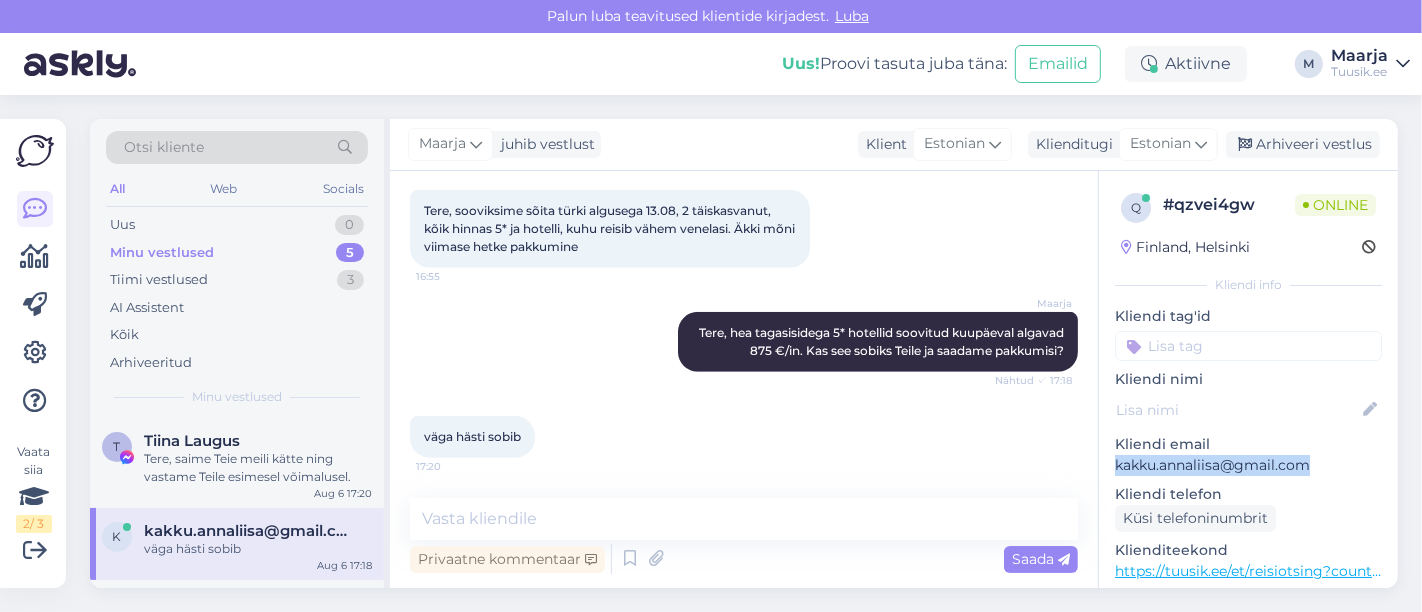 drag, startPoint x: 1305, startPoint y: 467, endPoint x: 1105, endPoint y: 472, distance: 200.06248 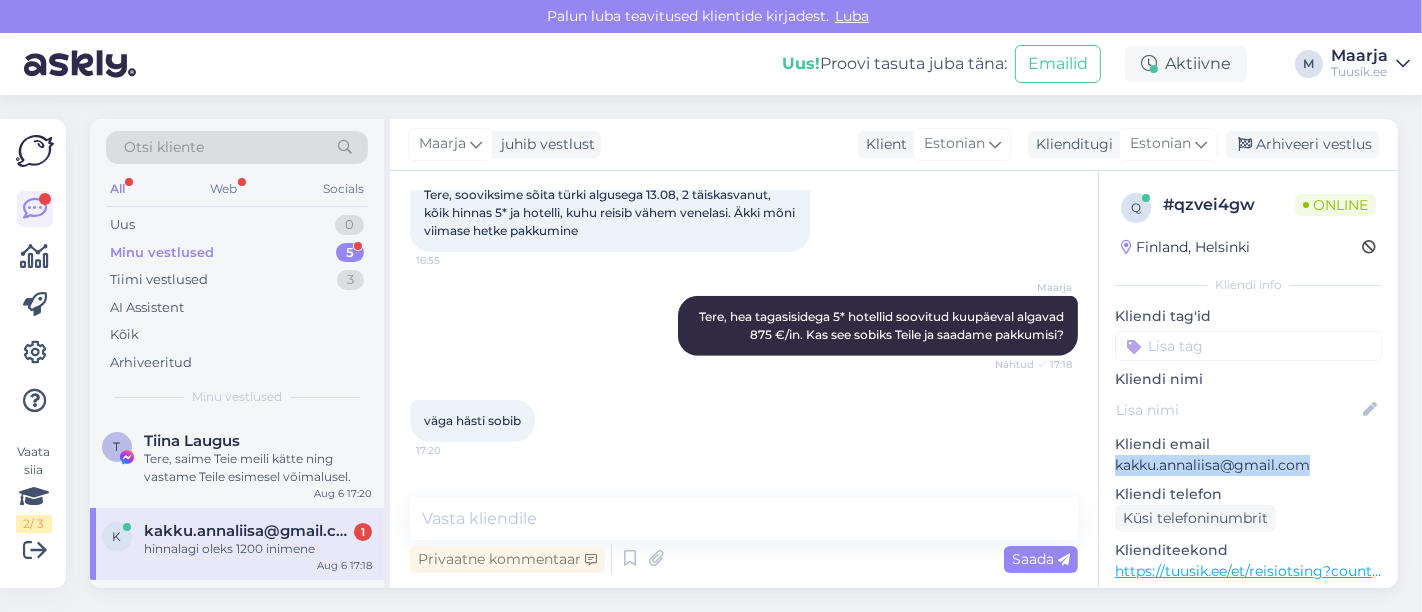 scroll, scrollTop: 1241, scrollLeft: 0, axis: vertical 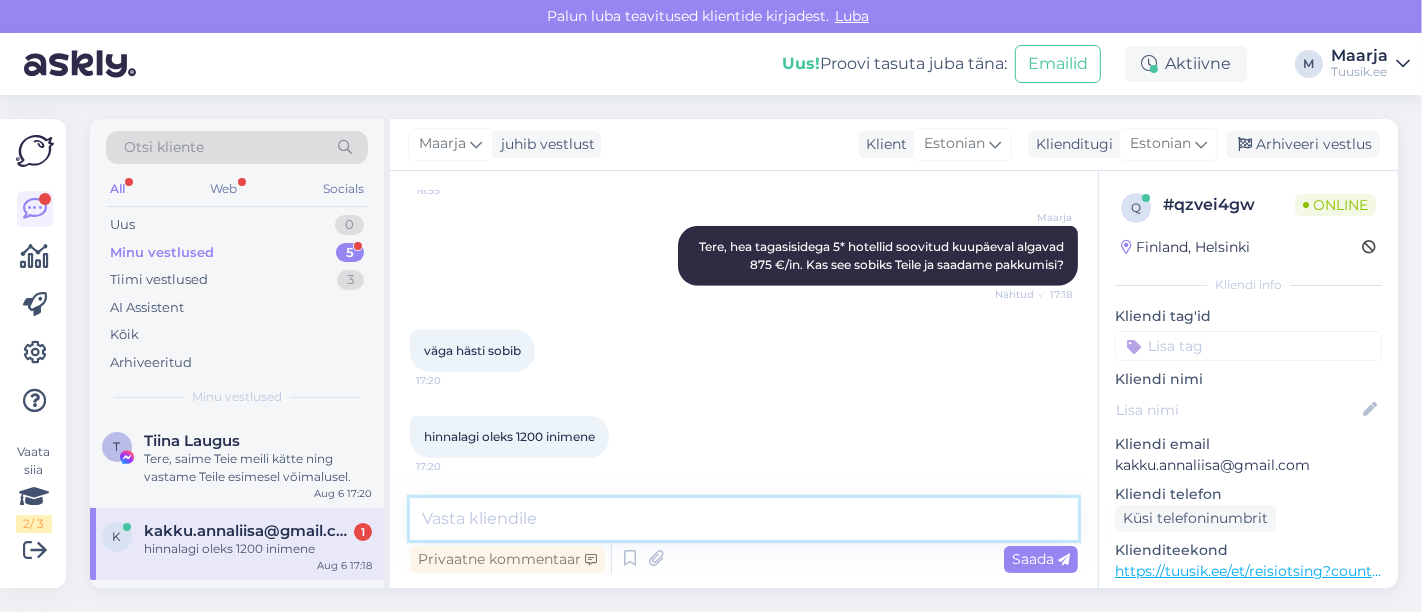 click at bounding box center [744, 519] 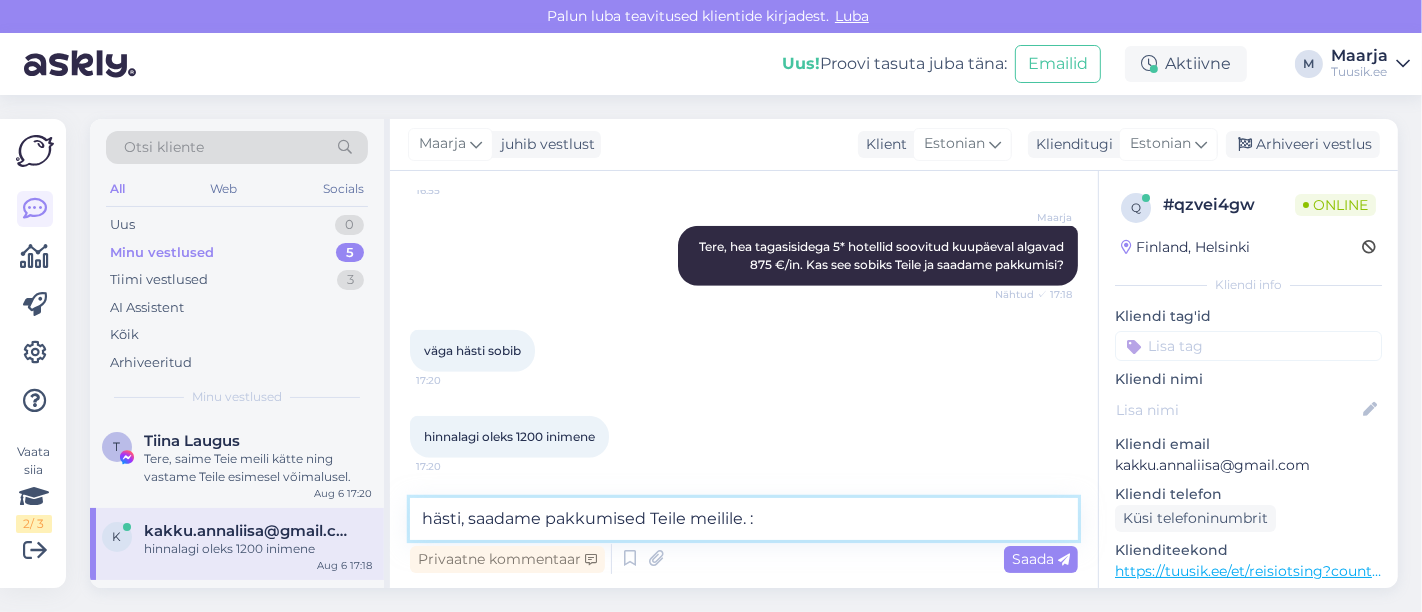type on "hästi, saadame pakkumised Teile meilile. :)" 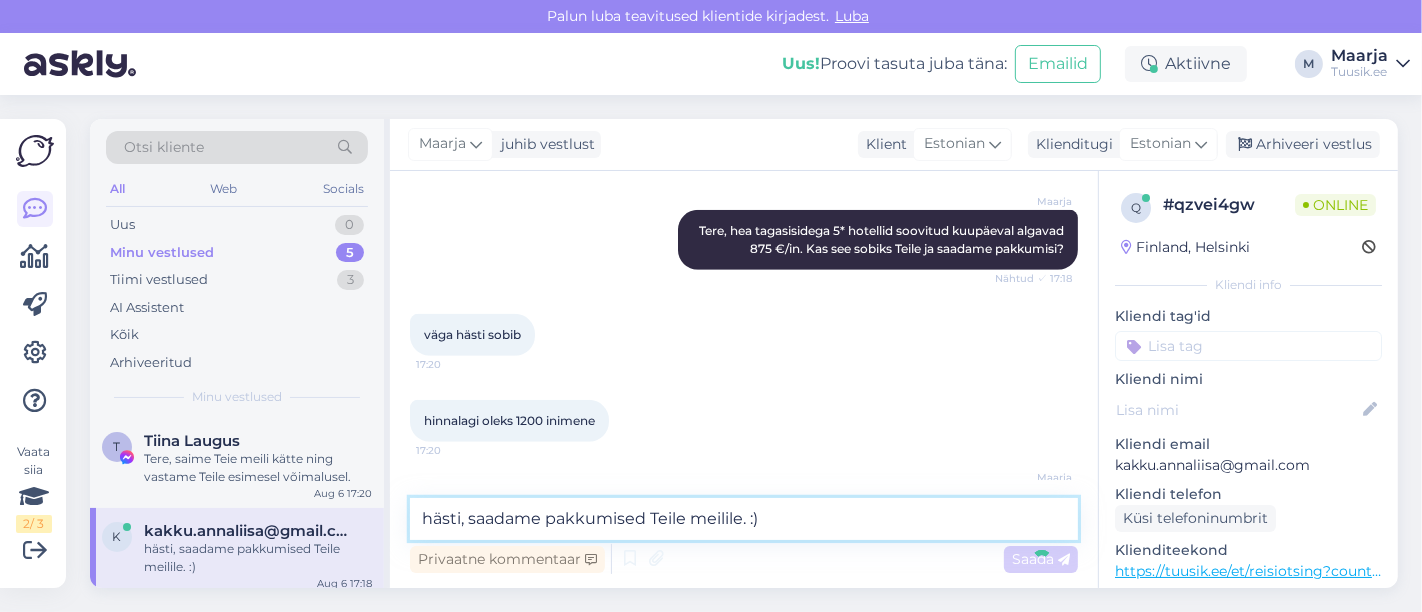 type 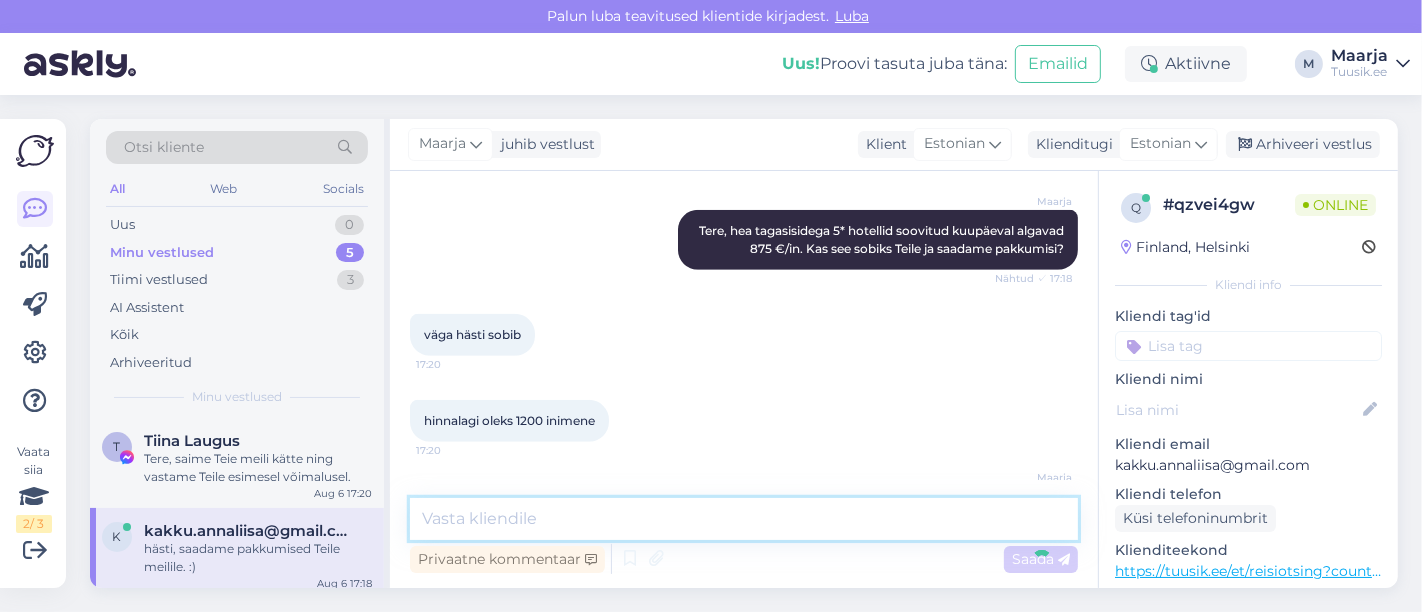 scroll, scrollTop: 1327, scrollLeft: 0, axis: vertical 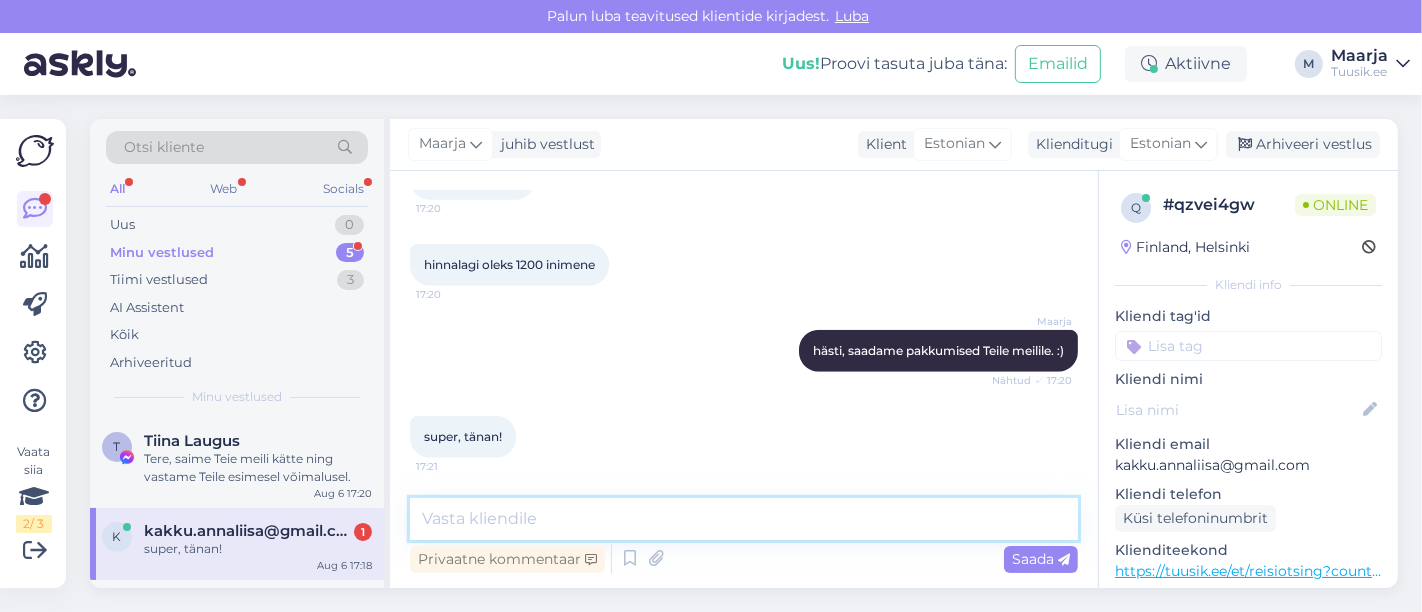 click at bounding box center [744, 519] 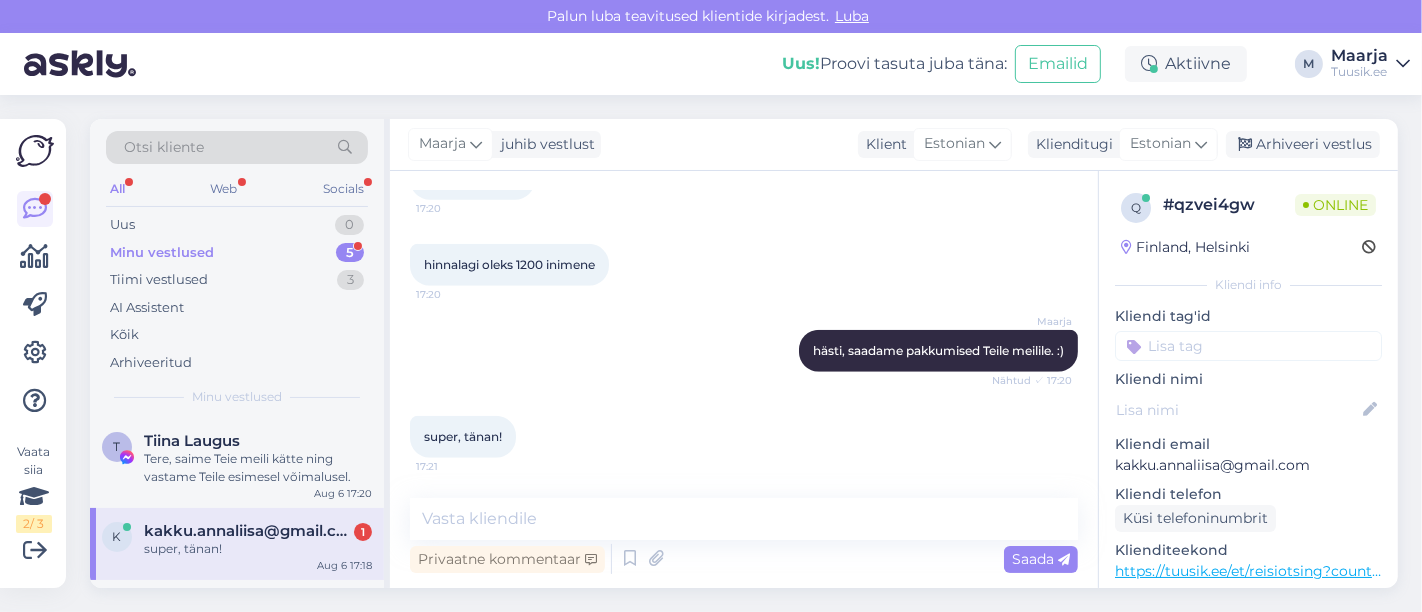 click on "kakku.annaliisa@[EXAMPLE.COM] 1 super, tänan! Aug 6 17:18" at bounding box center (237, 544) 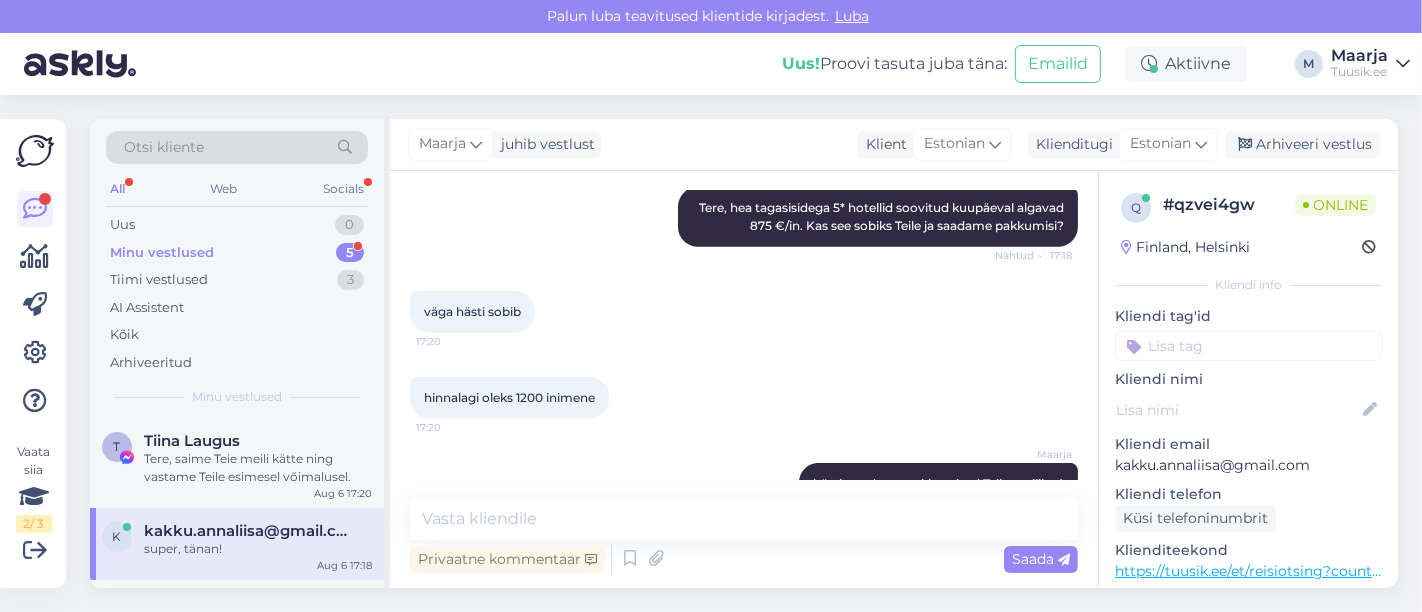 scroll, scrollTop: 1413, scrollLeft: 0, axis: vertical 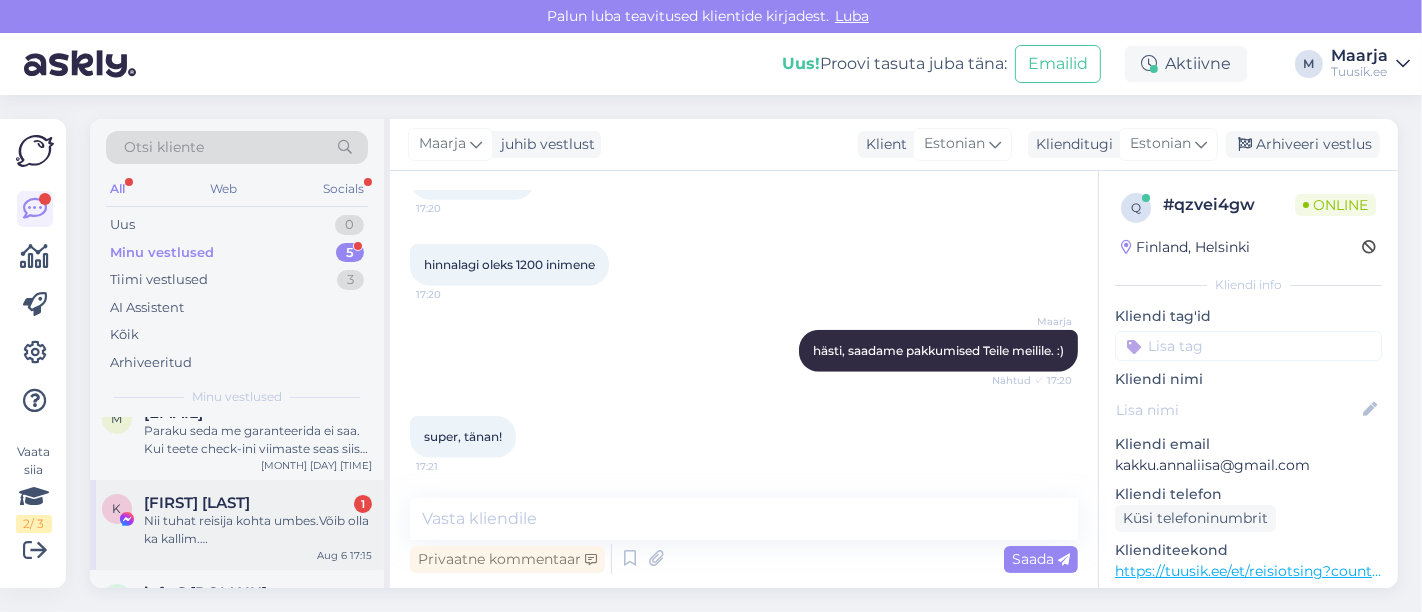 click on "Nii tuhat reisija kohta umbes.Võib olla ka kallim. kaidi.vaat@[EXAMPLE.COM]" at bounding box center (258, 530) 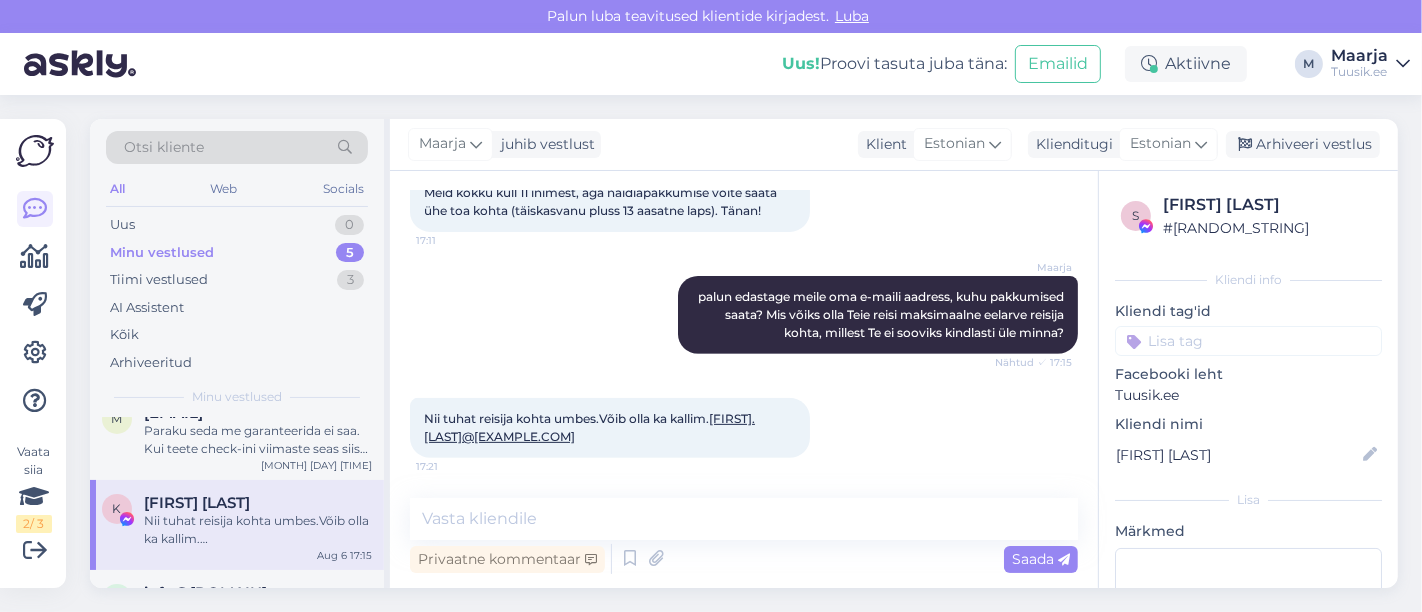 scroll, scrollTop: 702, scrollLeft: 0, axis: vertical 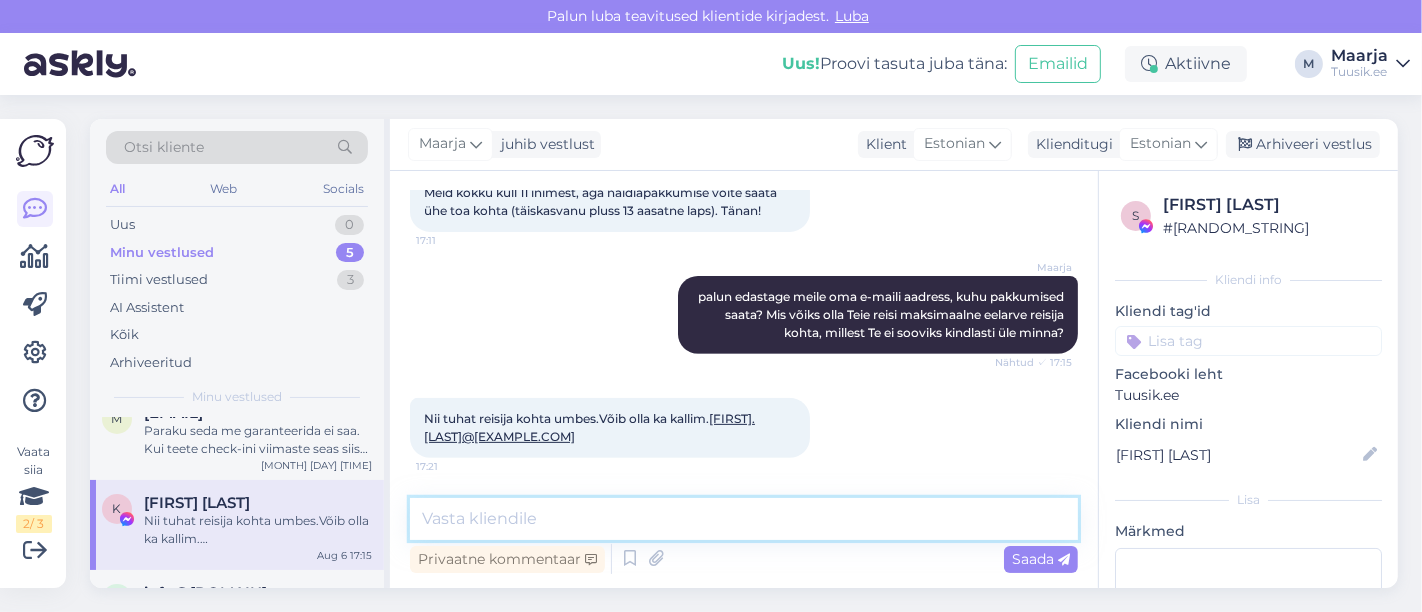 click at bounding box center (744, 519) 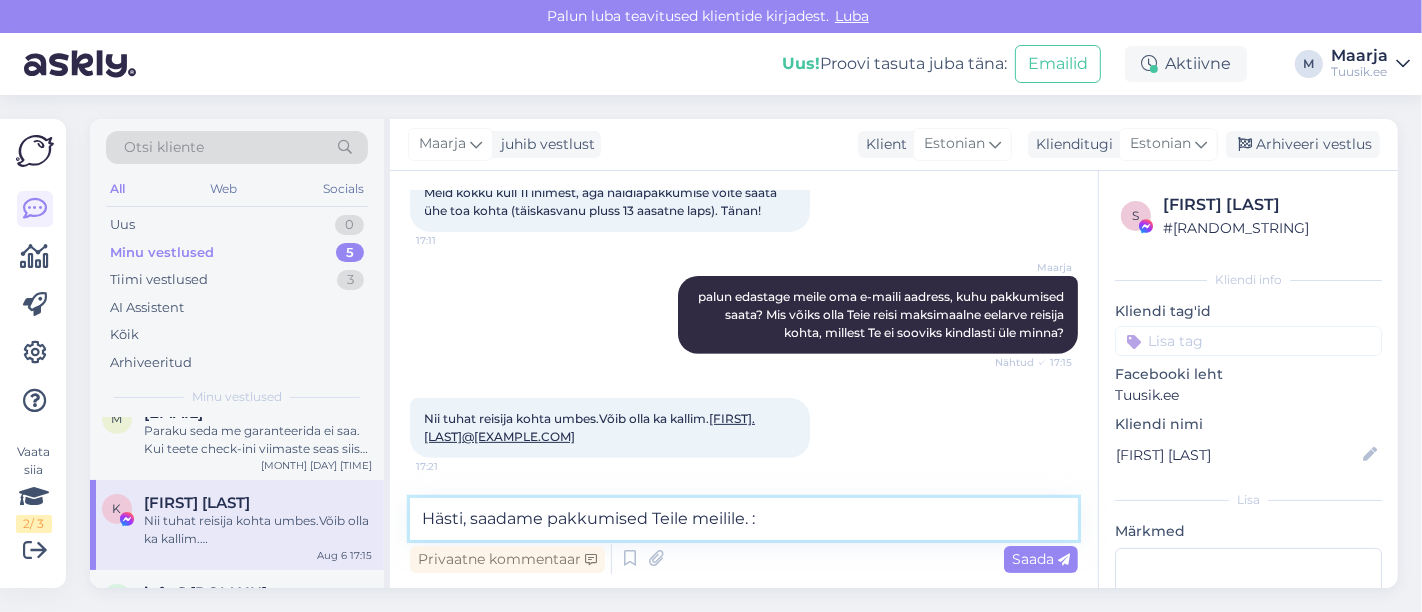 type on "Hästi, saadame pakkumised Teile meilile. :)" 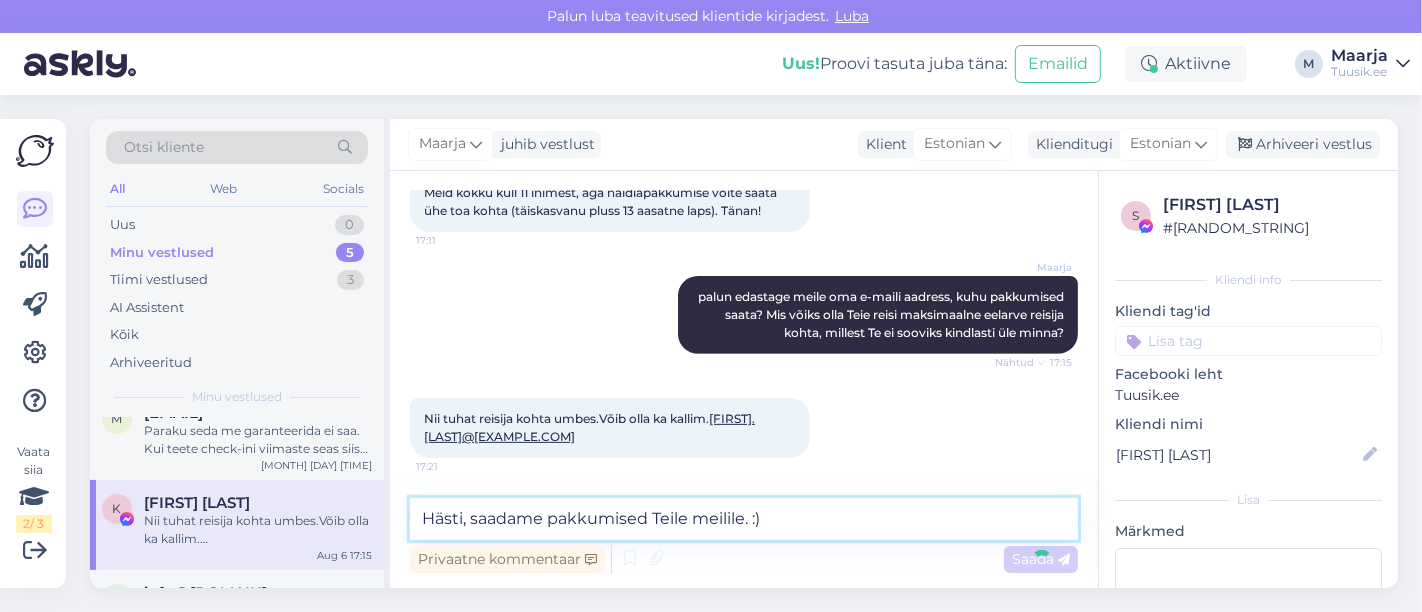 type 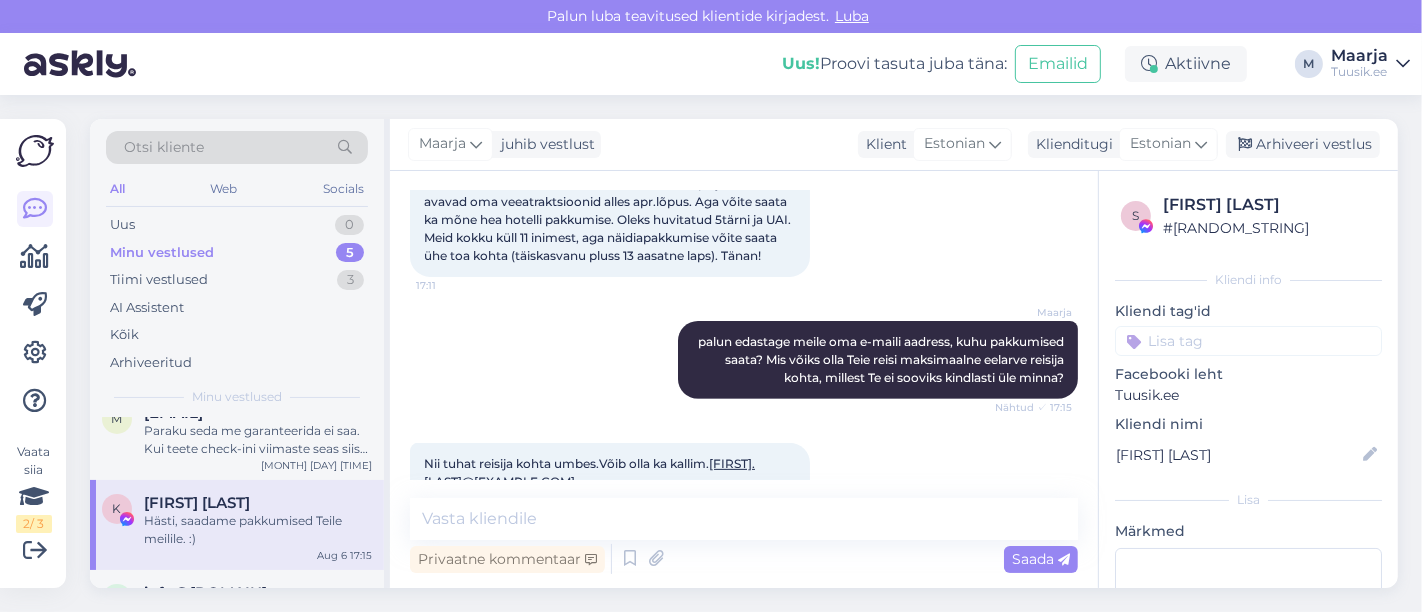 scroll, scrollTop: 621, scrollLeft: 0, axis: vertical 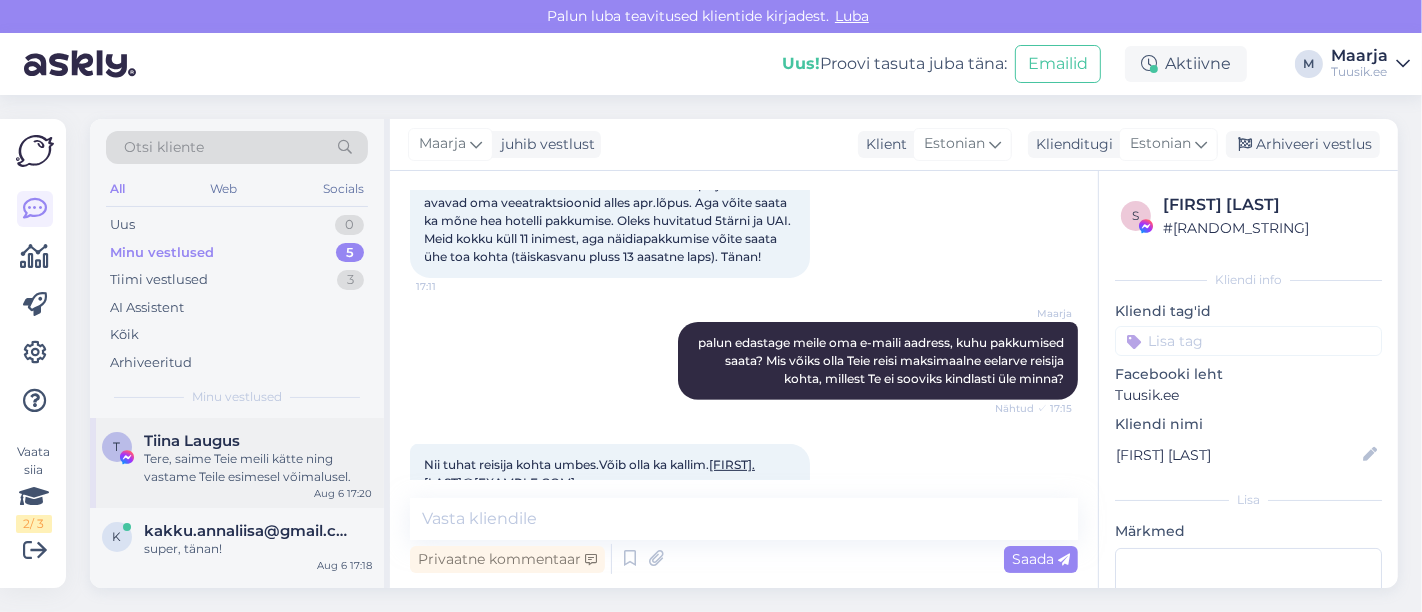 click on "Tere, saime Teie meili kätte ning vastame Teile esimesel võimalusel." at bounding box center [258, 468] 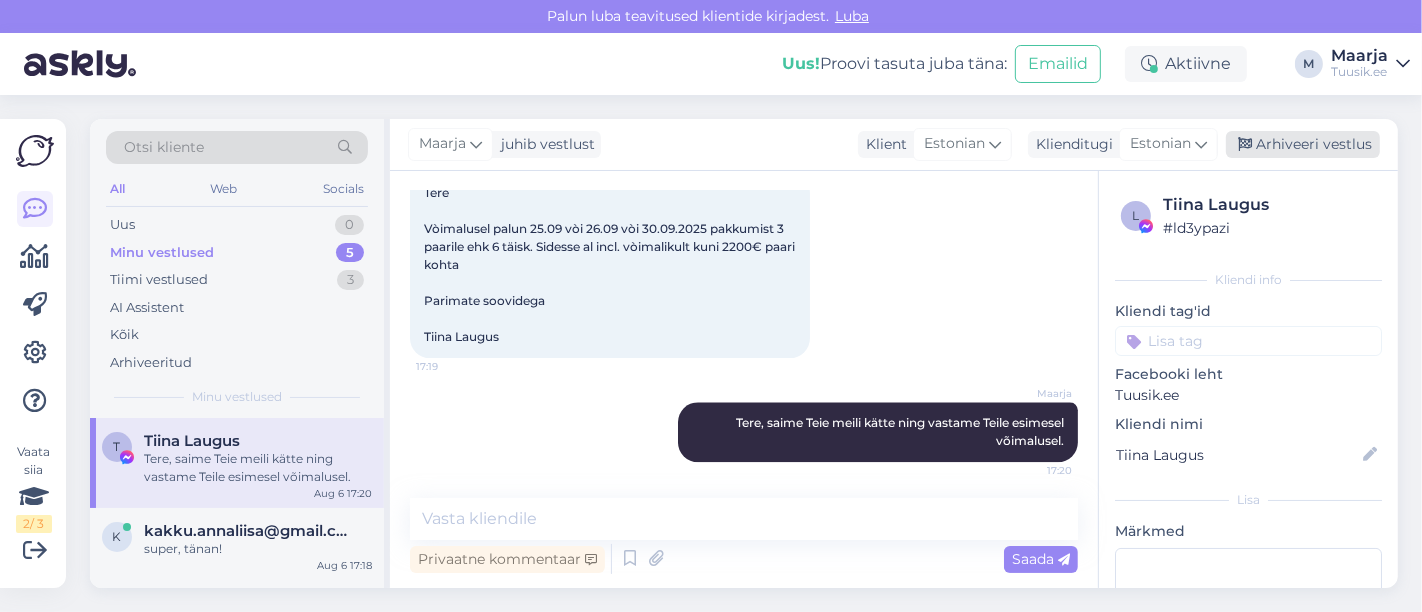 click on "Arhiveeri vestlus" at bounding box center (1303, 144) 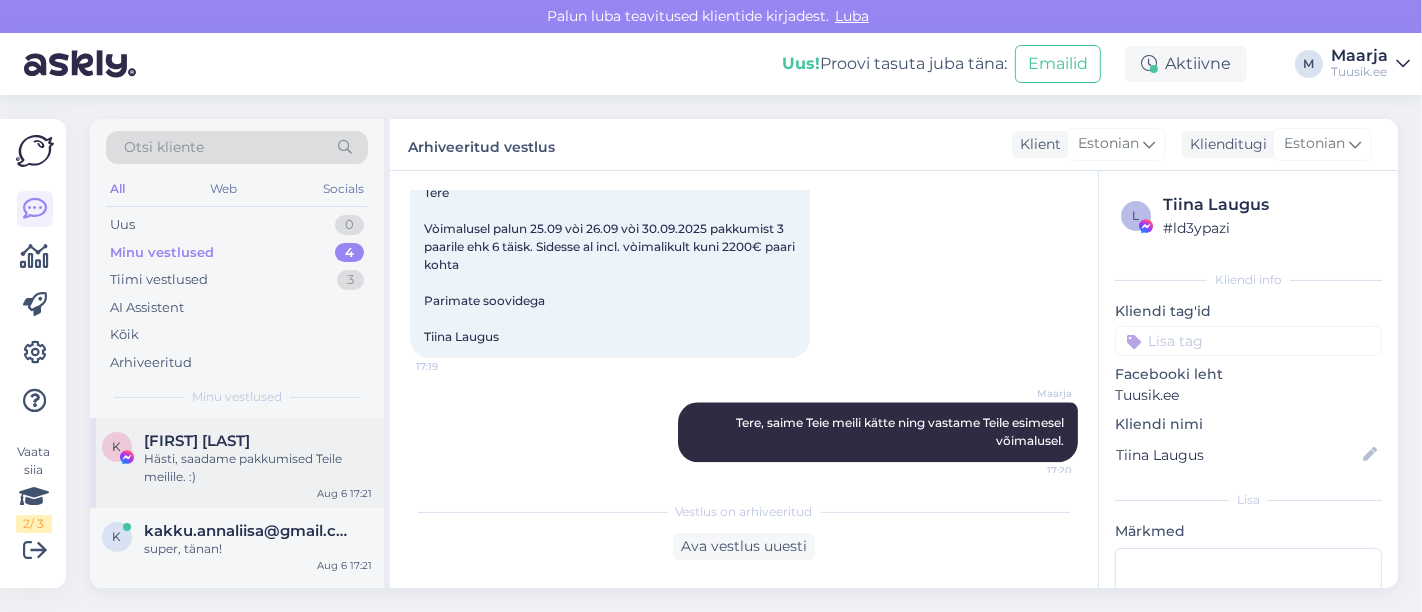 click on "[FIRST] [LAST]" at bounding box center [258, 441] 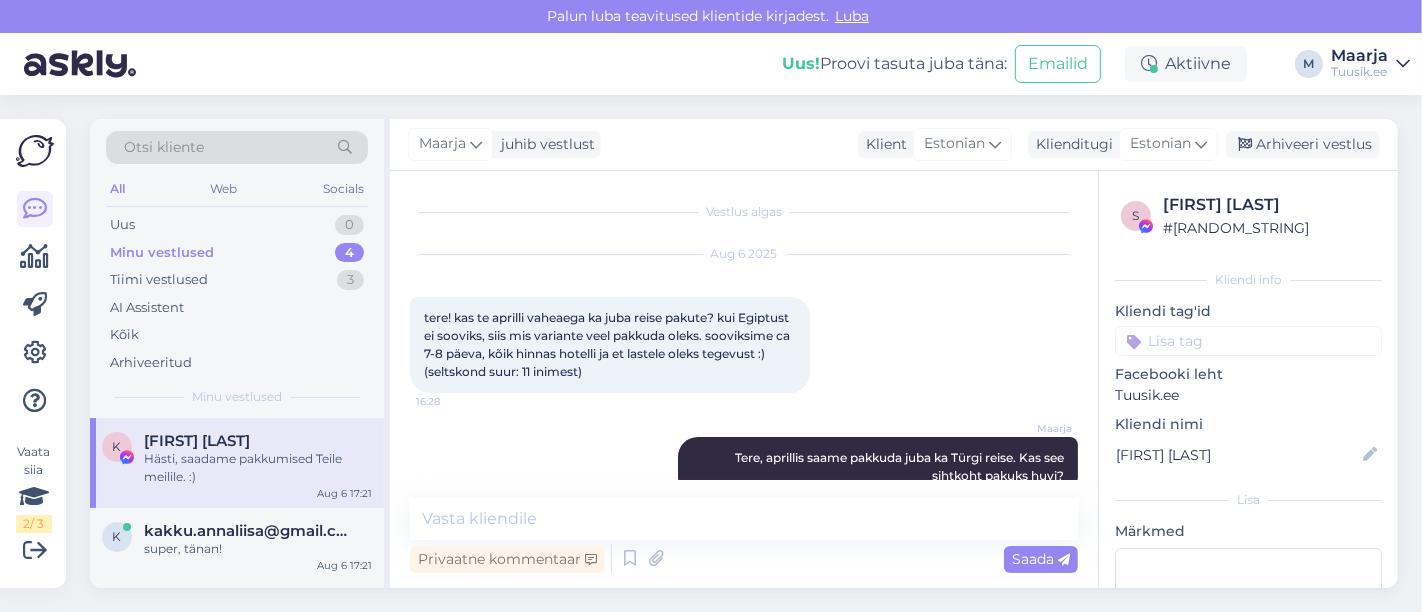 scroll, scrollTop: 788, scrollLeft: 0, axis: vertical 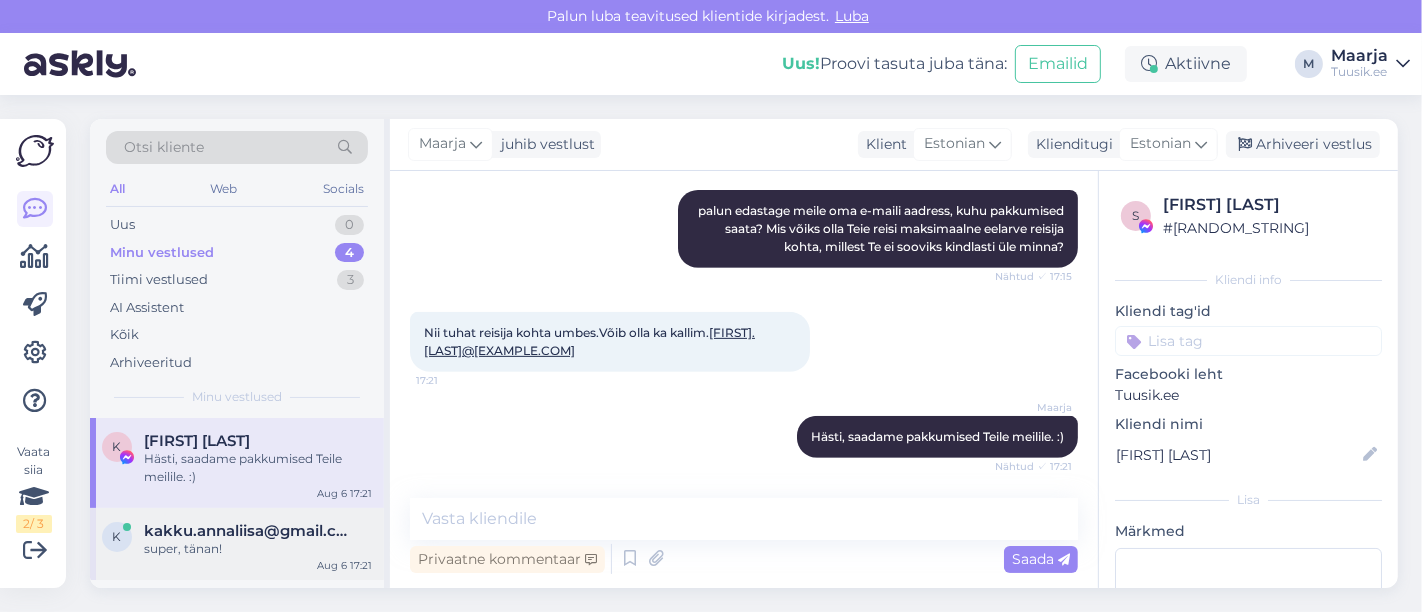 click on "kakku.annaliisa@gmail.com" at bounding box center (248, 531) 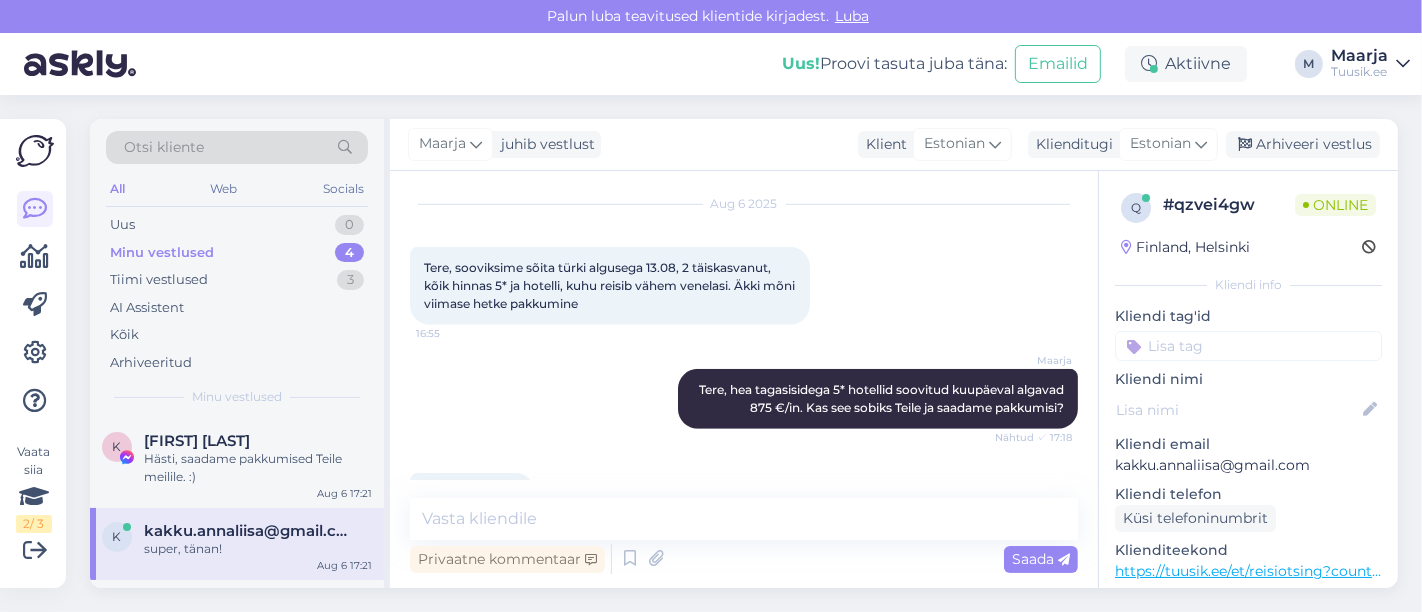 scroll, scrollTop: 1413, scrollLeft: 0, axis: vertical 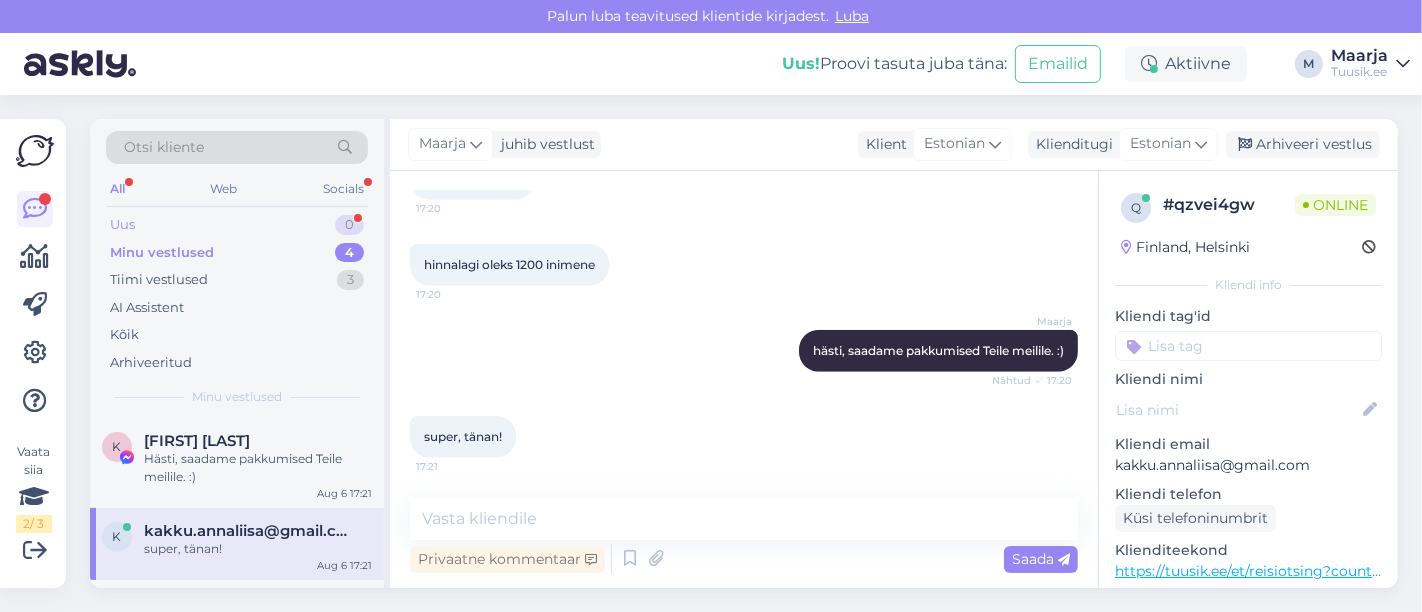 click on "Uus 0" at bounding box center (237, 225) 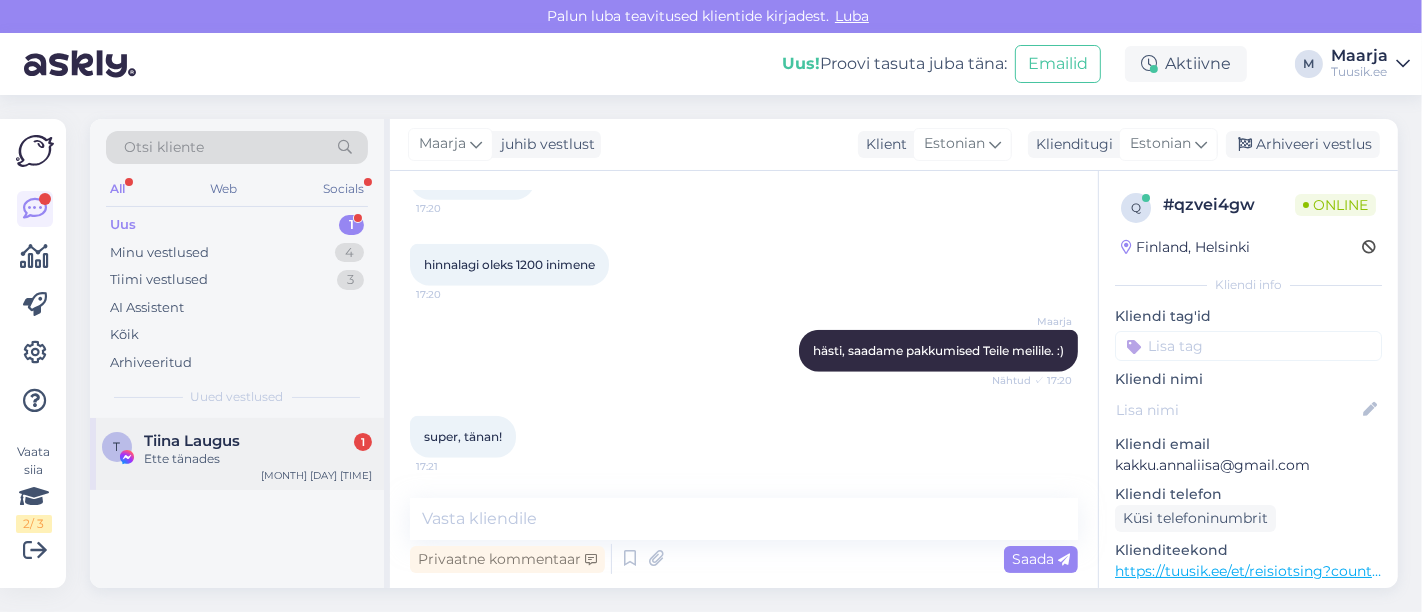 click on "Ette tänades" at bounding box center (258, 459) 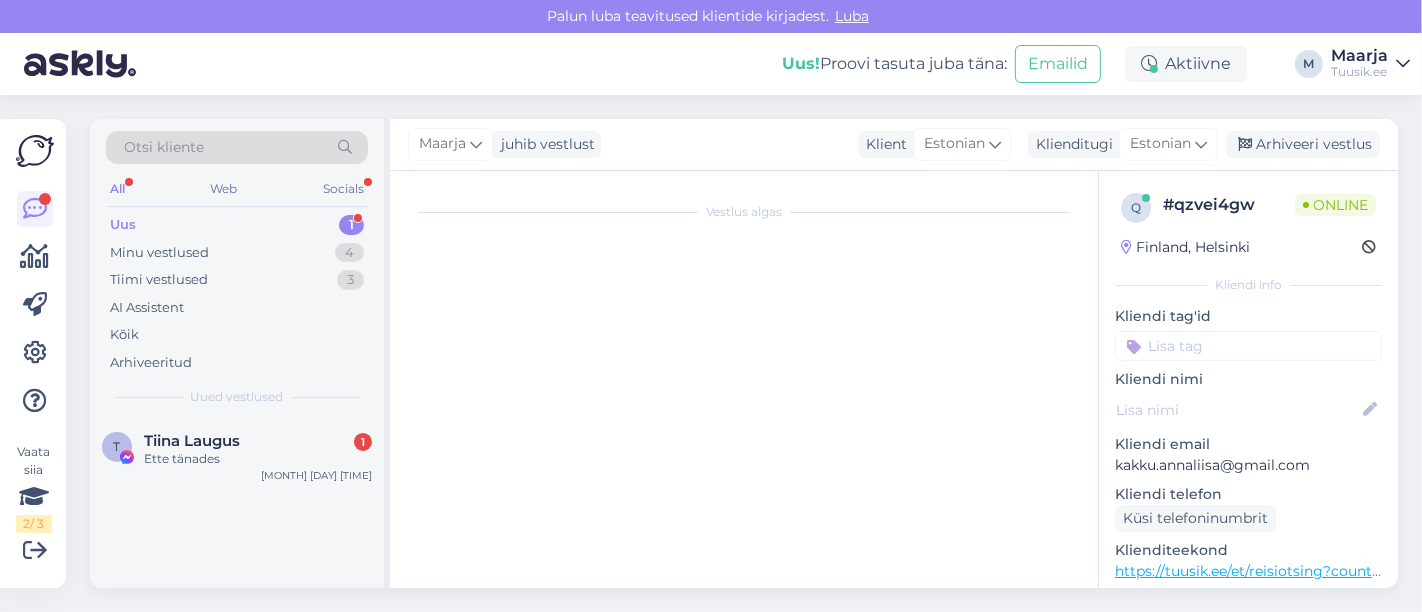 scroll, scrollTop: 4165, scrollLeft: 0, axis: vertical 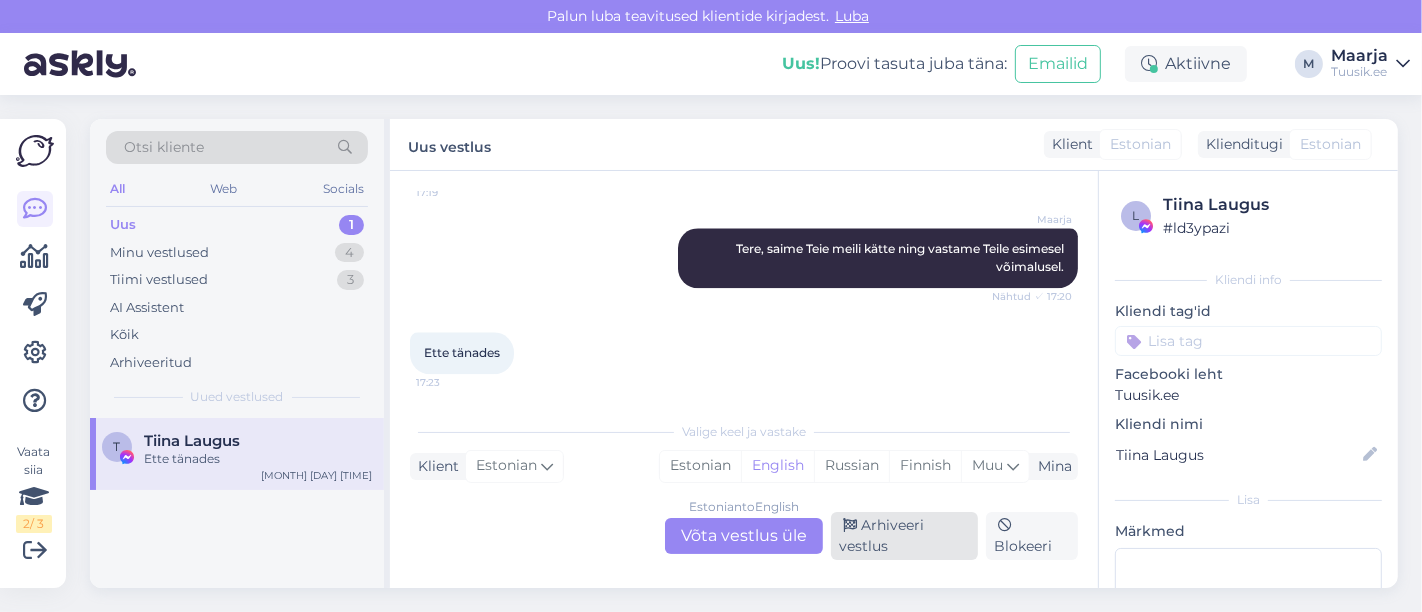 click on "Arhiveeri vestlus" at bounding box center [904, 536] 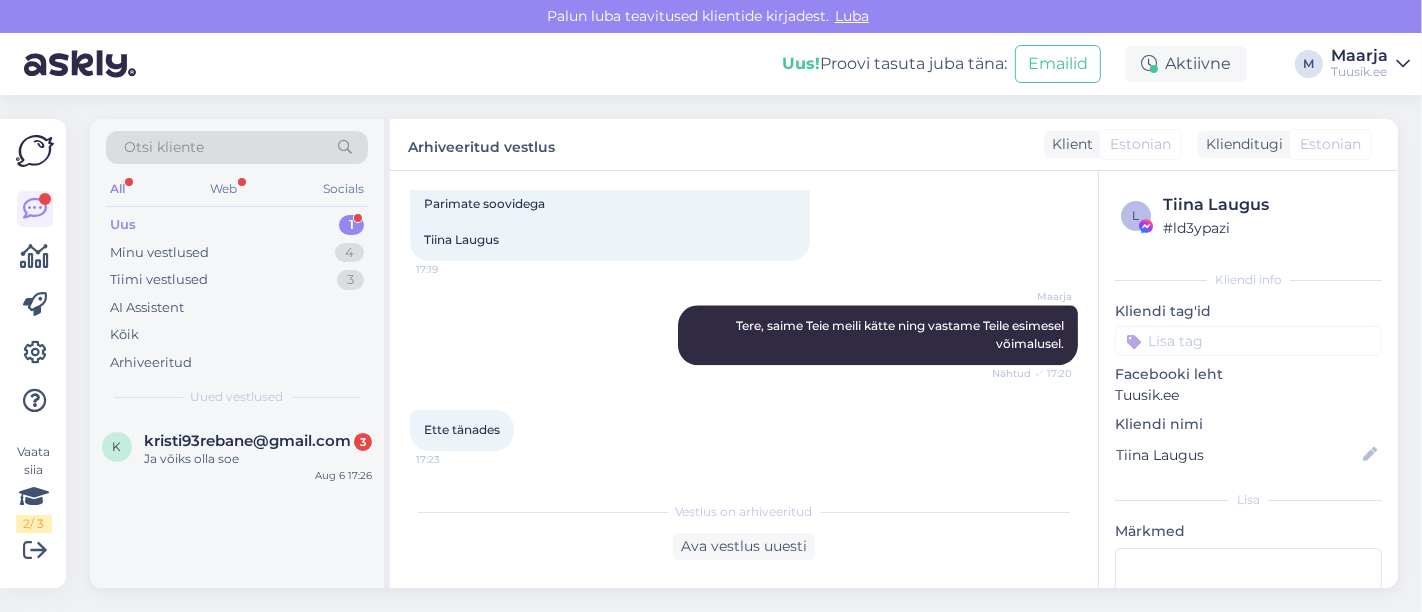scroll, scrollTop: 4085, scrollLeft: 0, axis: vertical 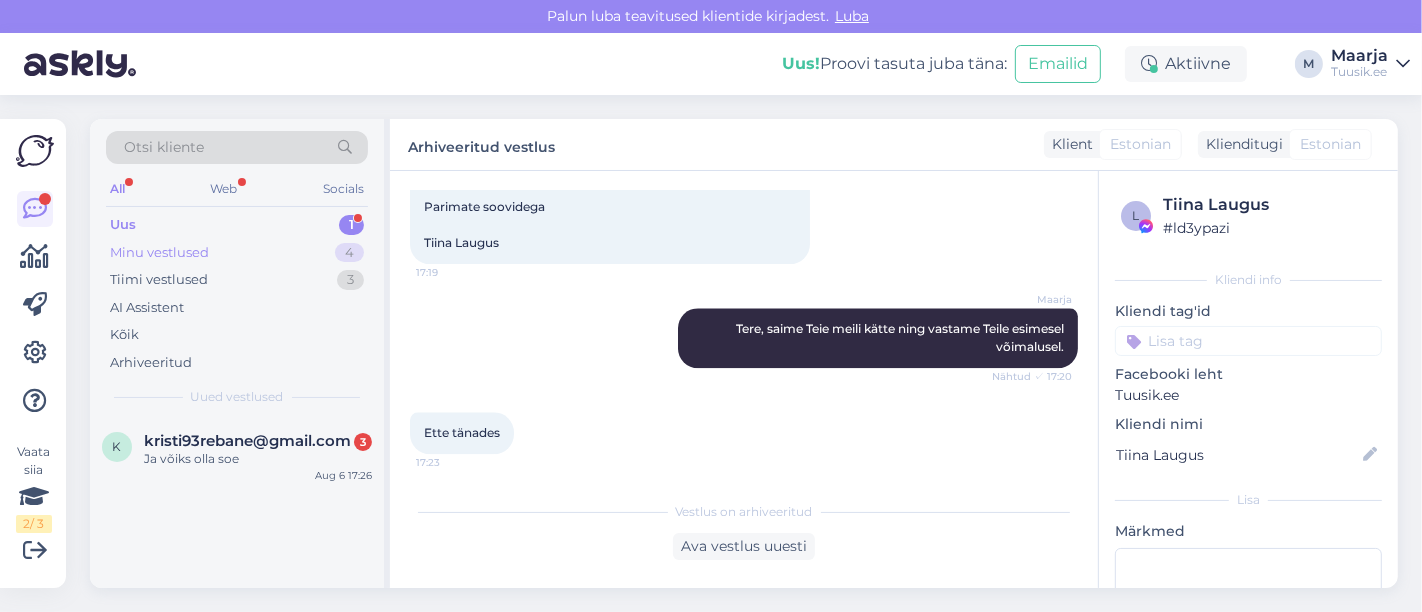 click on "Minu vestlused 4" at bounding box center [237, 253] 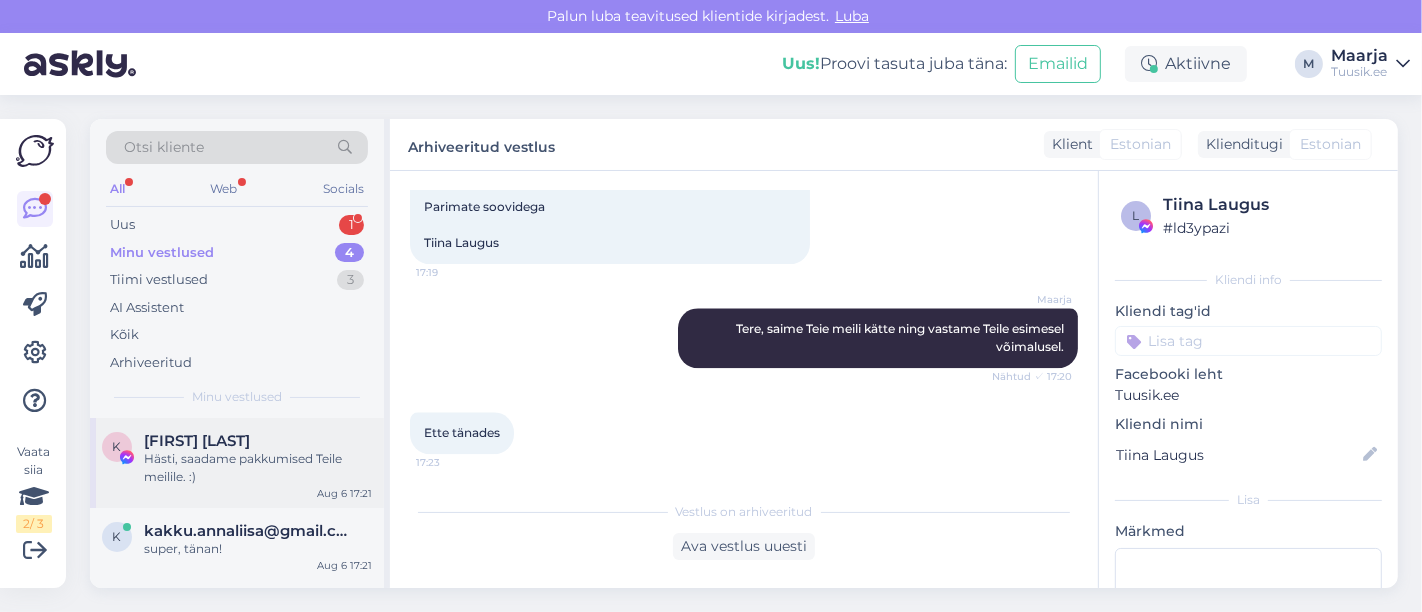 click on "Hästi, saadame pakkumised Teile meilile. :)" at bounding box center [258, 468] 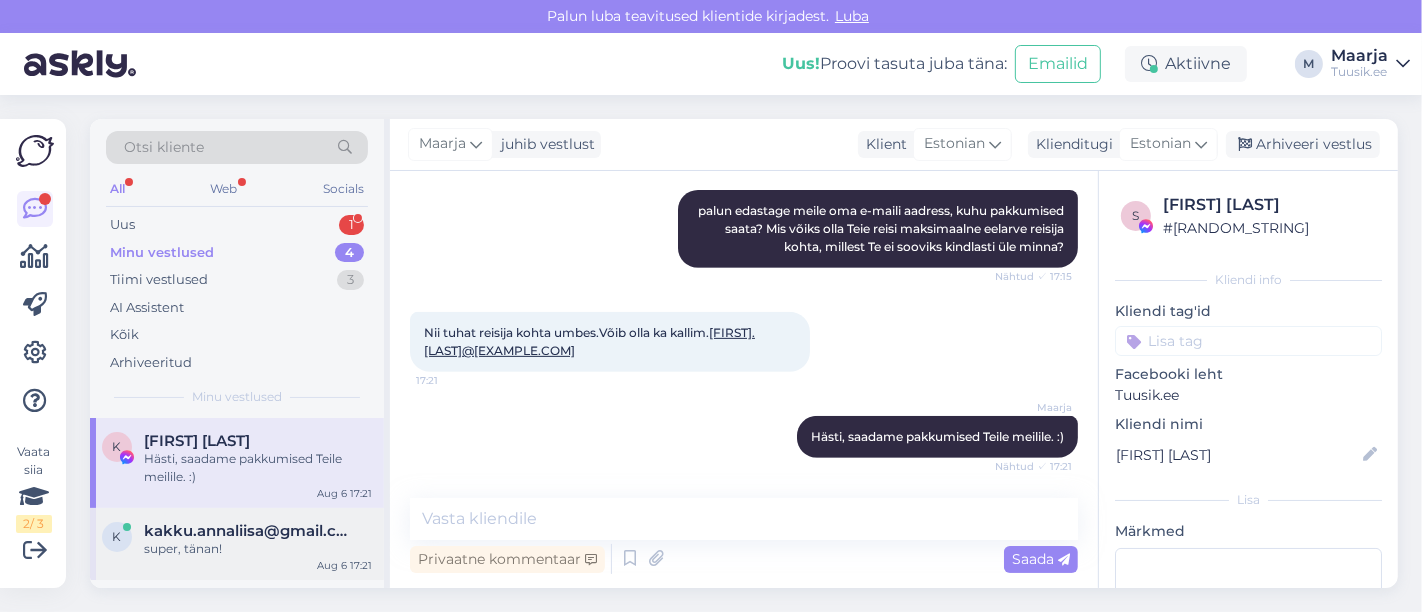 click on "kakku.annaliisa@gmail.com" at bounding box center (248, 531) 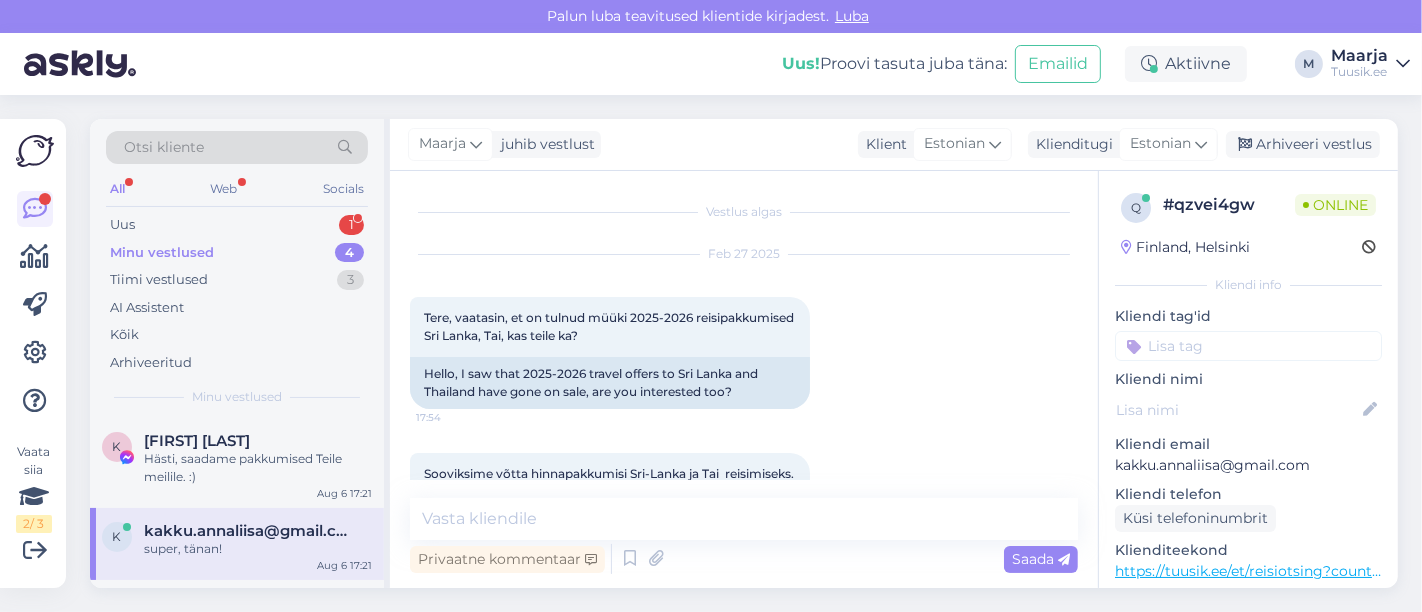 scroll, scrollTop: 1414, scrollLeft: 0, axis: vertical 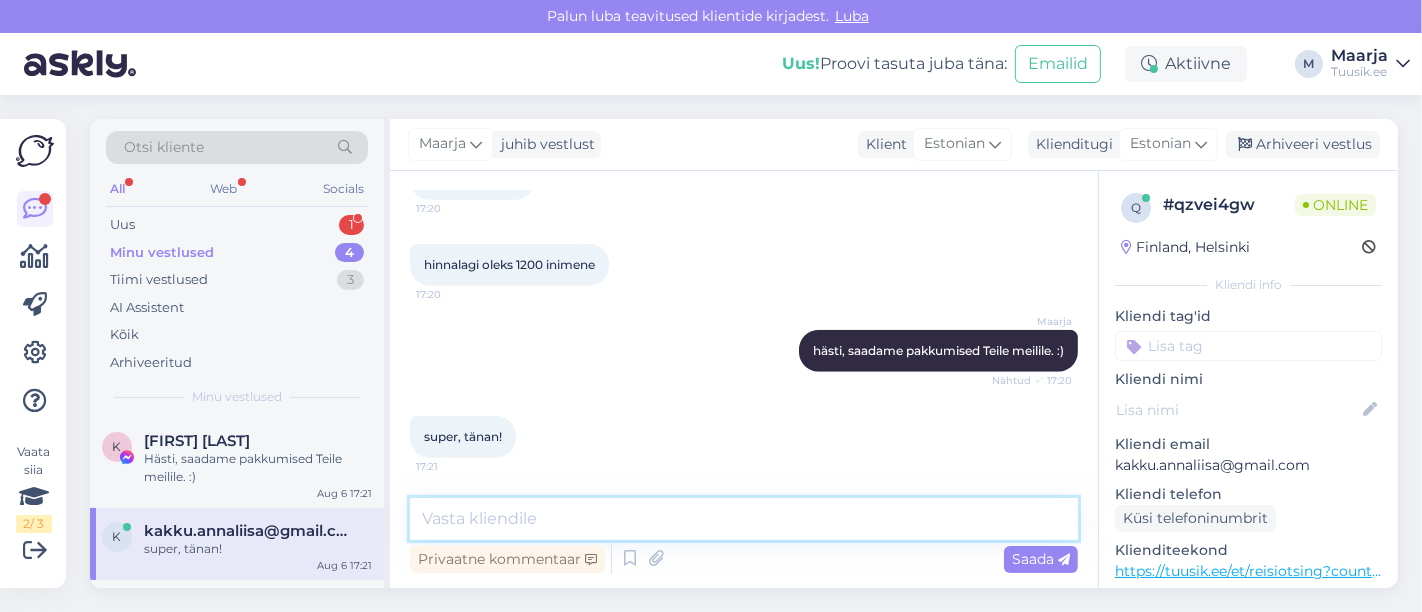 click at bounding box center (744, 519) 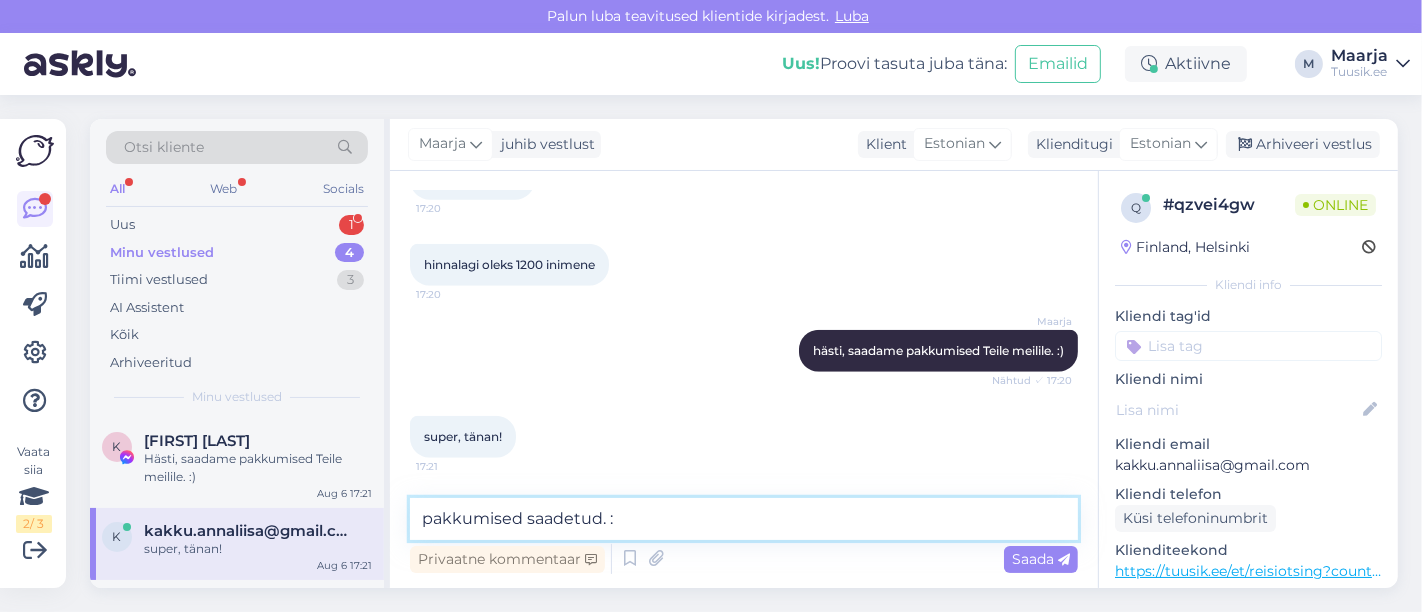 type on "pakkumised saadetud. :)" 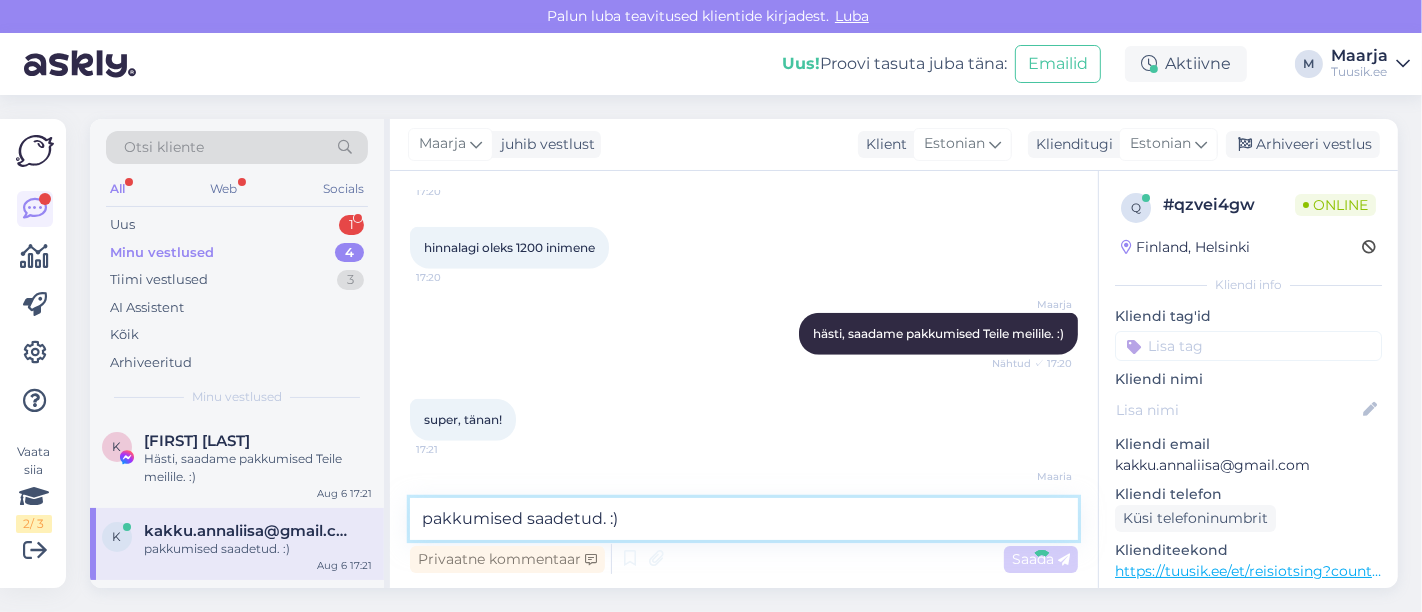 type 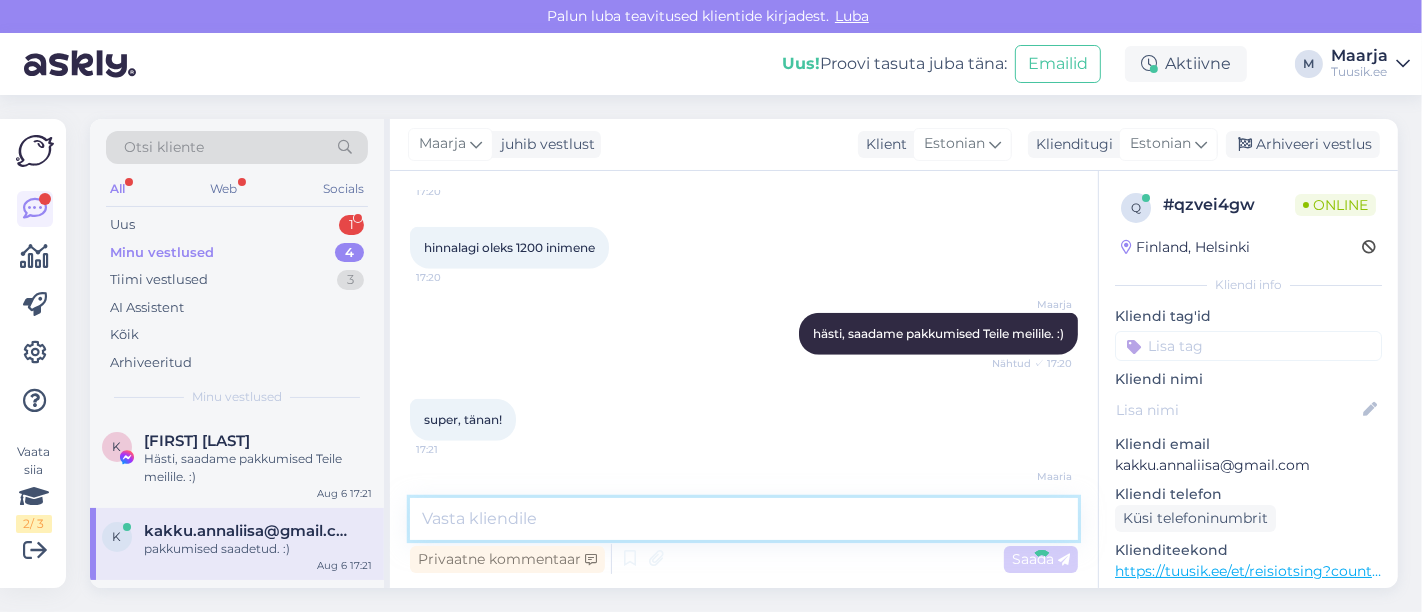 scroll, scrollTop: 1500, scrollLeft: 0, axis: vertical 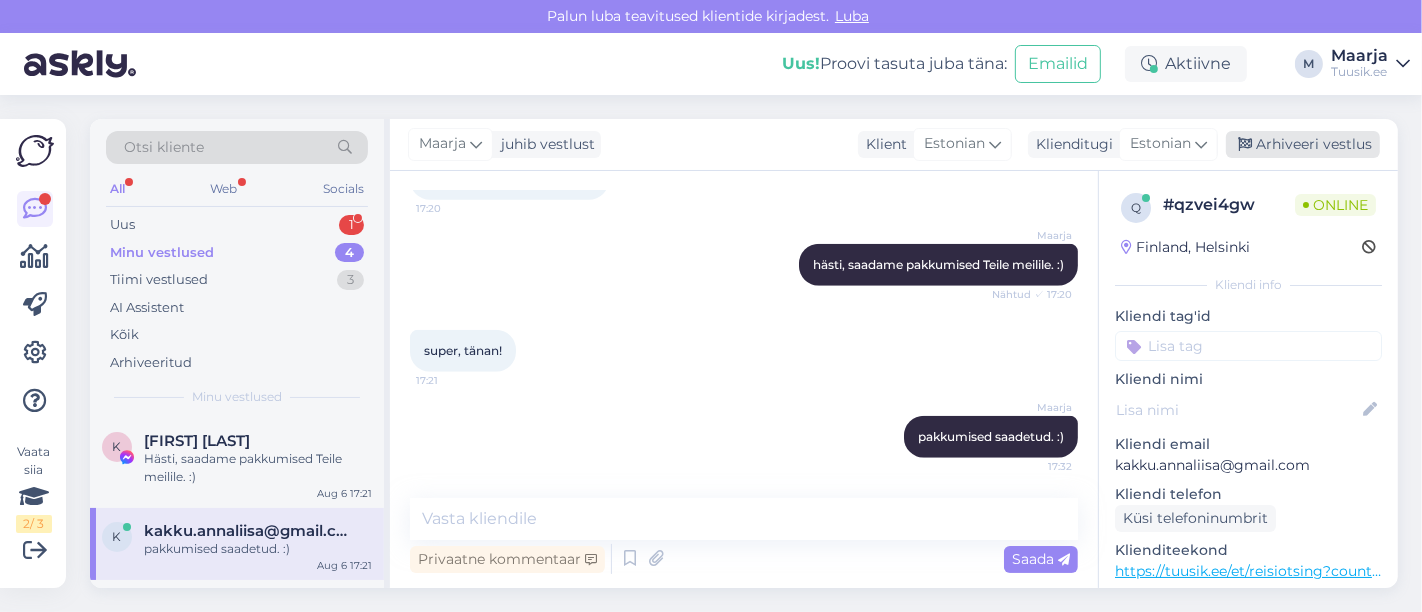 click on "Arhiveeri vestlus" at bounding box center (1303, 144) 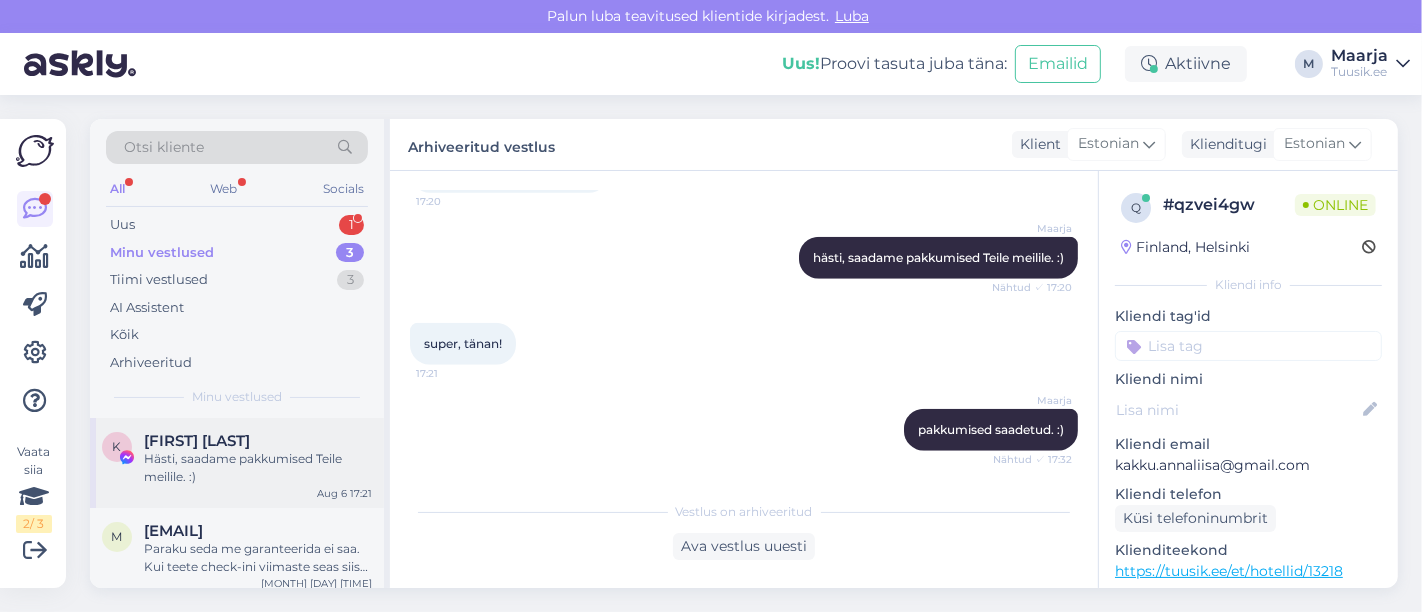 click on "Hästi, saadame pakkumised Teile meilile. :)" at bounding box center (258, 468) 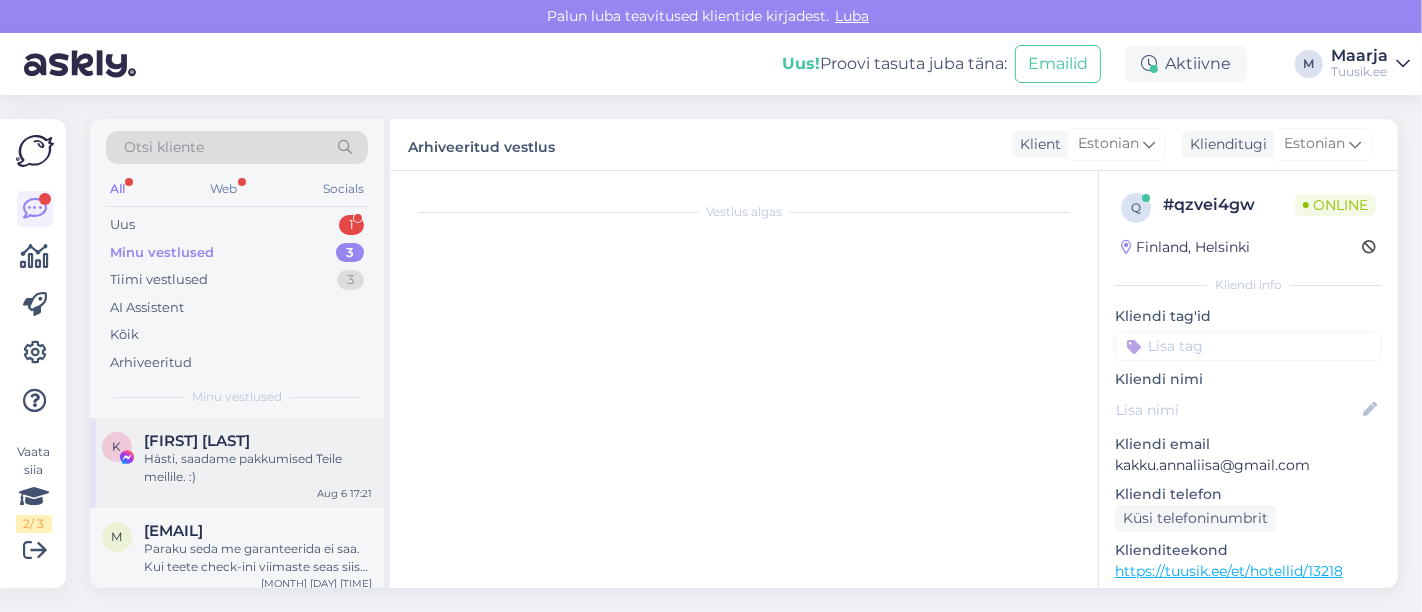 scroll, scrollTop: 788, scrollLeft: 0, axis: vertical 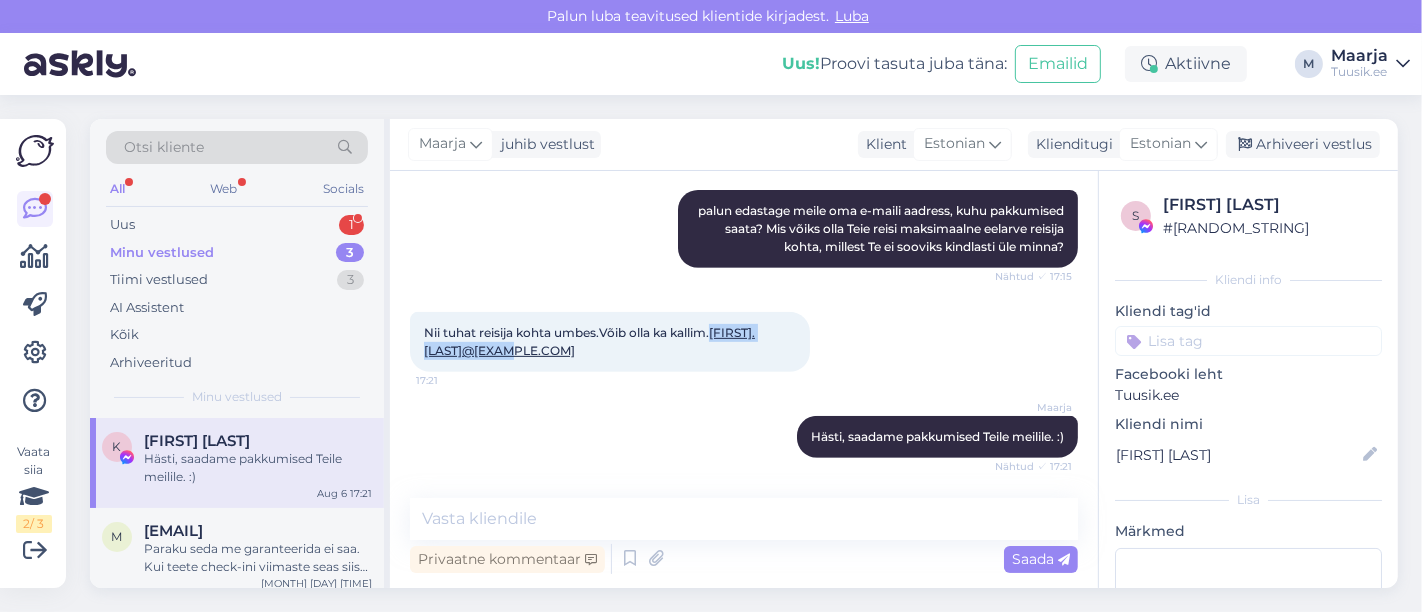 drag, startPoint x: 566, startPoint y: 356, endPoint x: 422, endPoint y: 355, distance: 144.00348 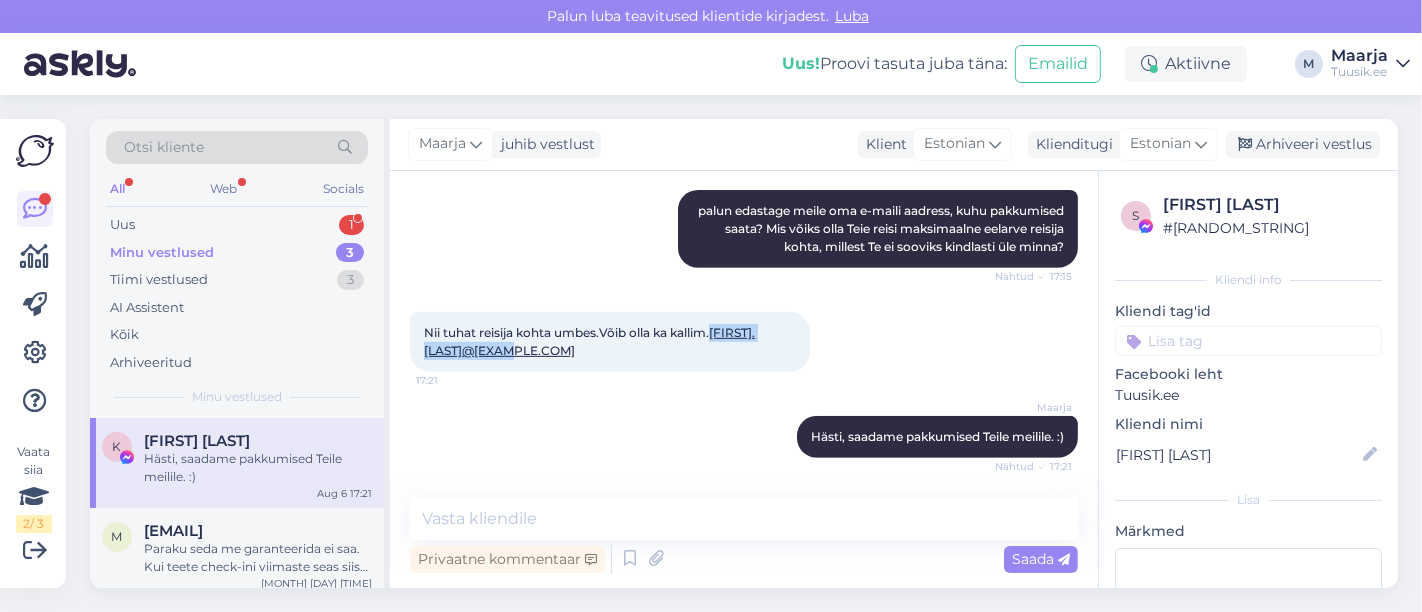 click on "kaidi.vaat@gmail.com [HOUR]:[MINUTE]" at bounding box center [610, 342] 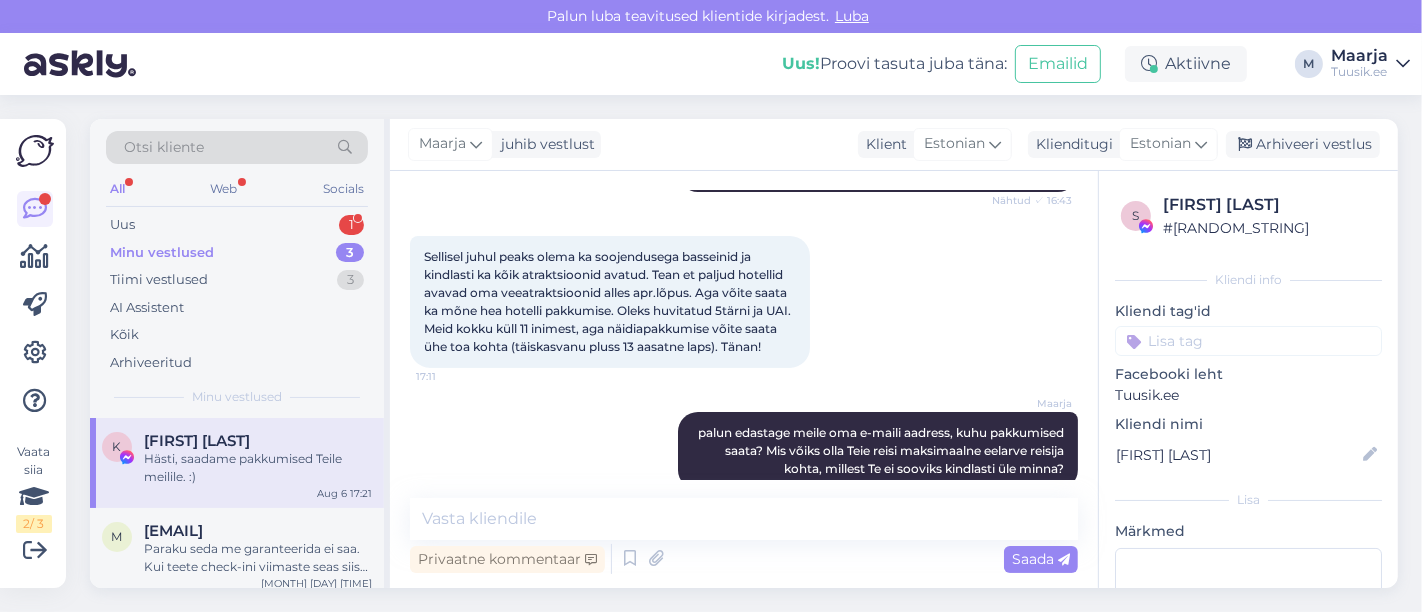 scroll, scrollTop: 788, scrollLeft: 0, axis: vertical 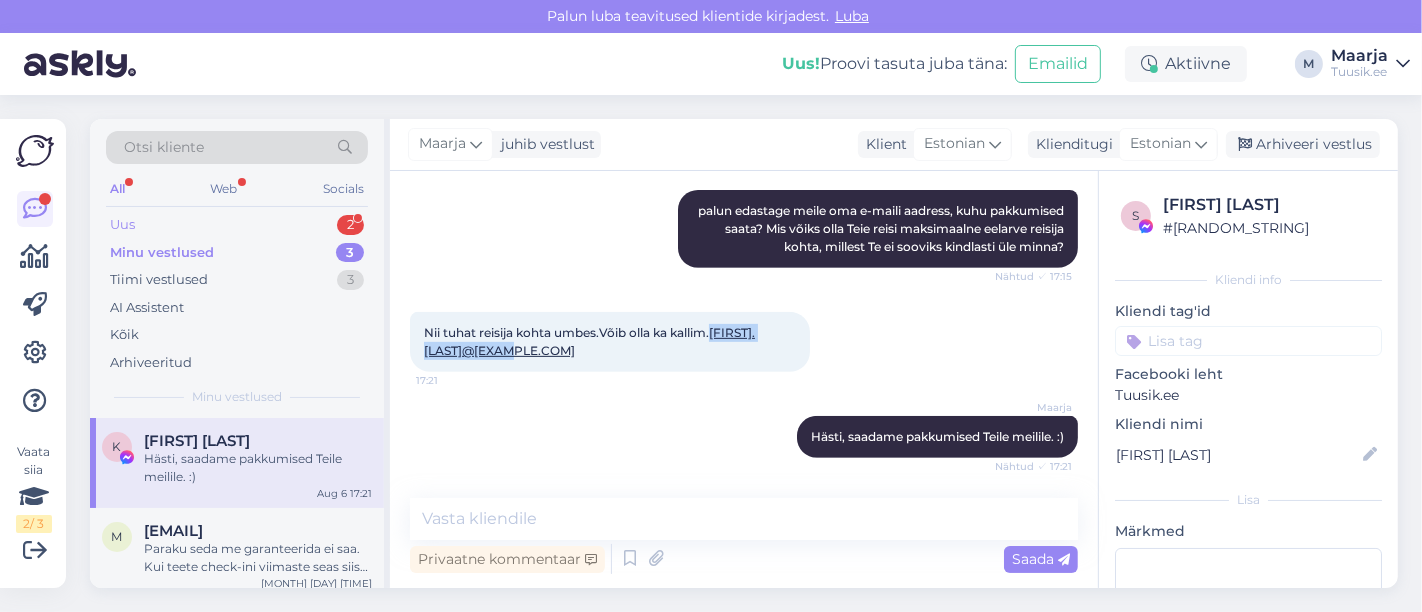 click on "Uus 2" at bounding box center (237, 225) 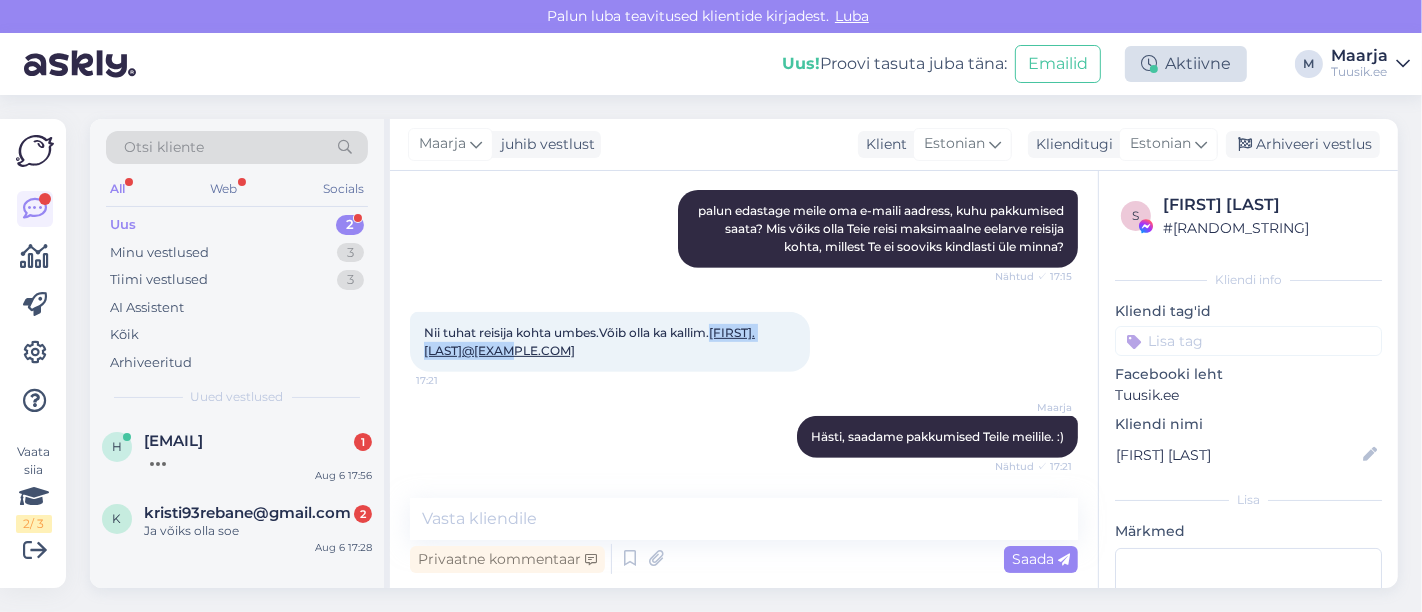 click on "Aktiivne" at bounding box center (1186, 64) 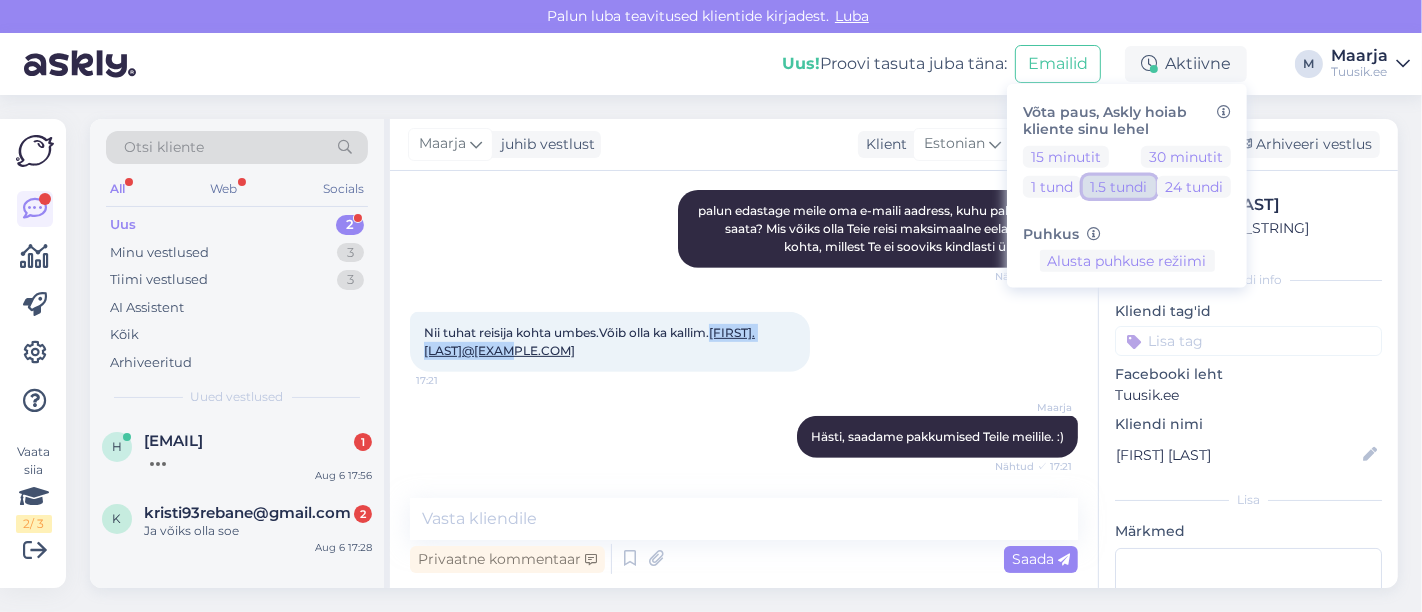 click on "1.5 tundi" at bounding box center (1119, 186) 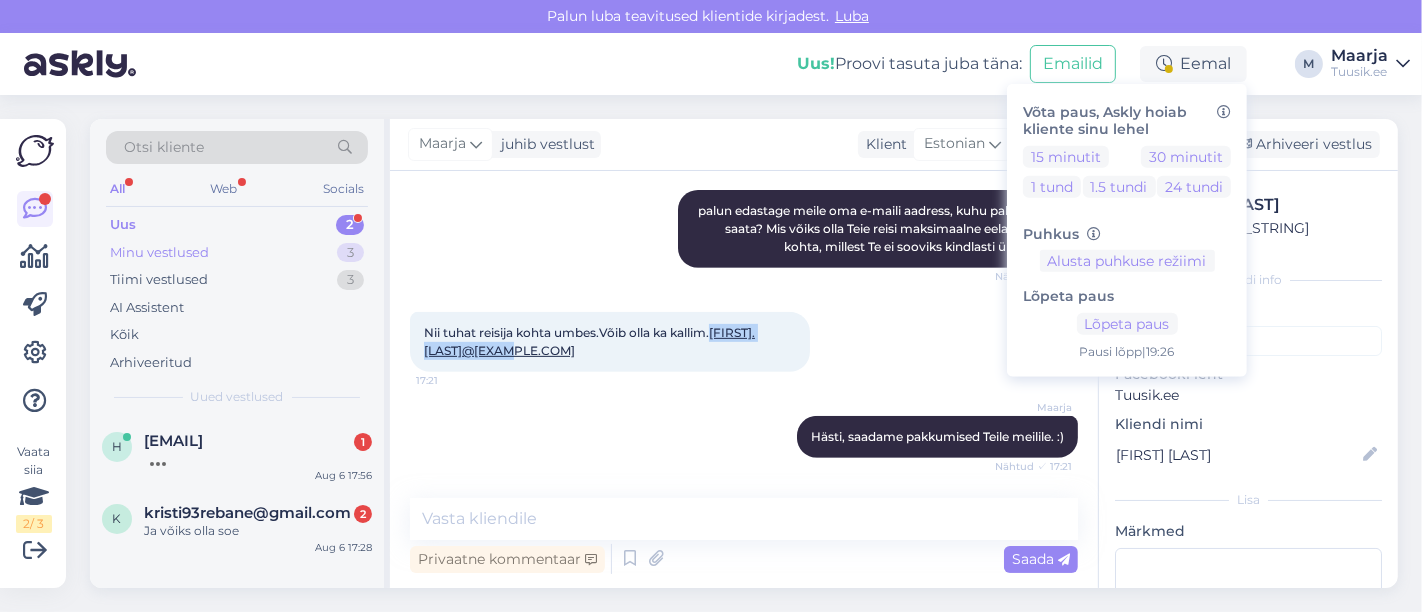 click on "Minu vestlused" at bounding box center (159, 253) 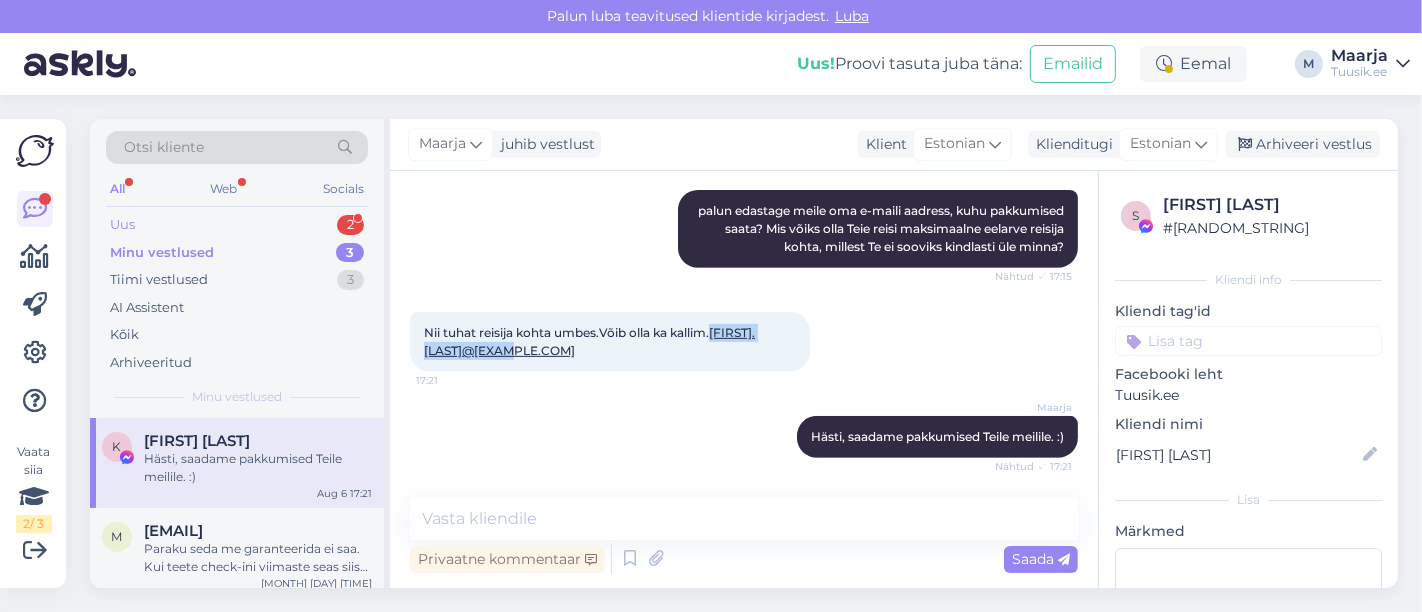 click on "Uus" at bounding box center [122, 225] 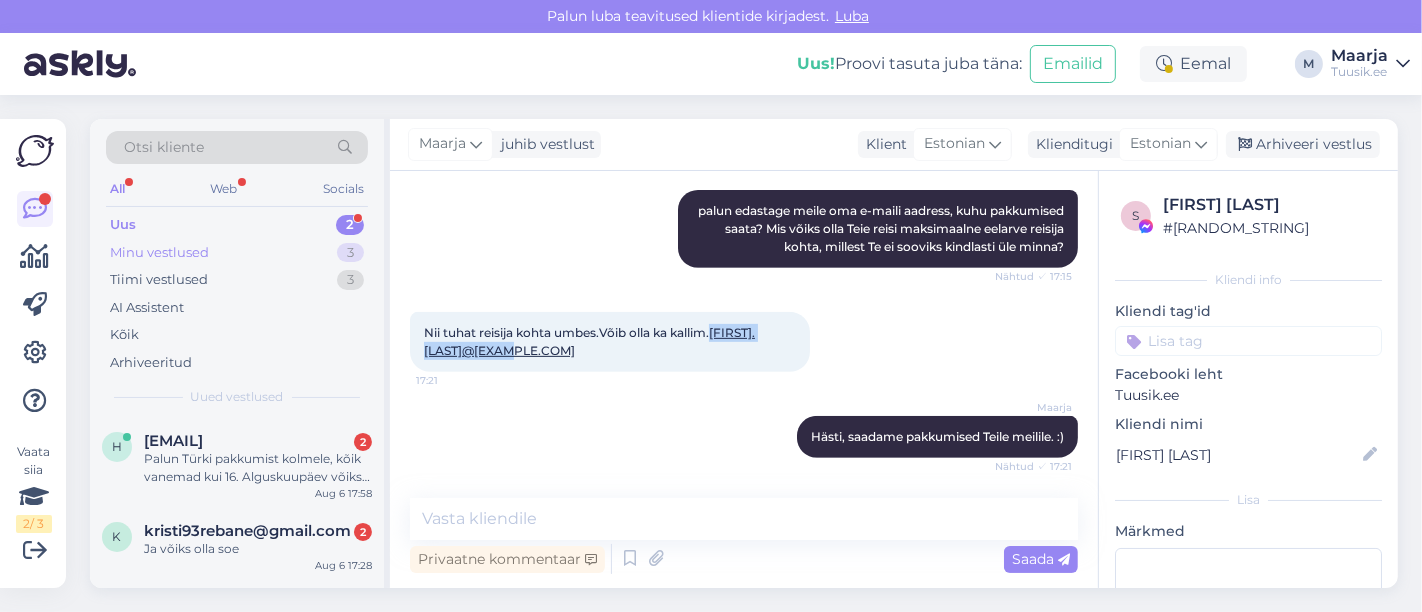 click on "Minu vestlused" at bounding box center [159, 253] 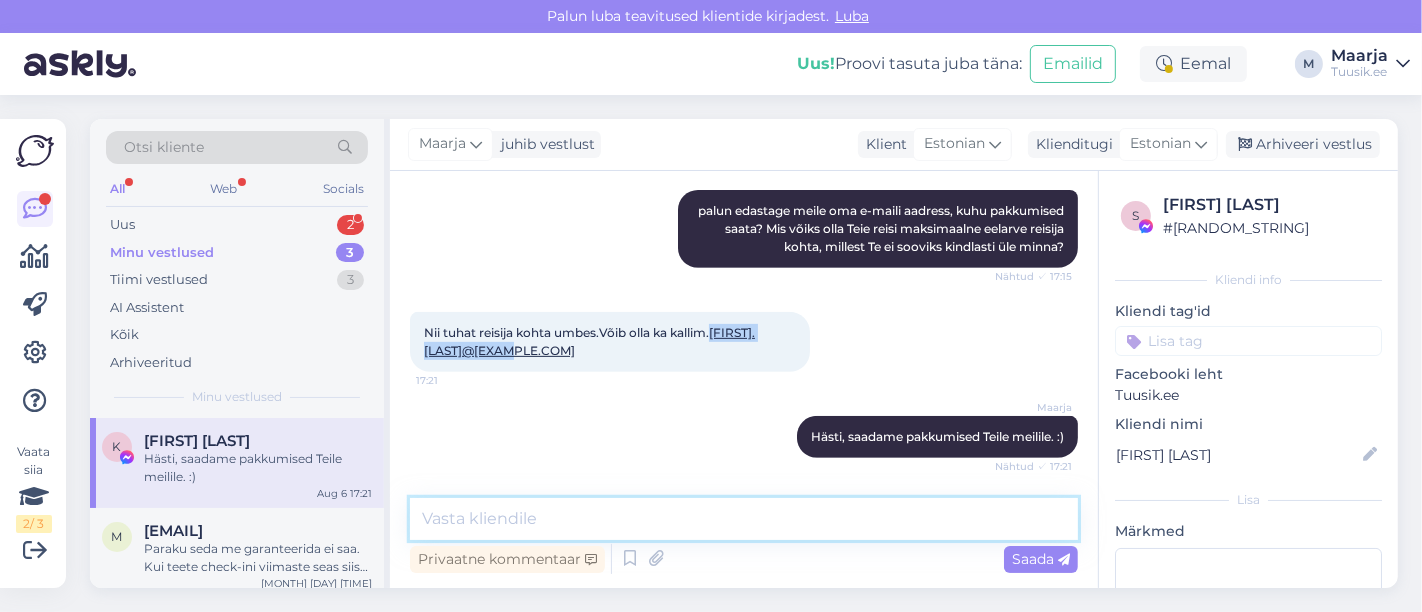 click at bounding box center (744, 519) 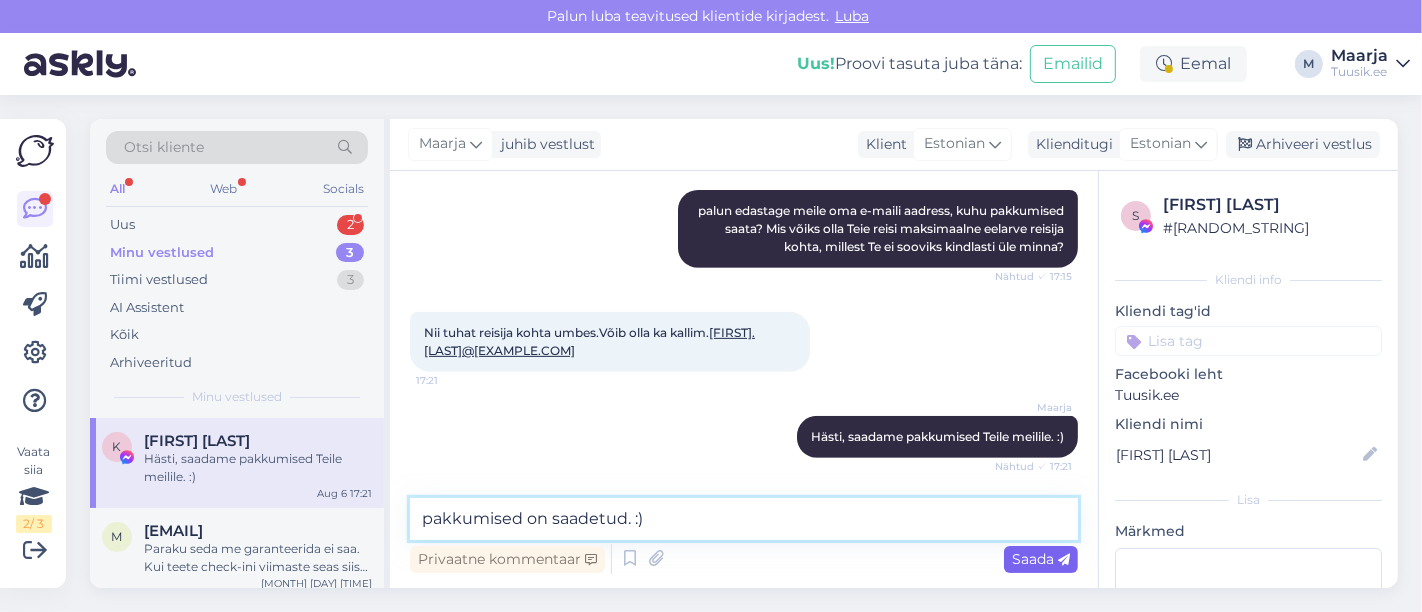 type on "pakkumised on saadetud. :)" 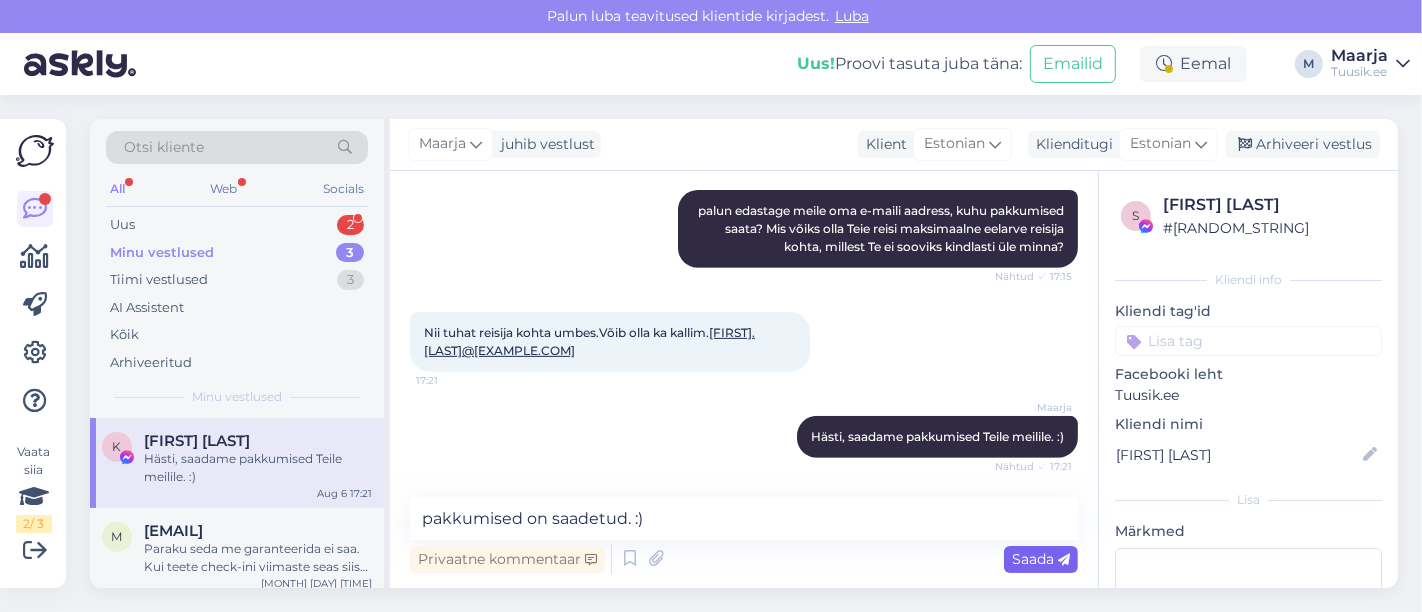 click on "Saada" at bounding box center (1041, 559) 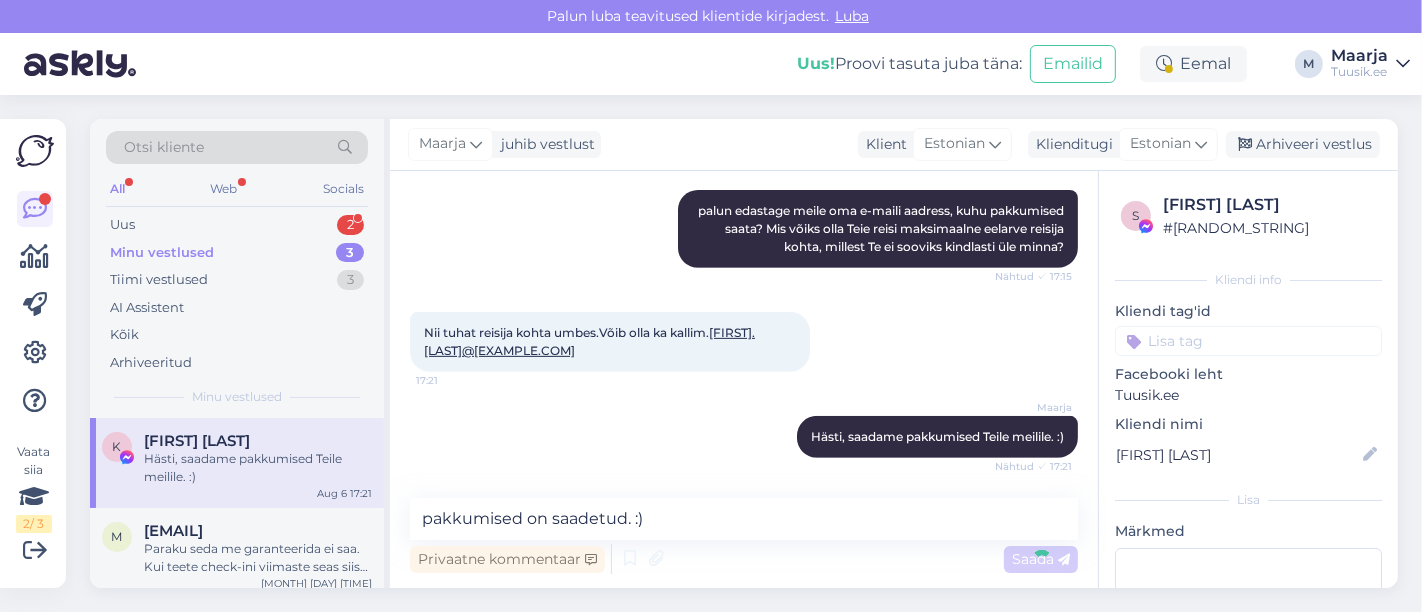 type 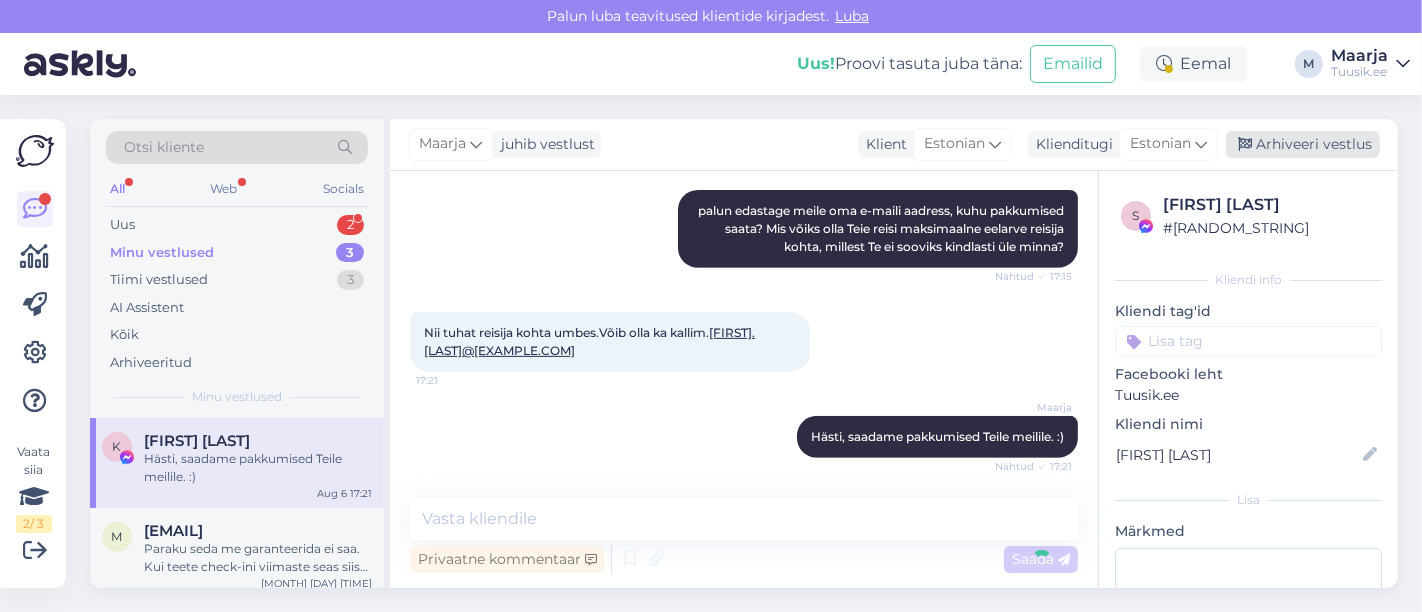 scroll, scrollTop: 874, scrollLeft: 0, axis: vertical 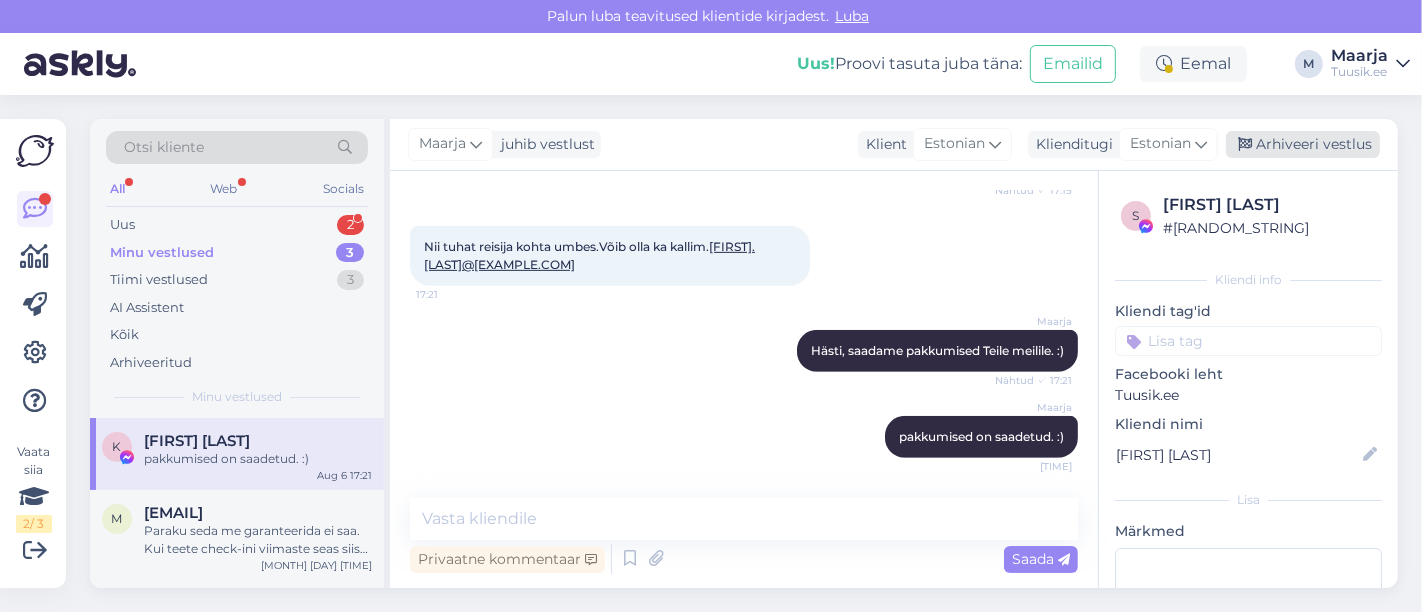 click on "Arhiveeri vestlus" at bounding box center (1303, 144) 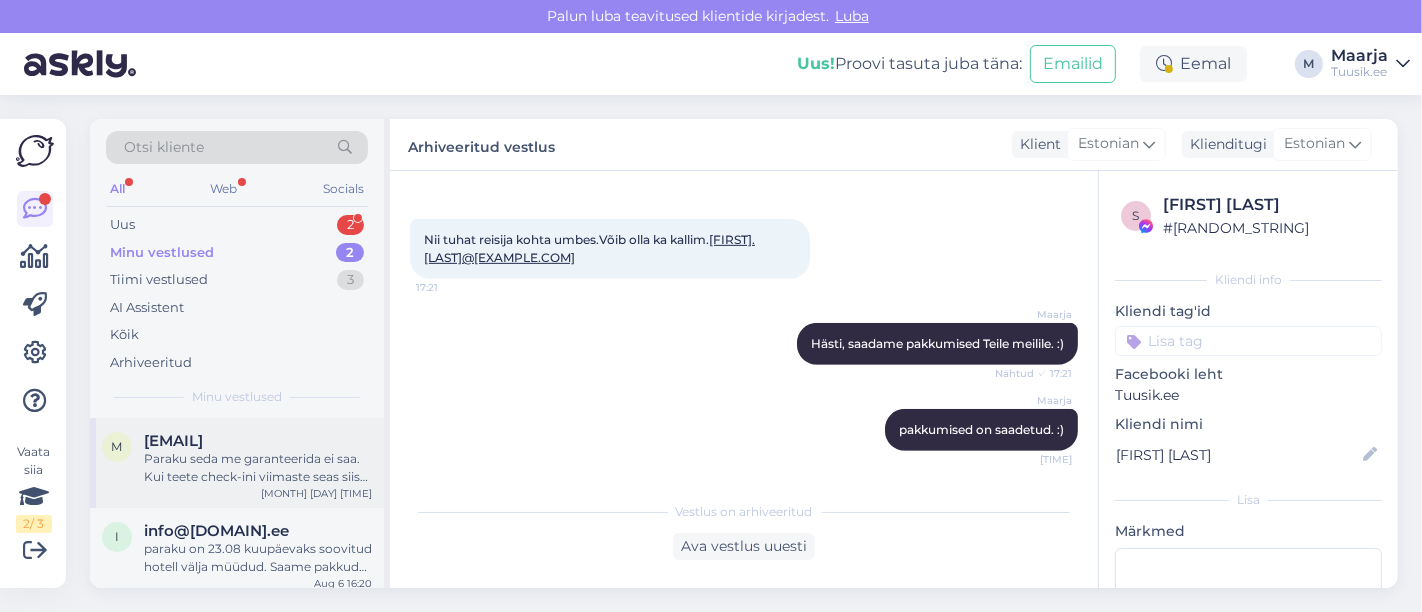 click on "Paraku seda me garanteerida ei saa. Kui teete check-ini viimaste seas siis võidakse Teid eraldi istuma panna. Soovitame check-ini kindlasti koos teha ning ka oma soovi mainida." at bounding box center (258, 468) 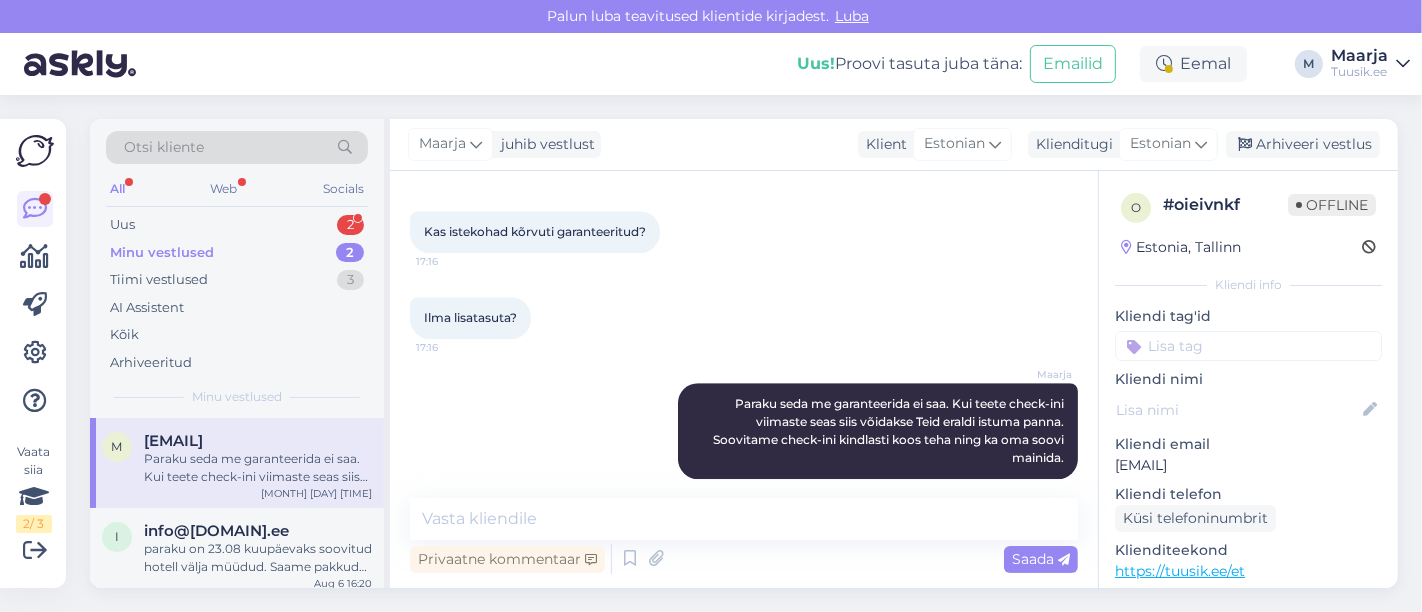 scroll, scrollTop: 4977, scrollLeft: 0, axis: vertical 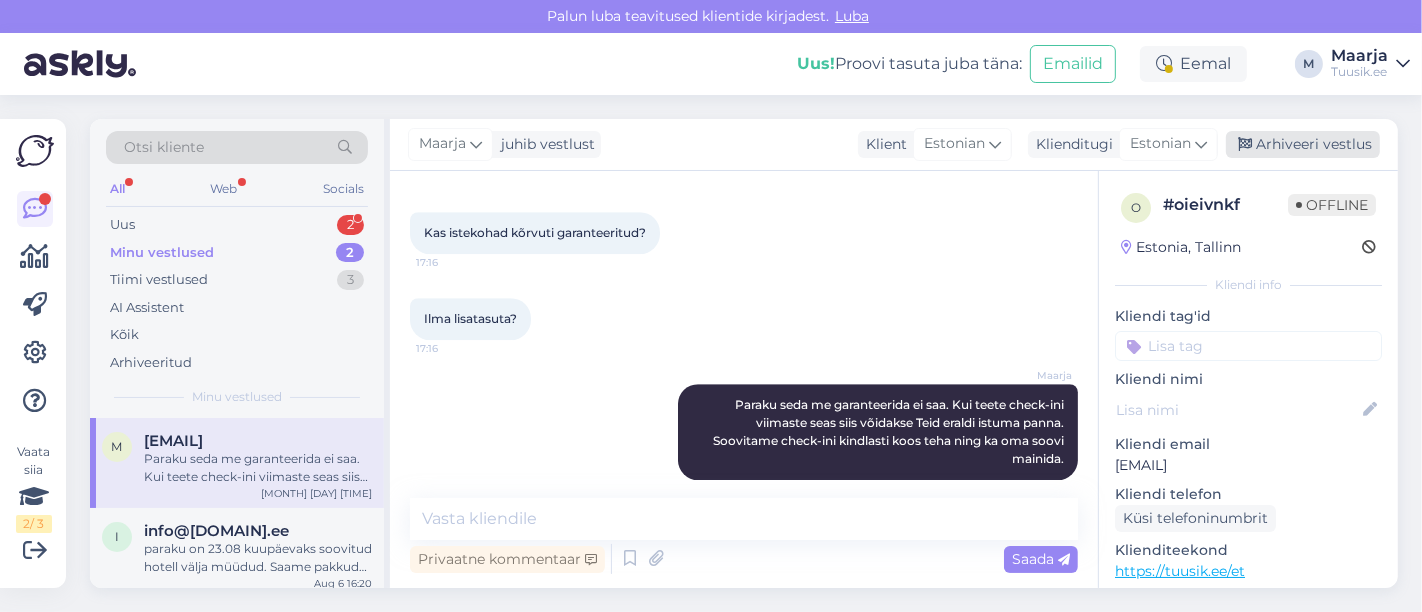 click on "Arhiveeri vestlus" at bounding box center [1303, 144] 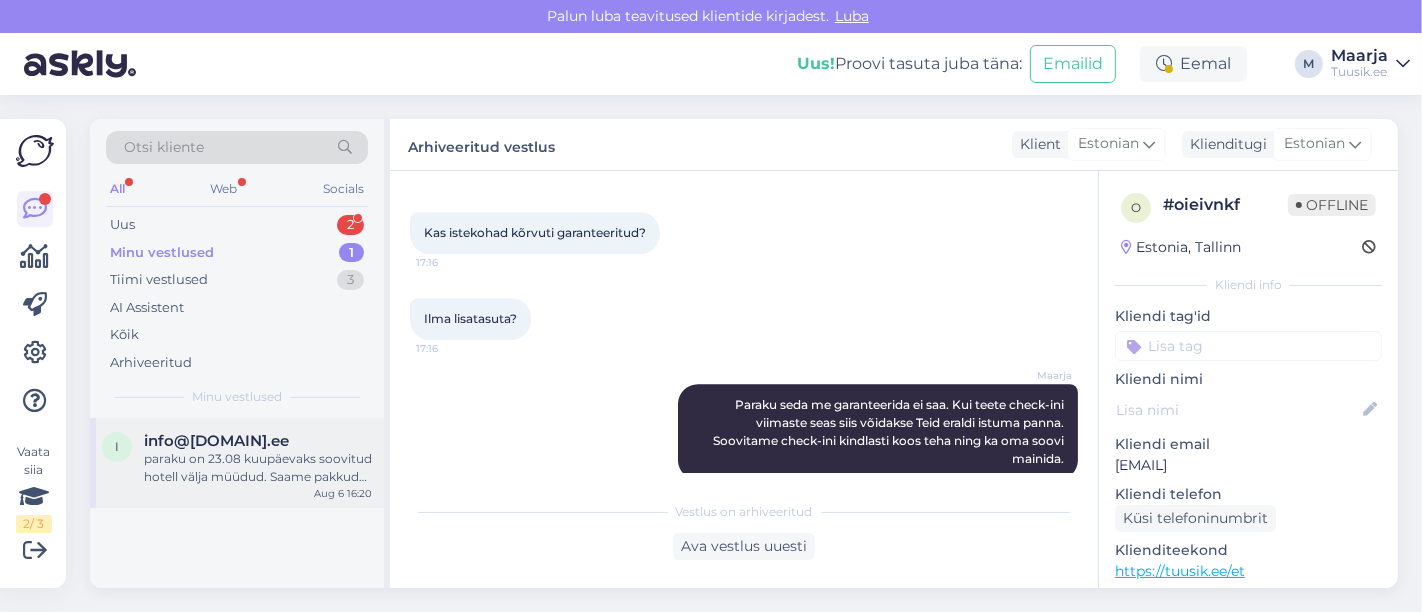 click on "i info@[EXAMPLE.COM] paraku on 23.08 kuupäevaks soovitud hotell välja müüdud. Saame pakkuda 25.08 väljuvat reisi. Saadan hinnad meilile. :) Aug 6 16:20" at bounding box center (237, 463) 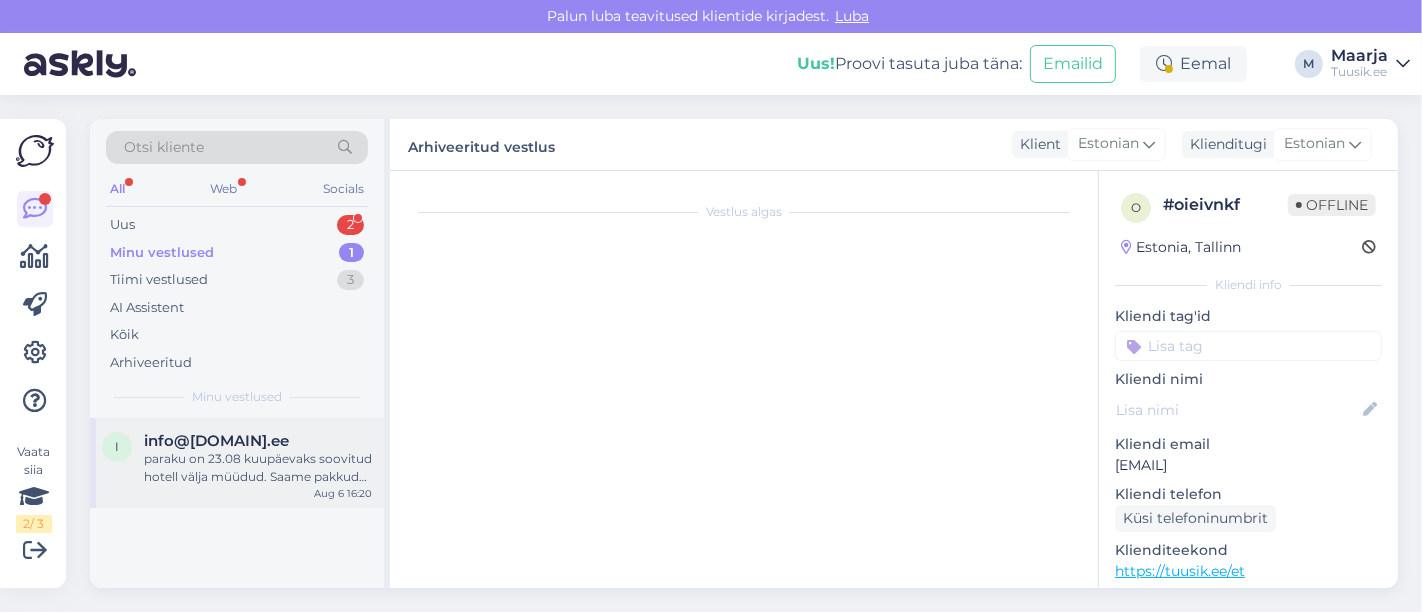 scroll, scrollTop: 260, scrollLeft: 0, axis: vertical 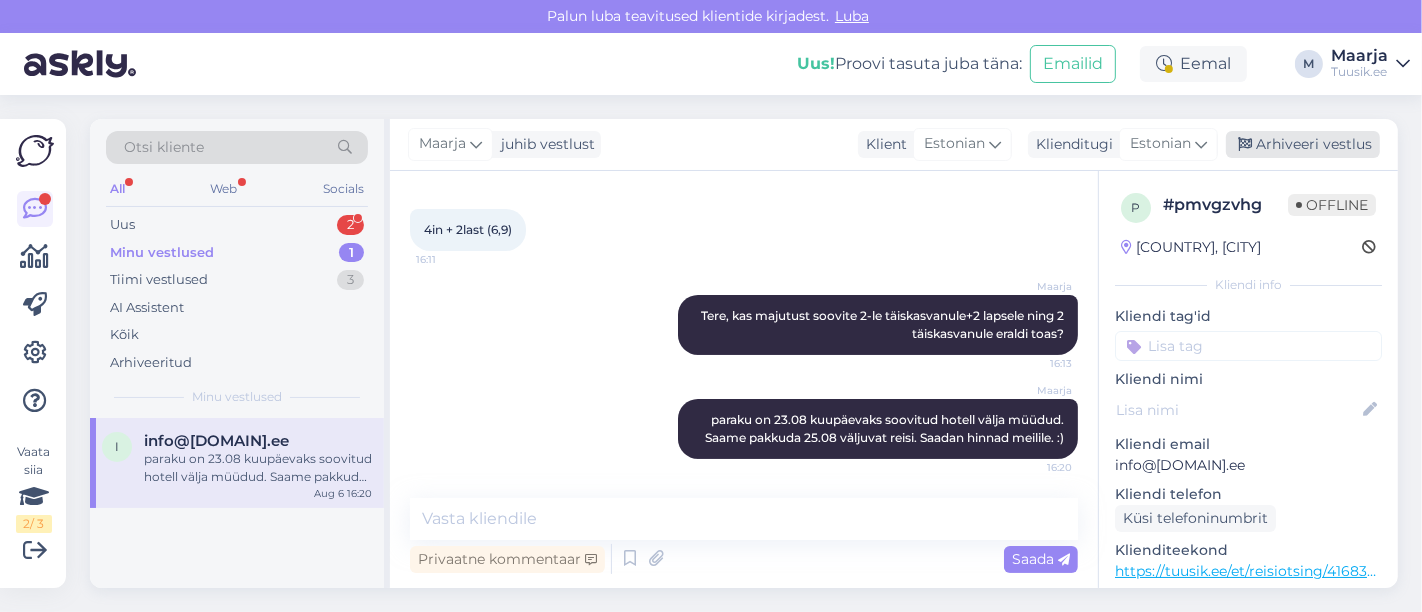 click on "Arhiveeri vestlus" at bounding box center [1303, 144] 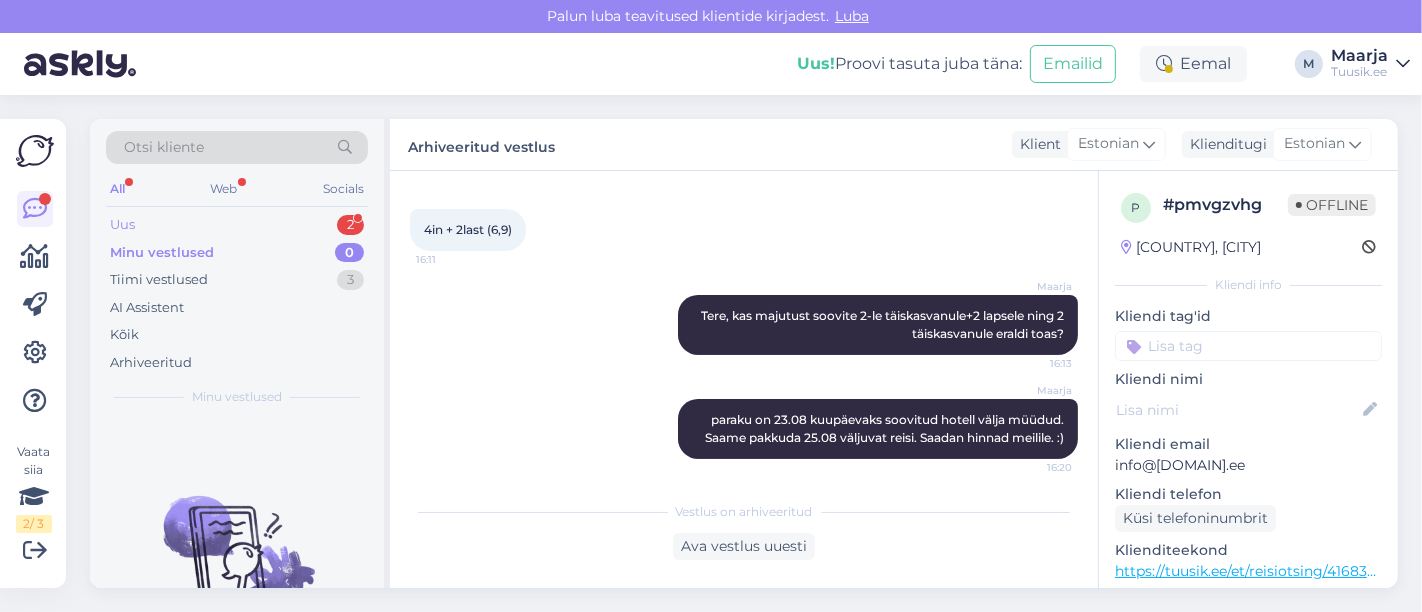click on "Uus 2" at bounding box center (237, 225) 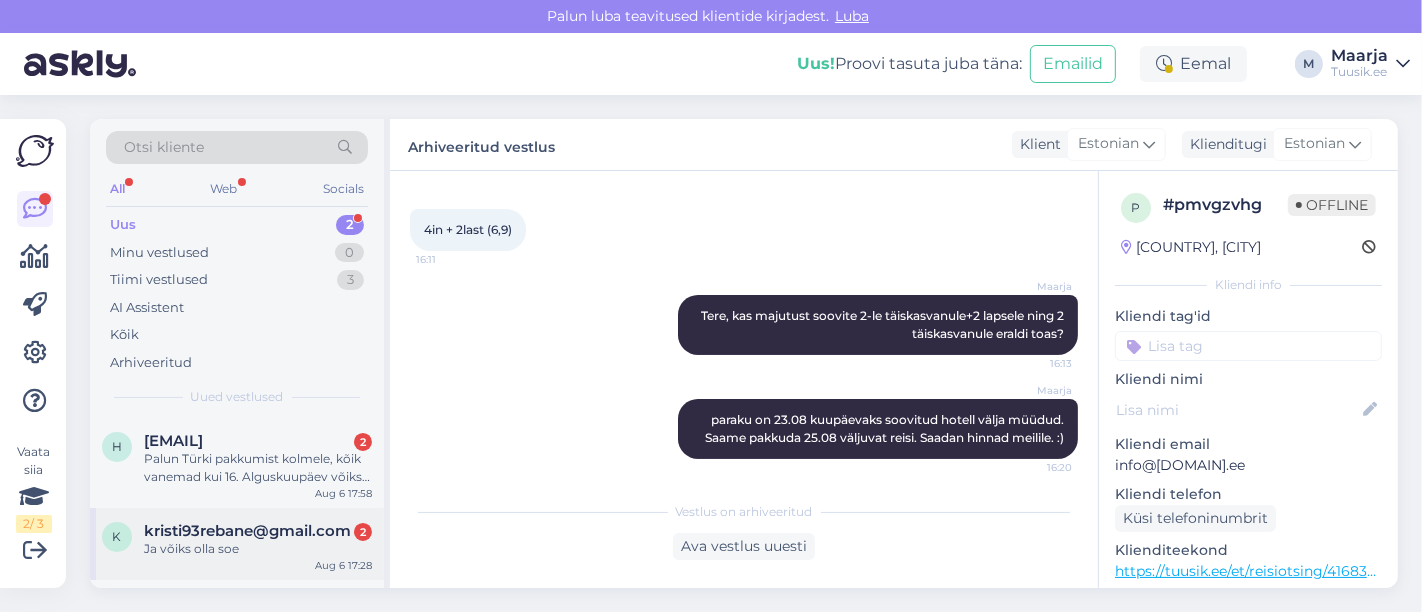click on "kristi93rebane@gmail.com" at bounding box center (247, 531) 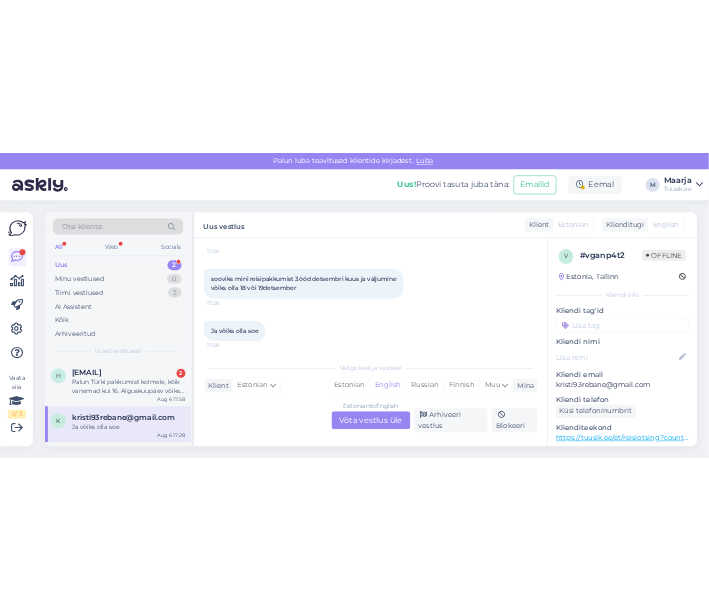 scroll, scrollTop: 157, scrollLeft: 0, axis: vertical 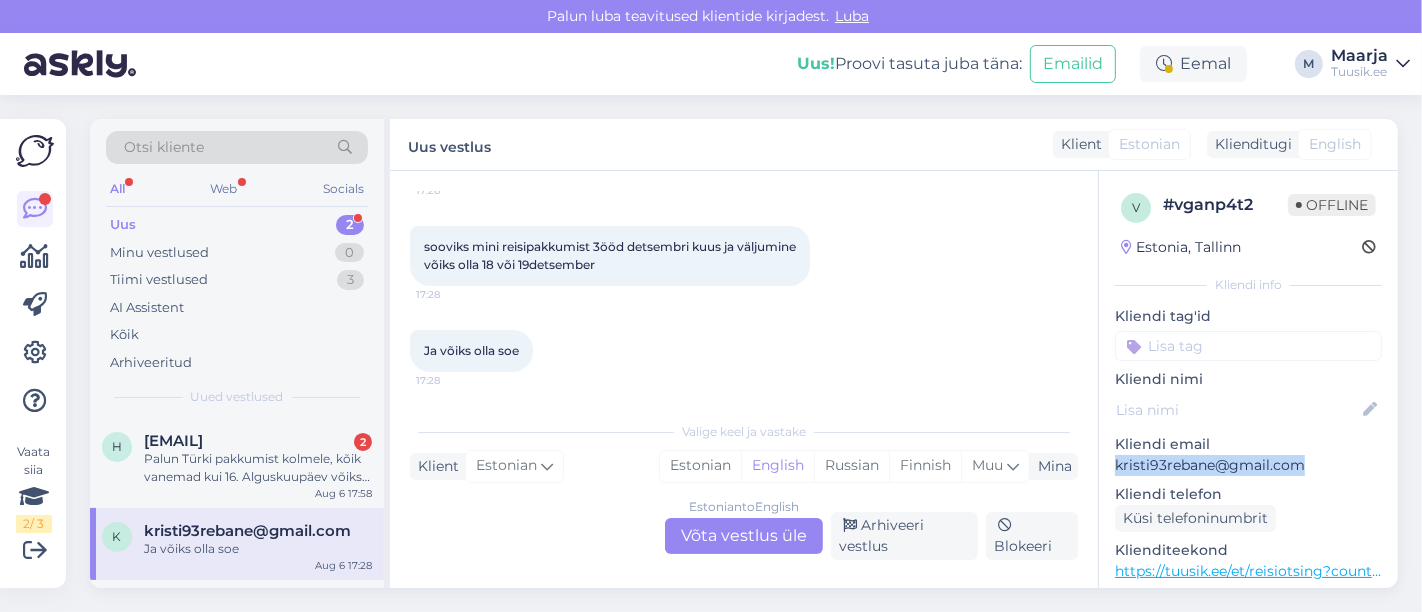 drag, startPoint x: 1310, startPoint y: 467, endPoint x: 1113, endPoint y: 466, distance: 197.00253 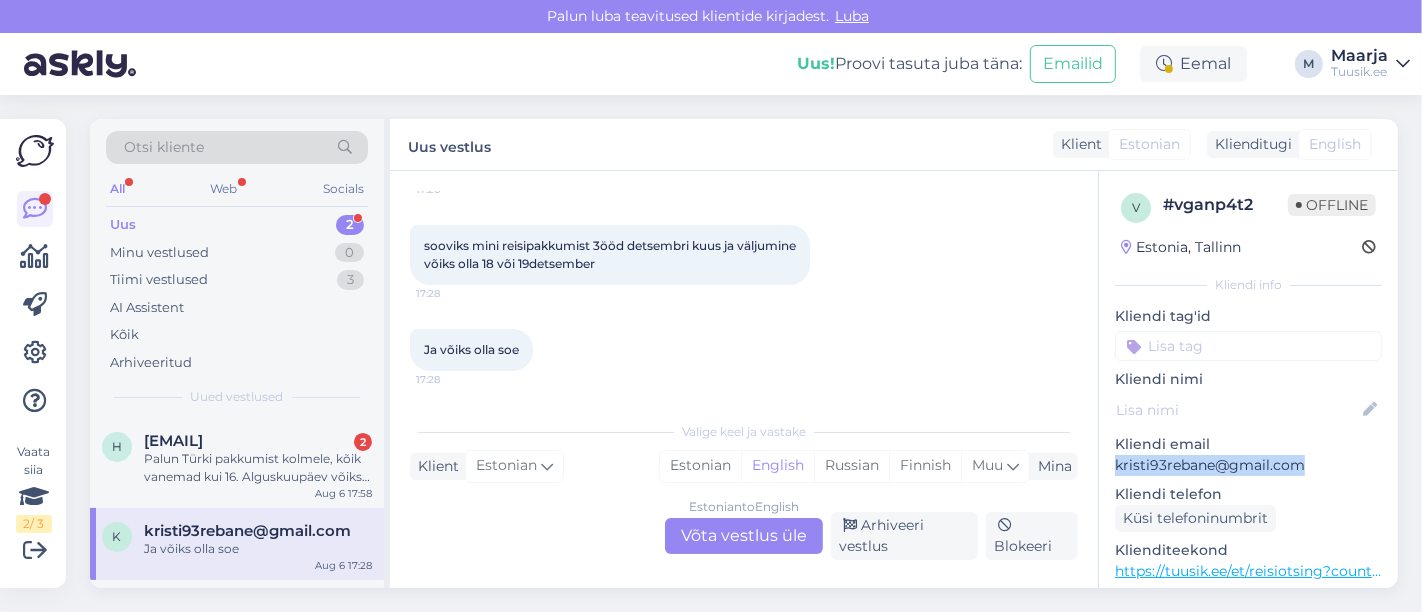 scroll, scrollTop: 157, scrollLeft: 0, axis: vertical 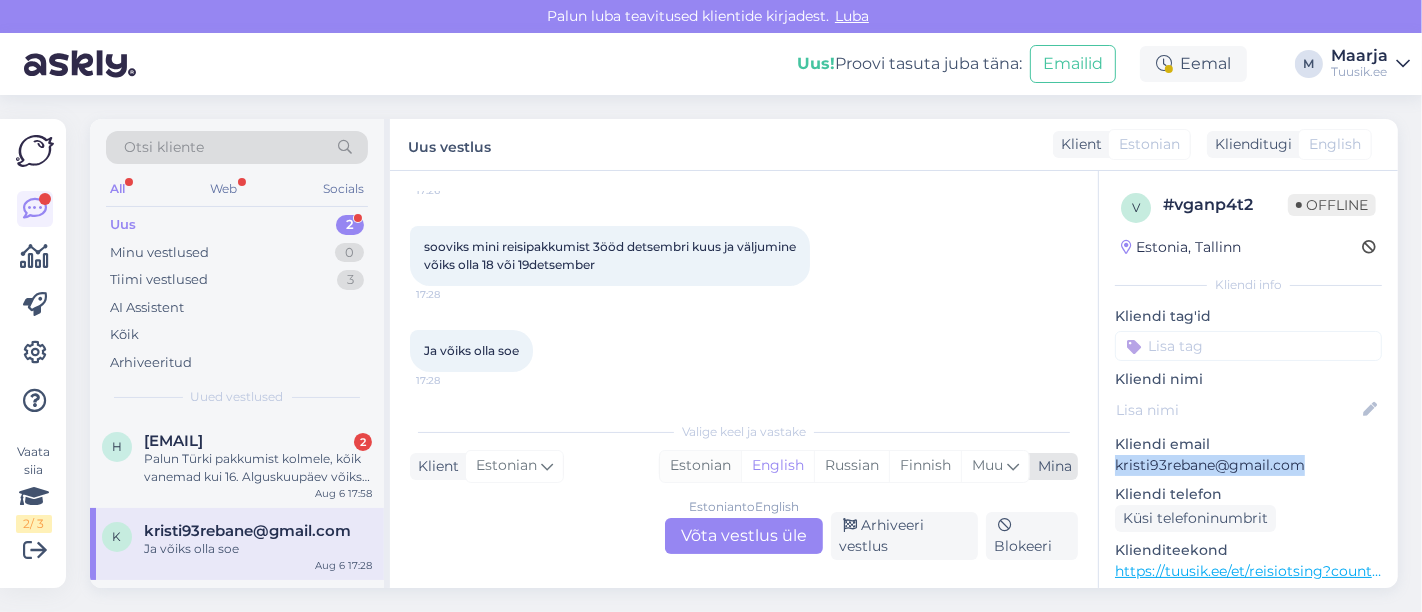 click on "Estonian" at bounding box center (700, 466) 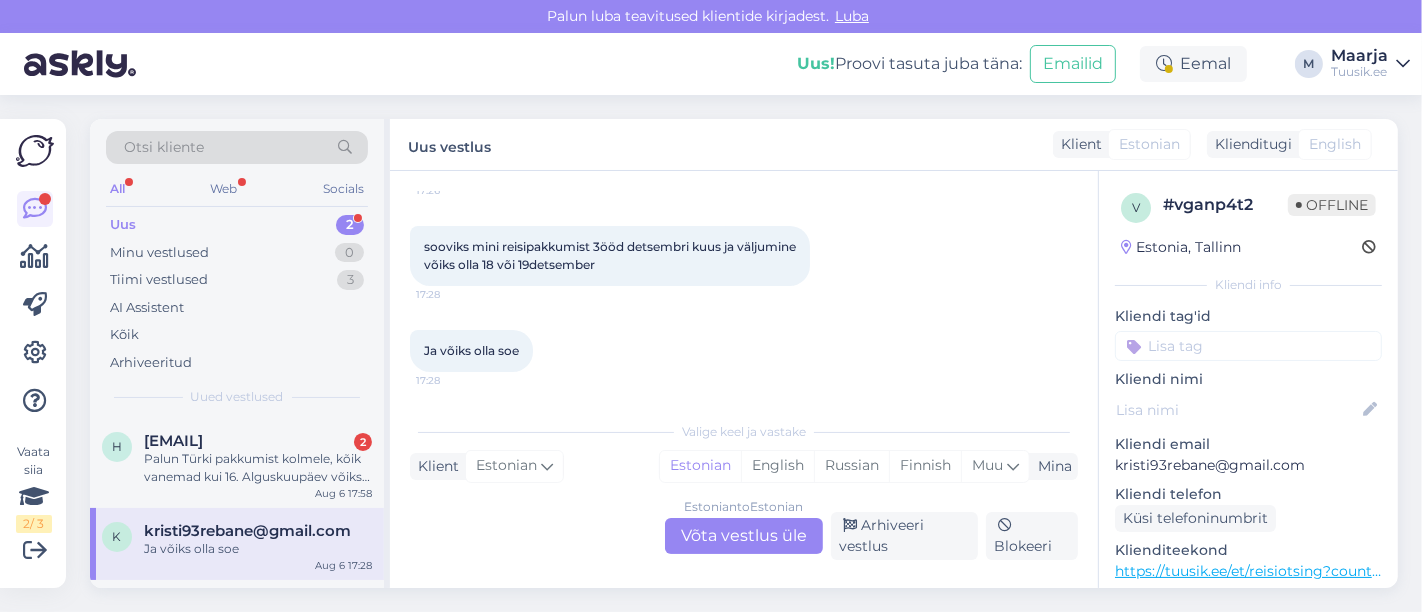 click on "Estonian  to  Estonian Võta vestlus üle" at bounding box center [744, 536] 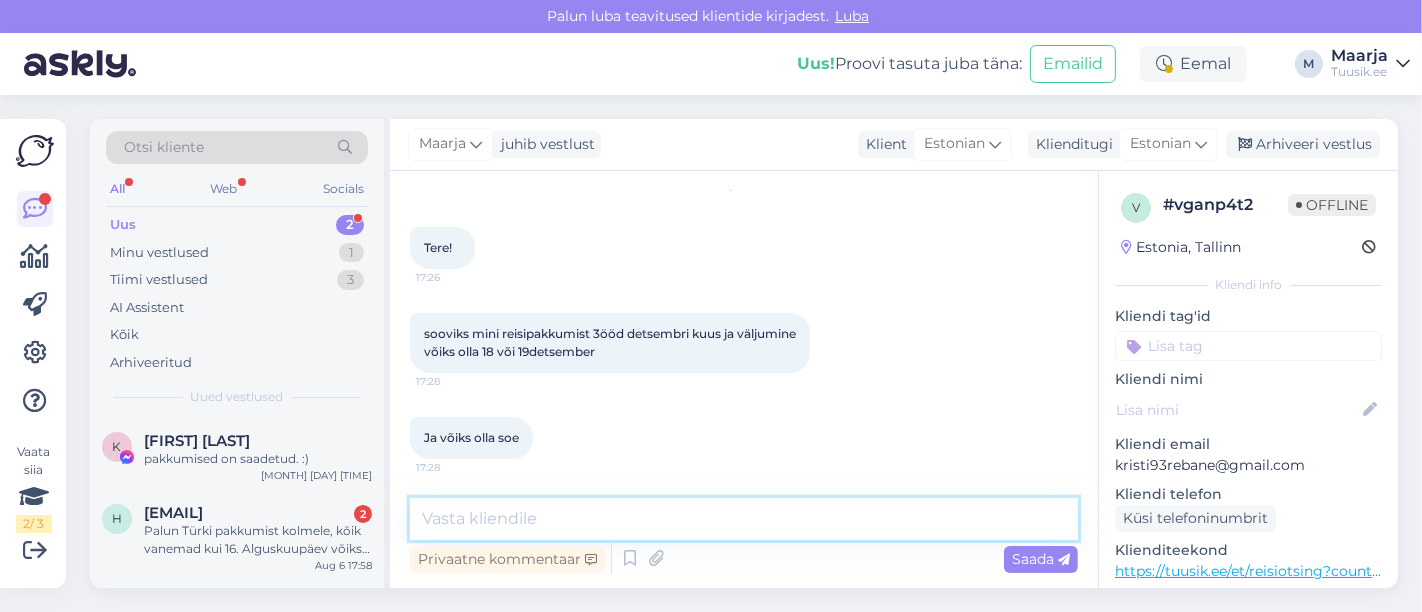 click at bounding box center [744, 519] 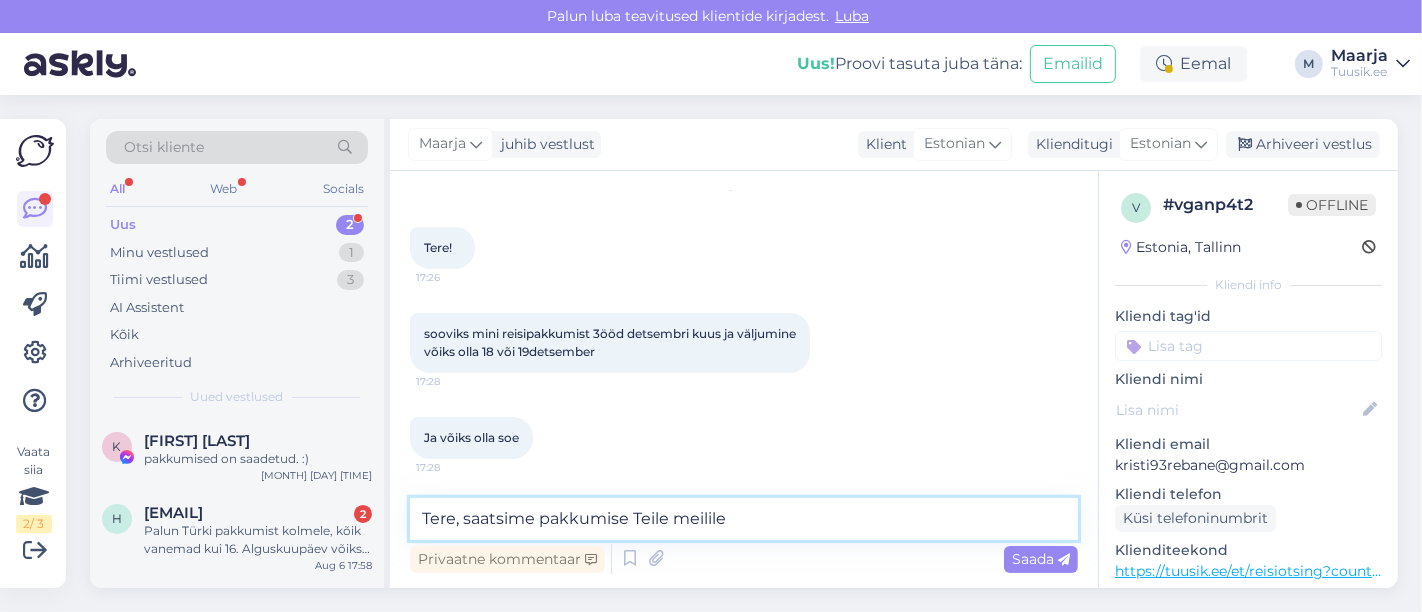 type on "Tere, saatsime pakkumise Teile meilile." 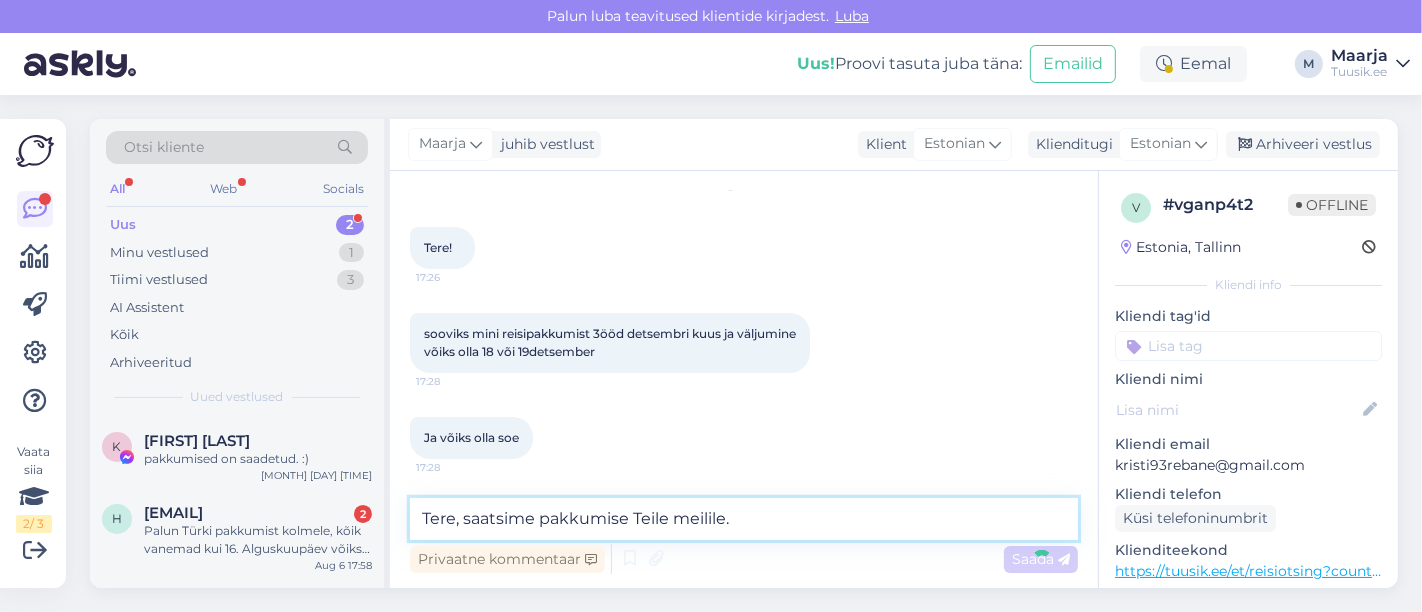 type 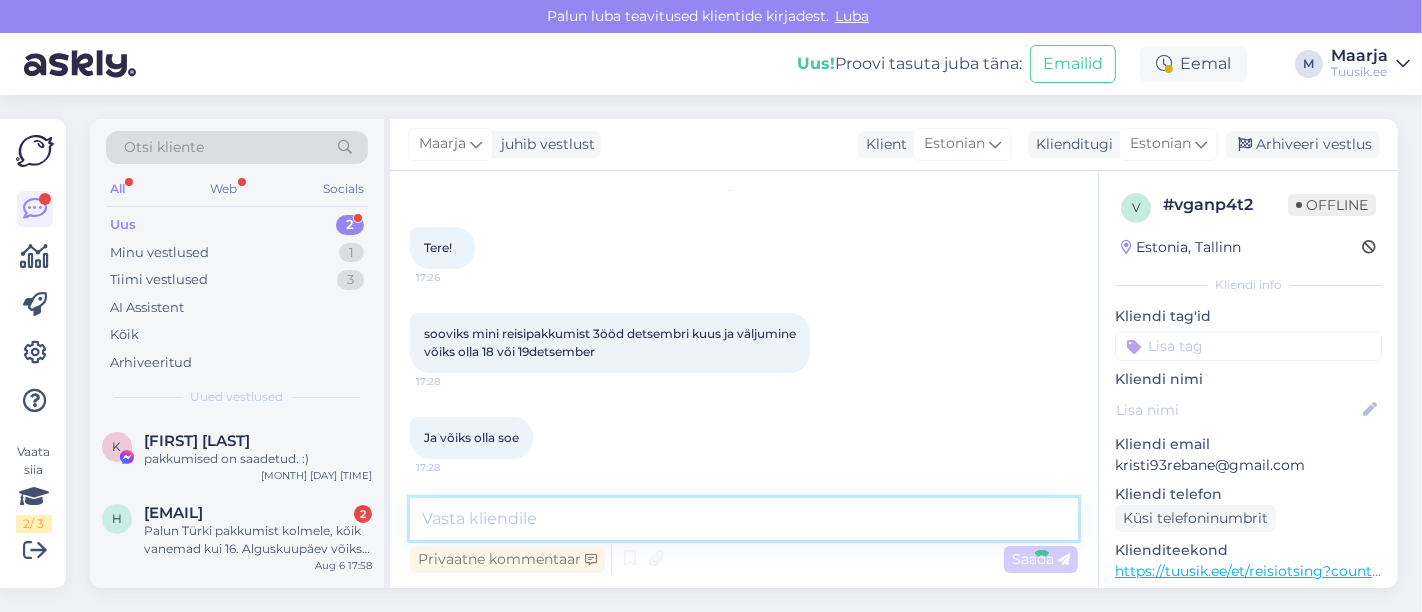 scroll, scrollTop: 156, scrollLeft: 0, axis: vertical 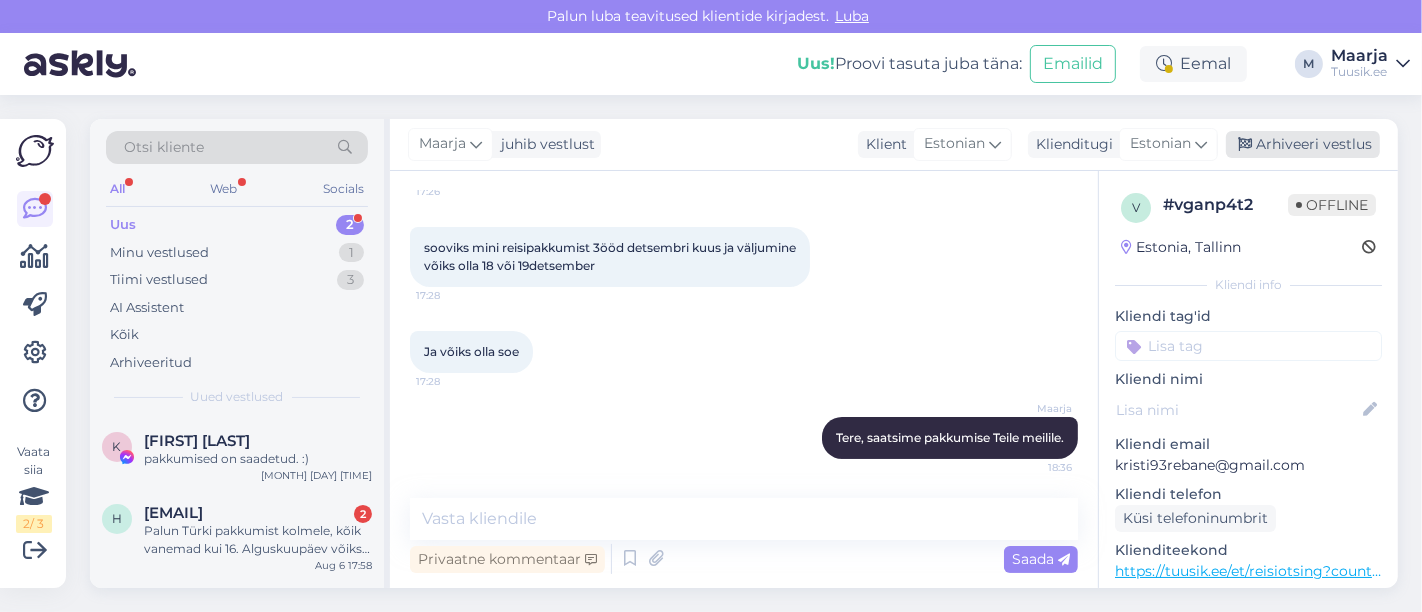 click on "Arhiveeri vestlus" at bounding box center [1303, 144] 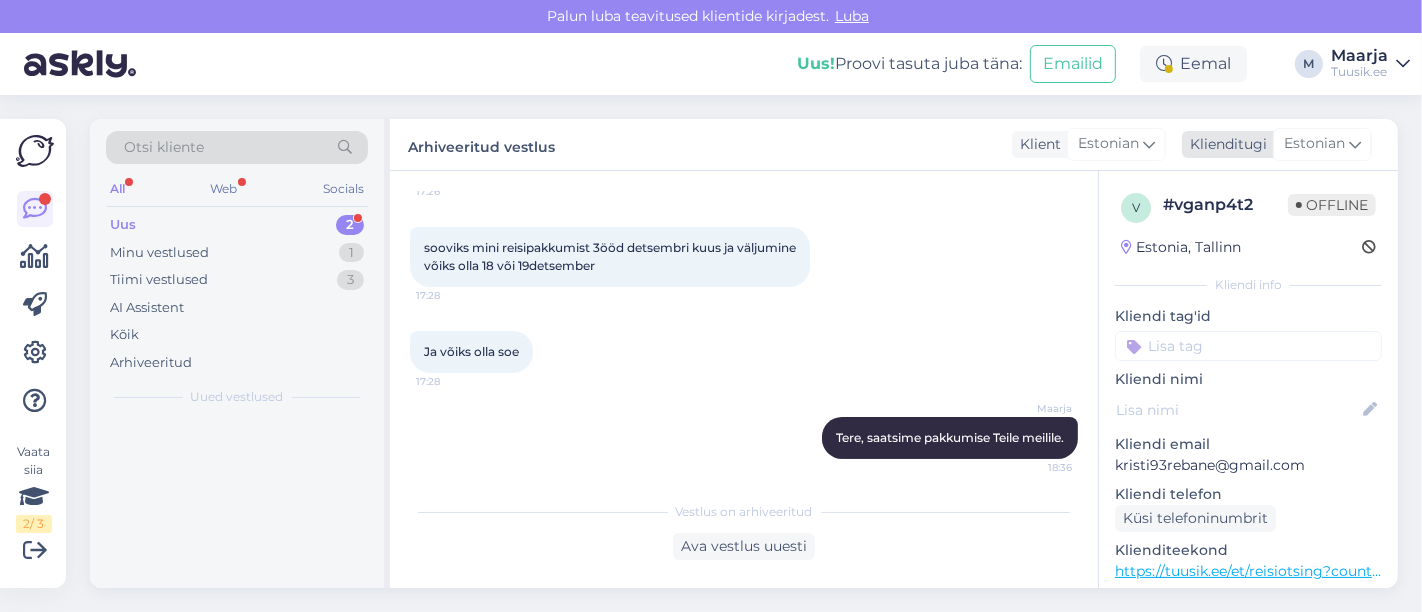 scroll, scrollTop: 157, scrollLeft: 0, axis: vertical 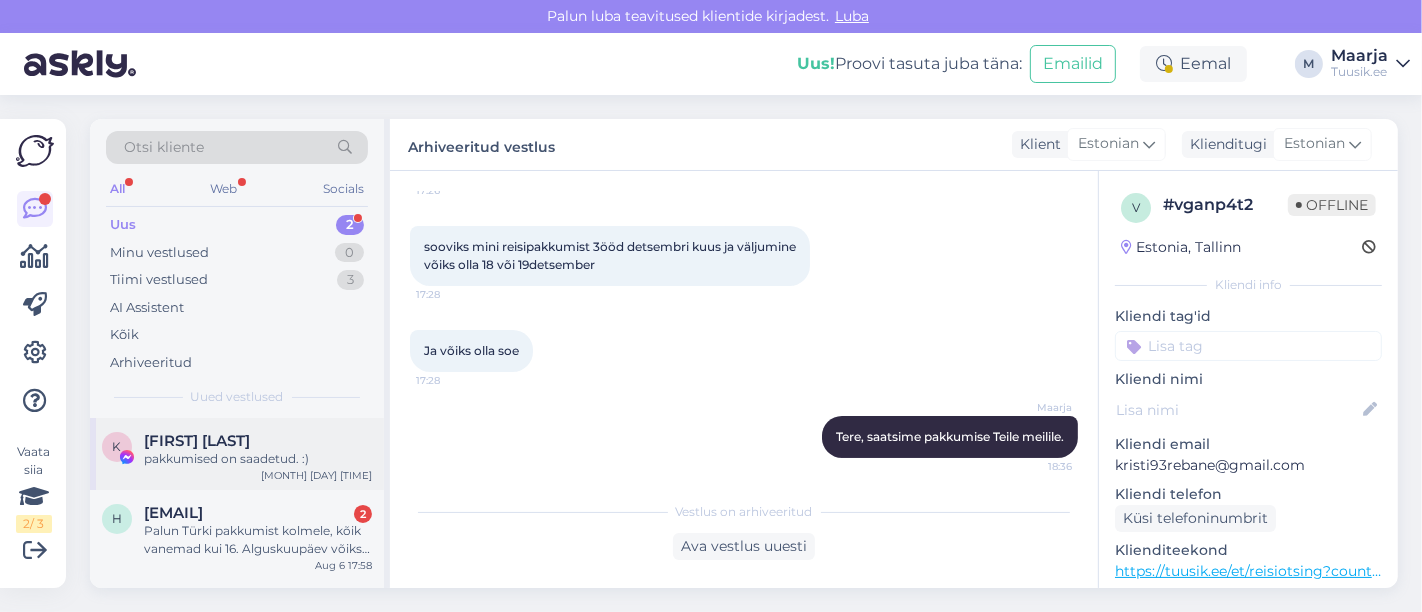 click on "[FIRST] [LAST] pakkumised on saadetud. :) Aug 6 18:21" at bounding box center (237, 454) 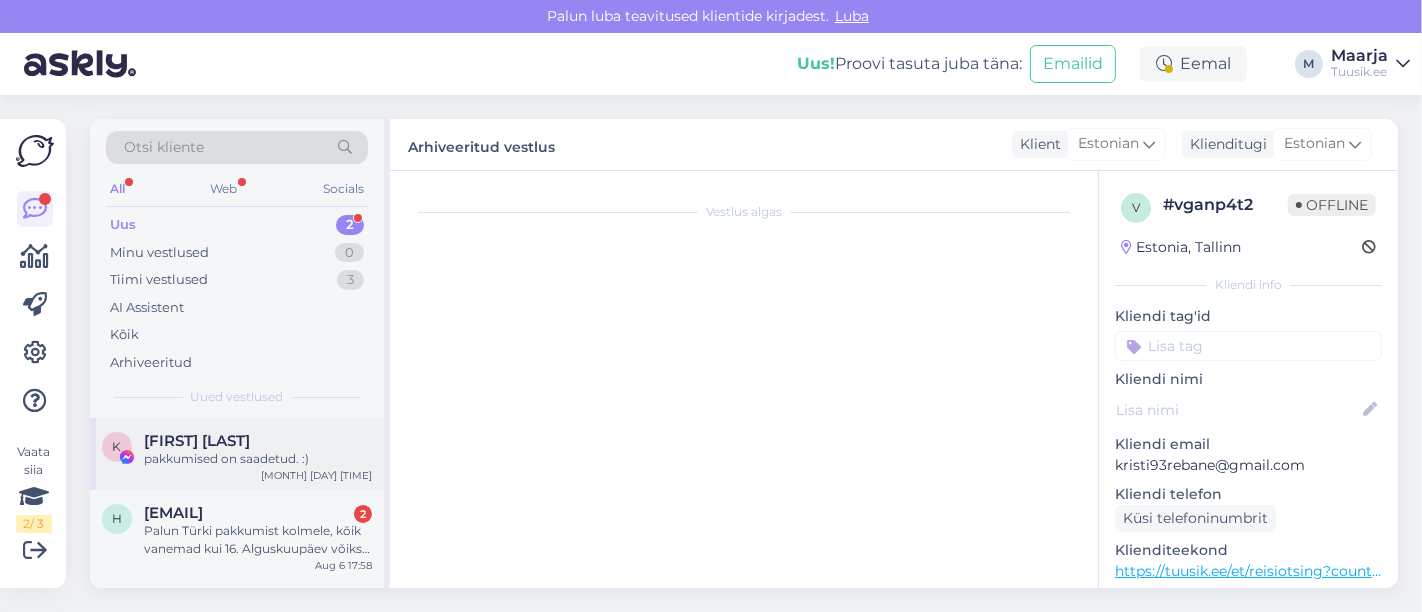 scroll, scrollTop: 960, scrollLeft: 0, axis: vertical 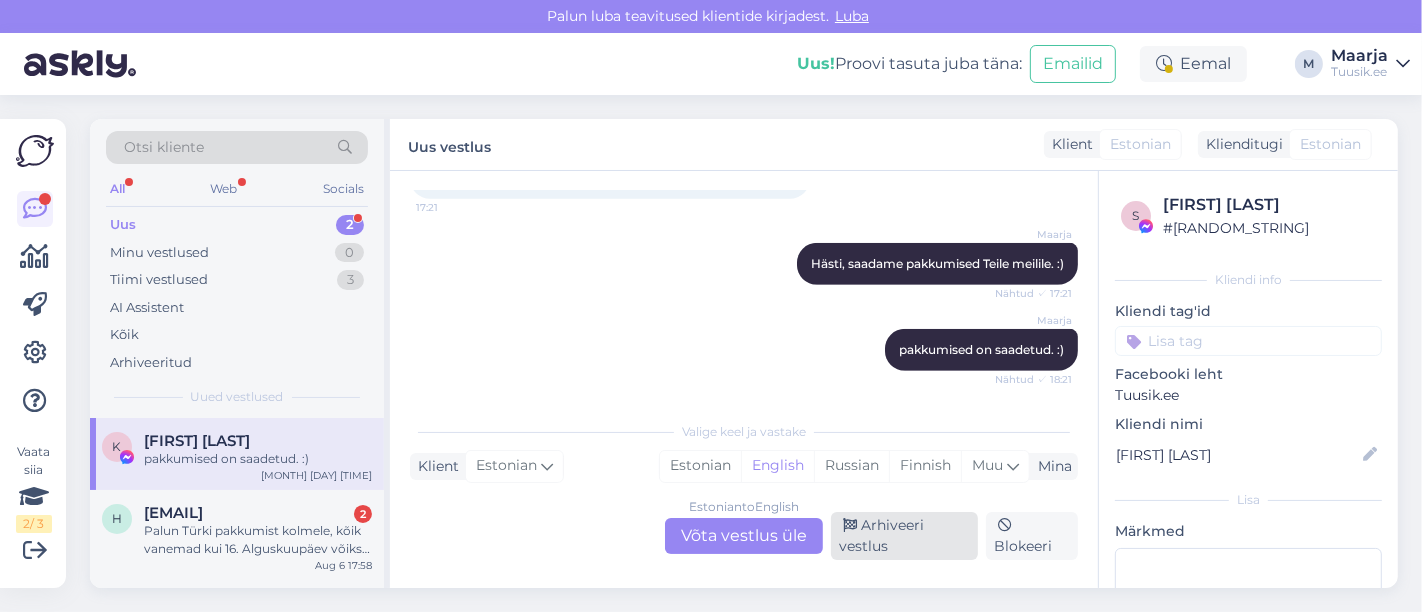 click on "Arhiveeri vestlus" at bounding box center (904, 536) 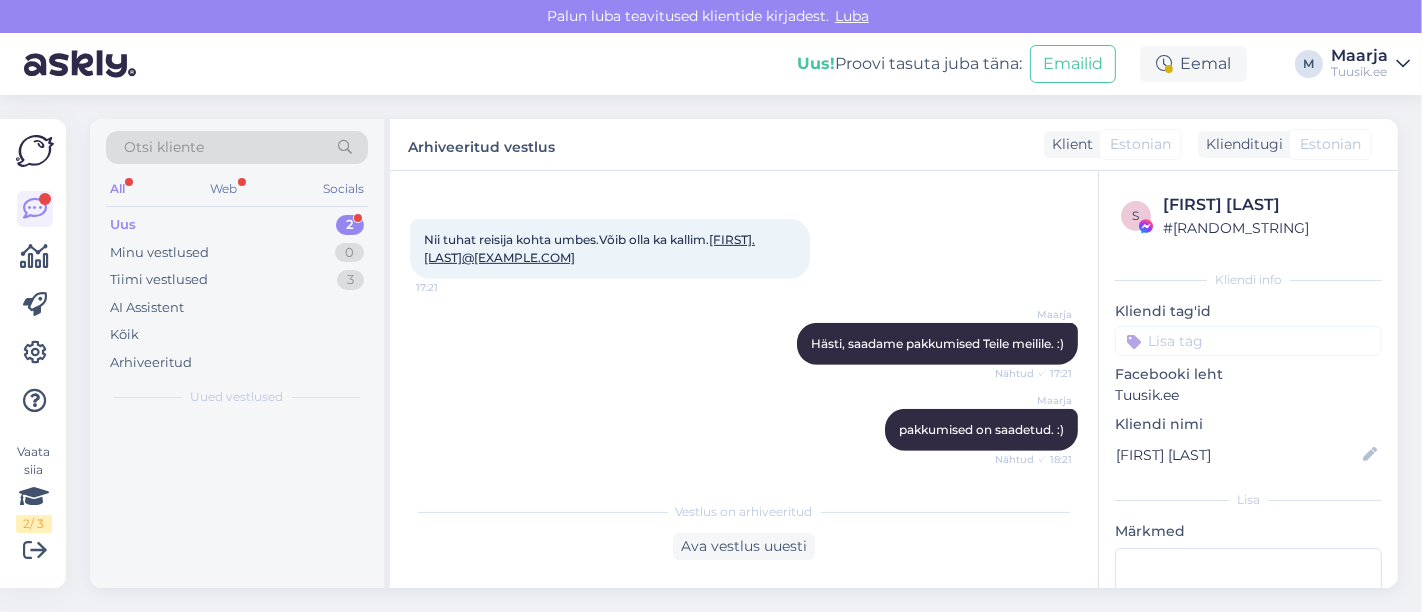 scroll, scrollTop: 880, scrollLeft: 0, axis: vertical 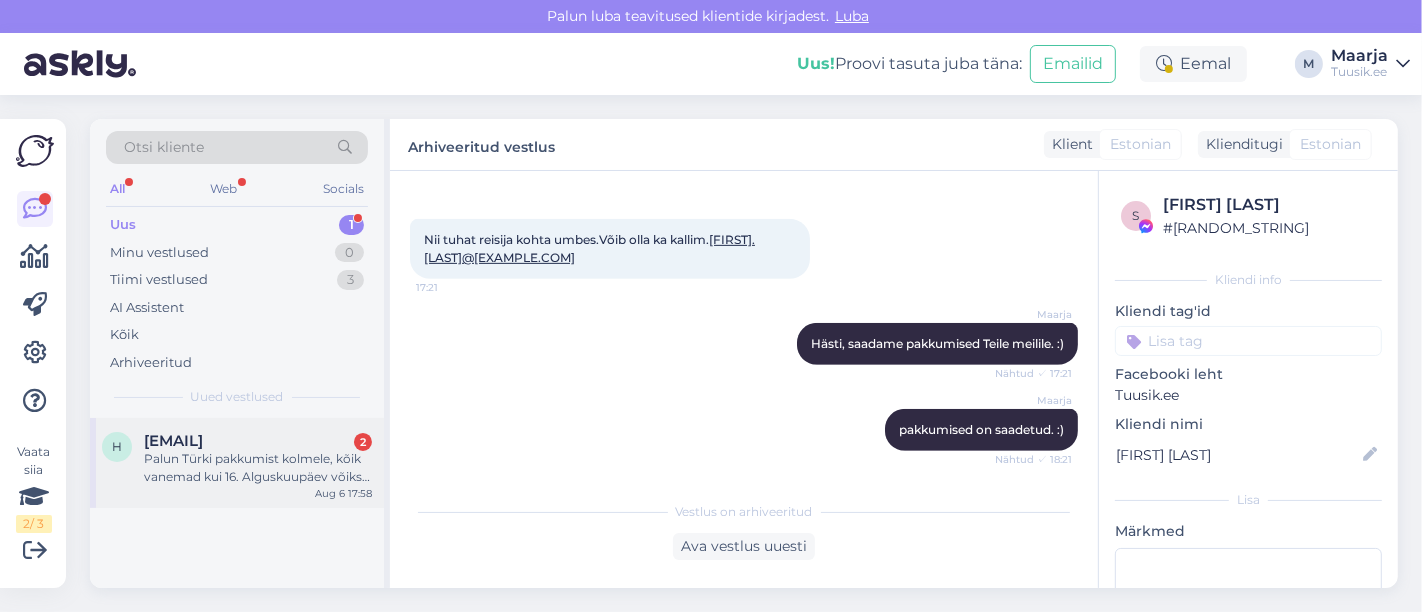 click on "Palun Türki pakkumist kolmele, kõik vanemad kui 16. Alguskuupäev võiks olla 16.okt või mõned päevad edasi. Kõik hinnas." at bounding box center [258, 468] 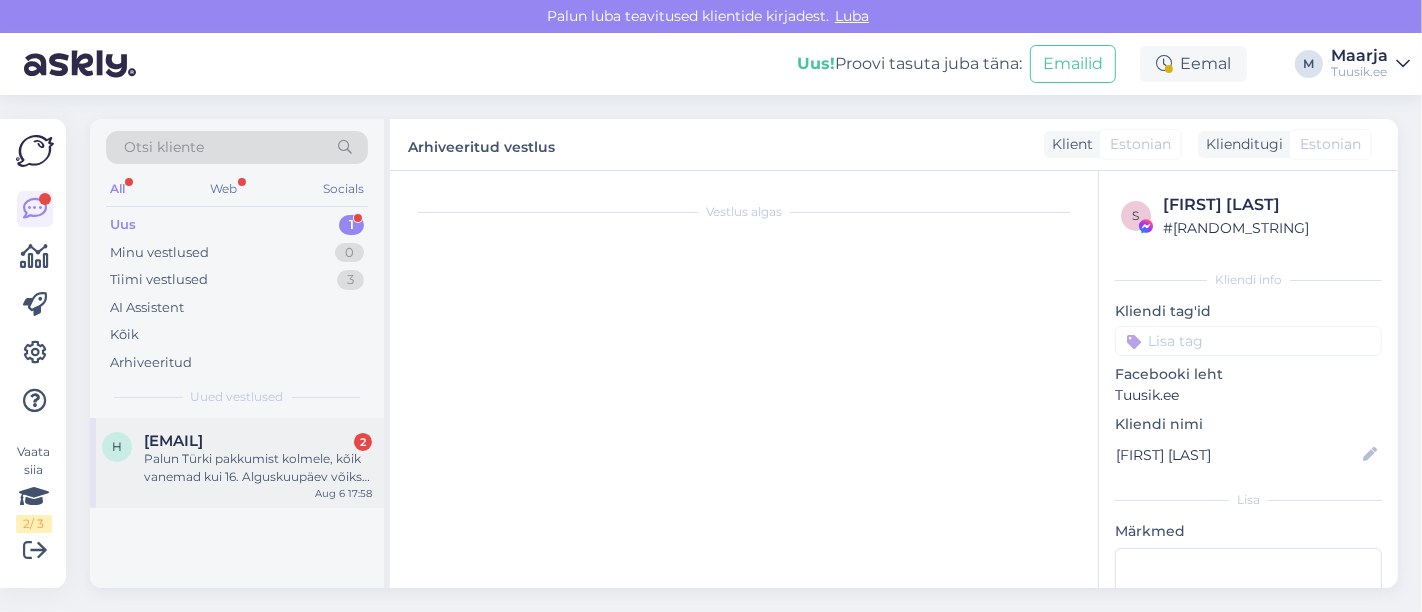 scroll, scrollTop: 88, scrollLeft: 0, axis: vertical 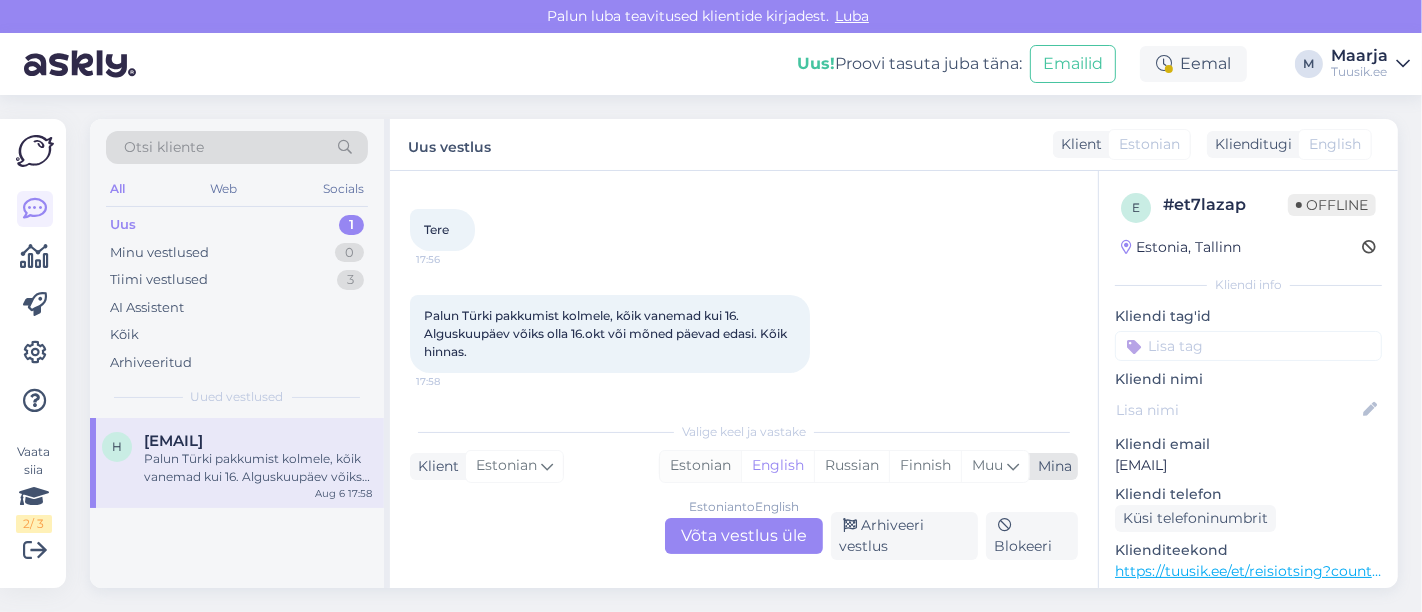 click on "Estonian" at bounding box center (700, 466) 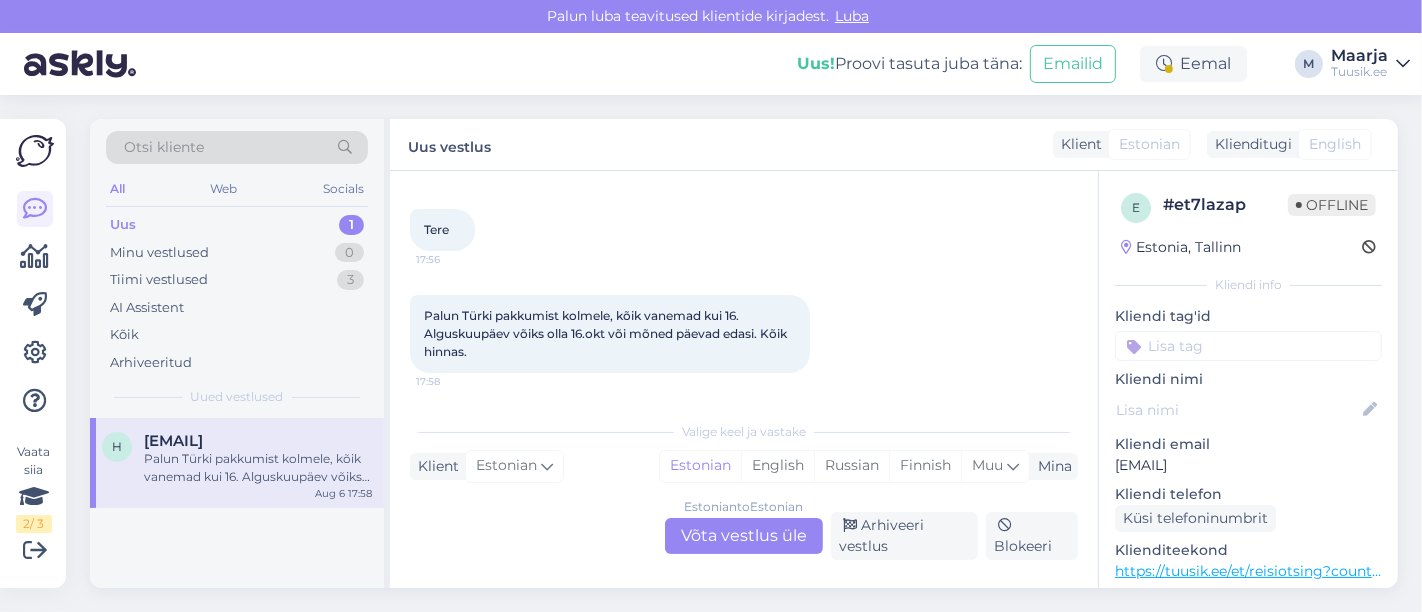 click on "Estonian  to  Estonian Võta vestlus üle" at bounding box center [744, 536] 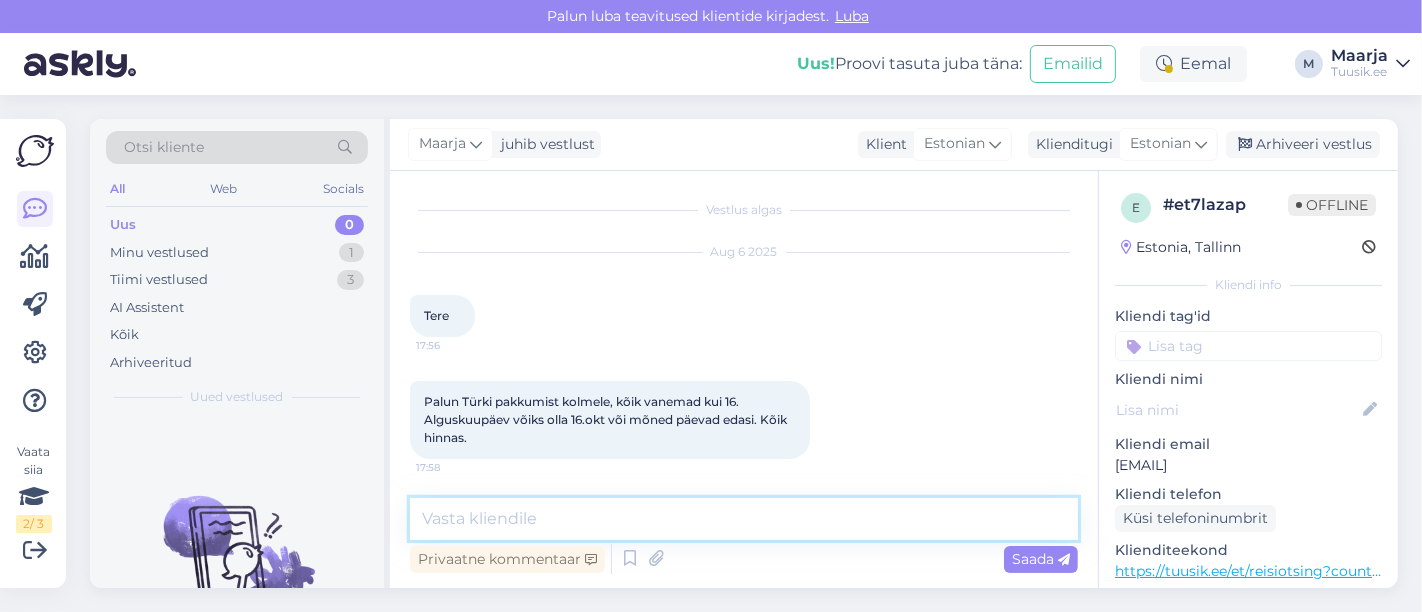 click at bounding box center (744, 519) 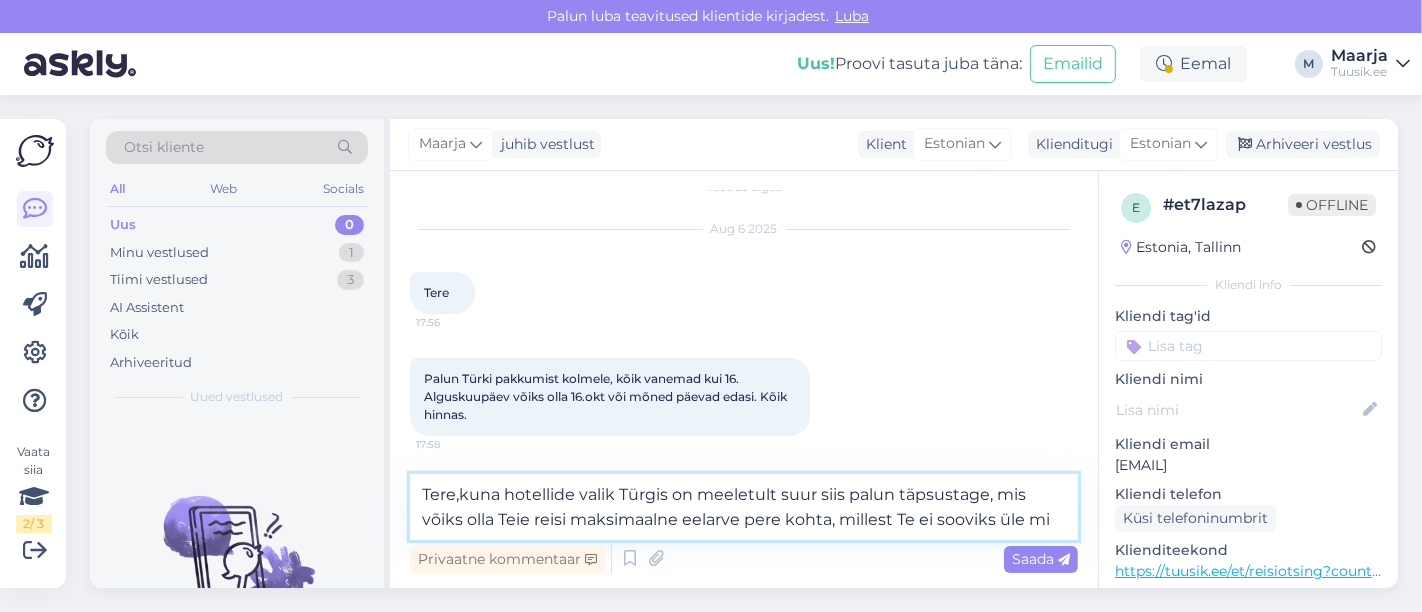 scroll, scrollTop: 51, scrollLeft: 0, axis: vertical 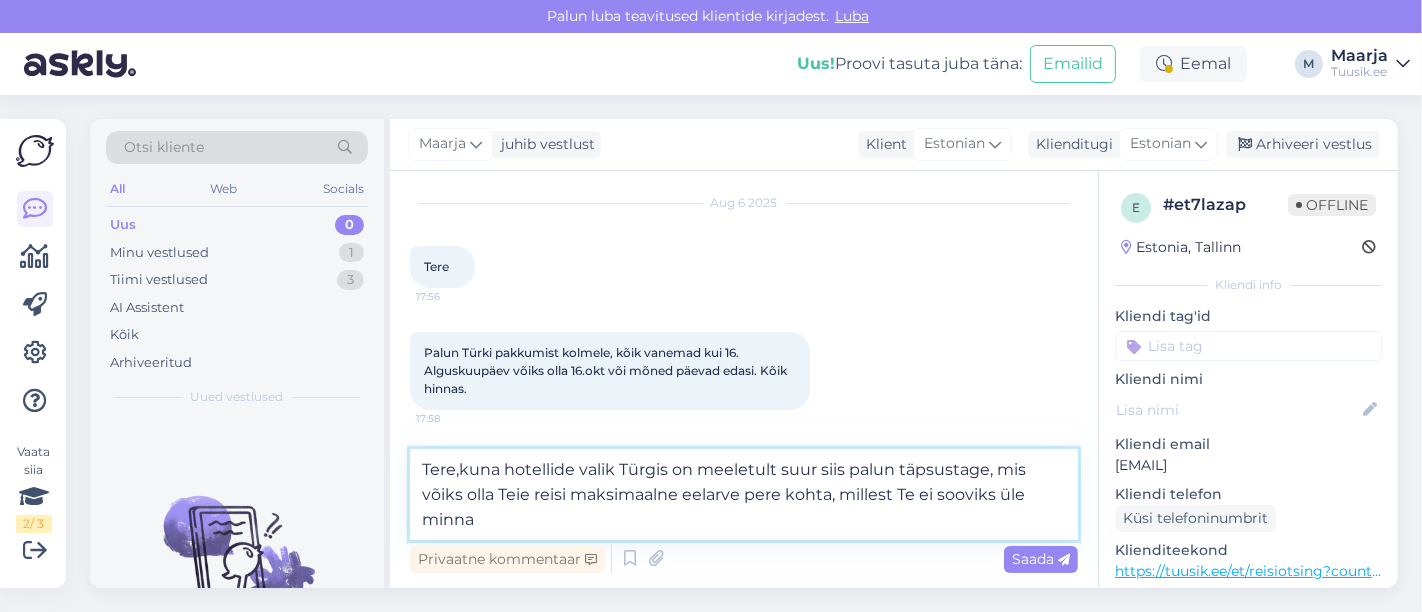 type on "Tere,kuna hotellide valik Türgis on meeletult suur siis palun täpsustage, mis võiks olla Teie reisi maksimaalne eelarve pere kohta, millest Te ei sooviks üle minna?" 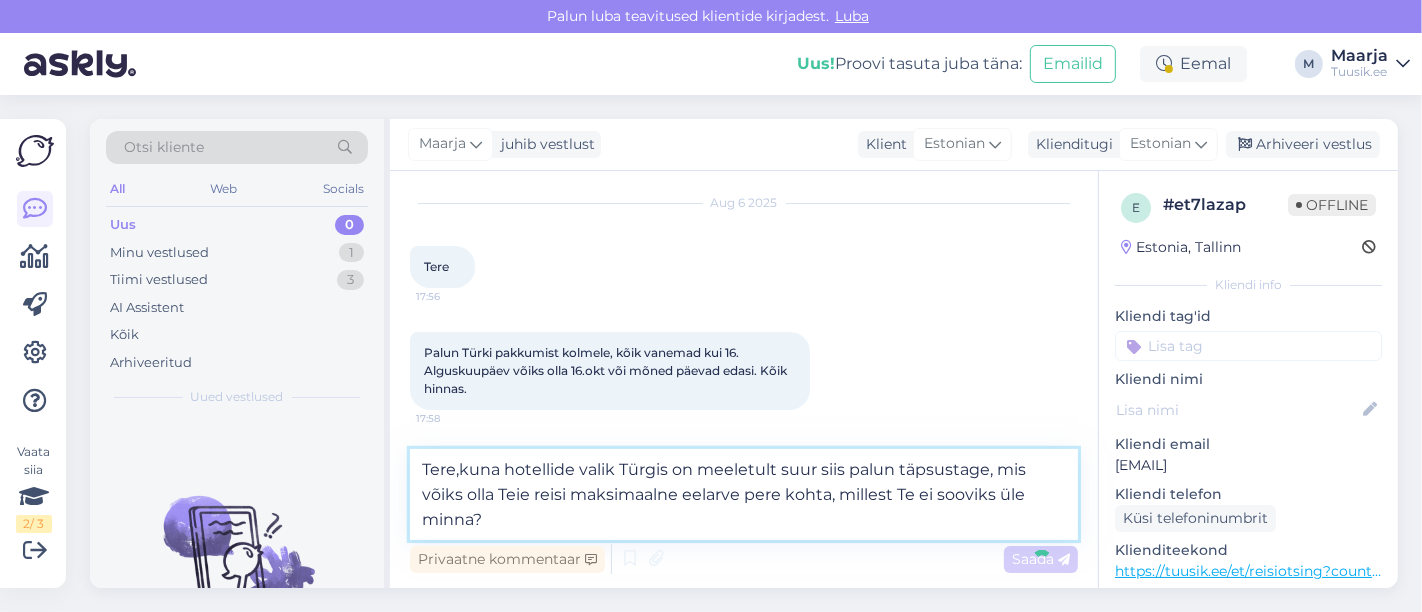 type 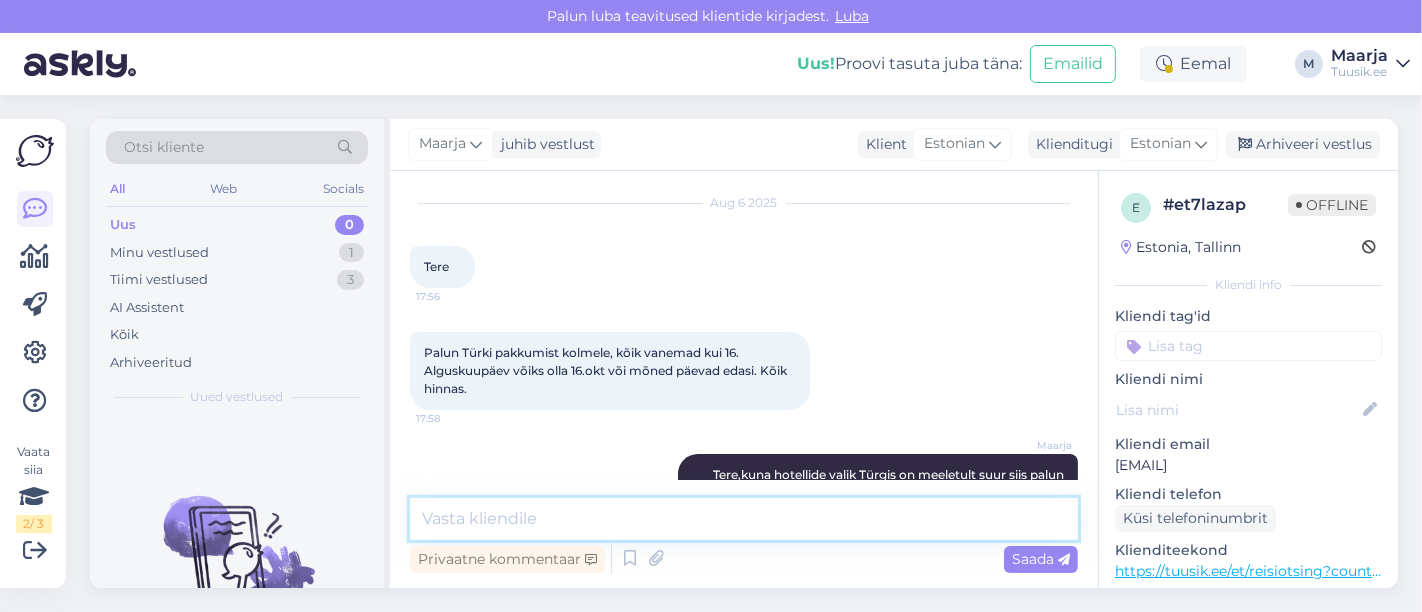 scroll, scrollTop: 124, scrollLeft: 0, axis: vertical 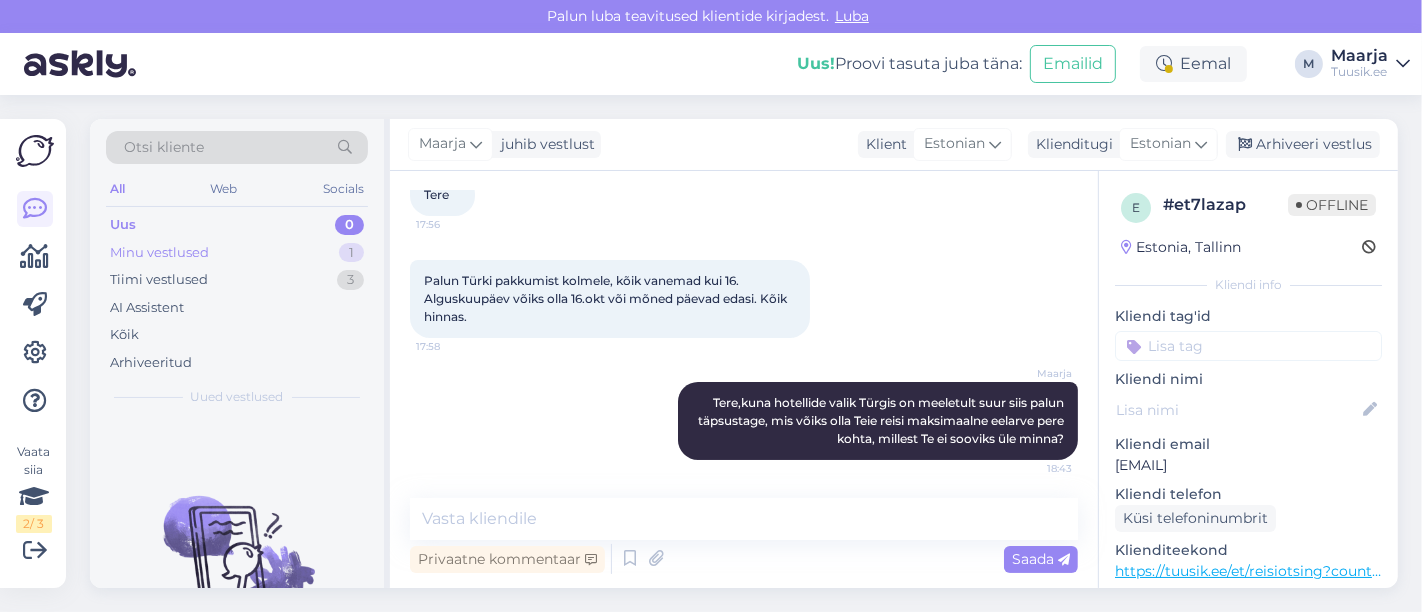 click on "Minu vestlused" at bounding box center [159, 253] 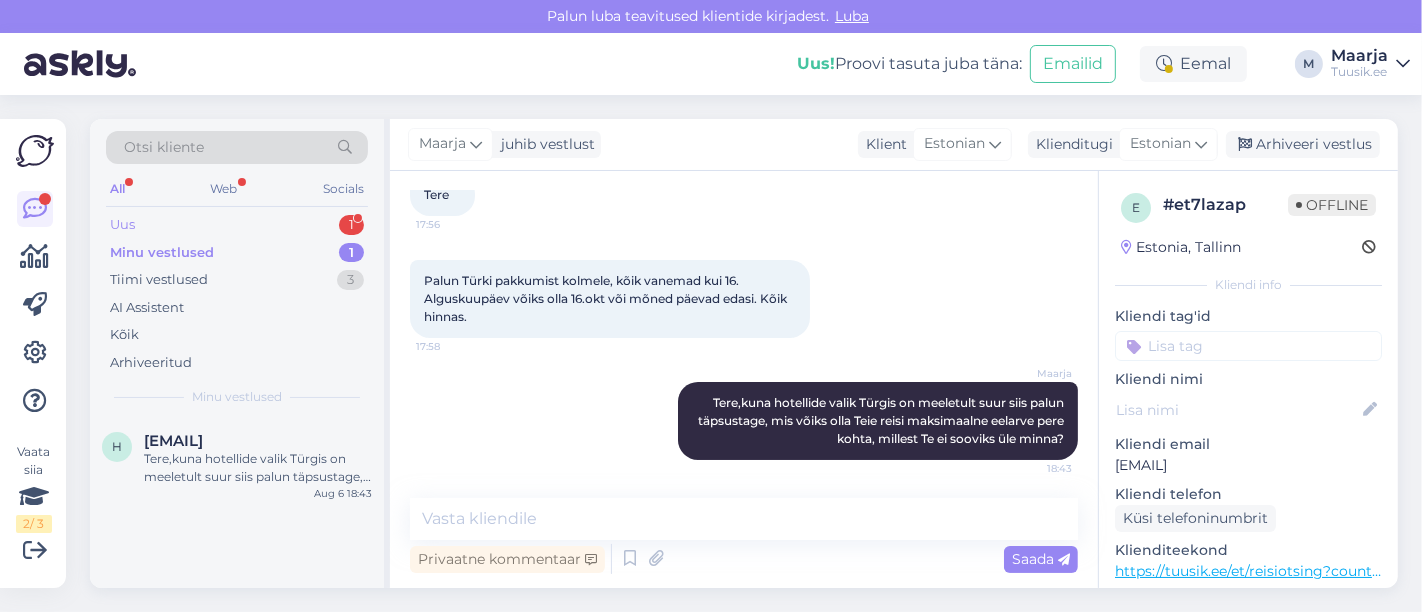 click on "Uus 1" at bounding box center (237, 225) 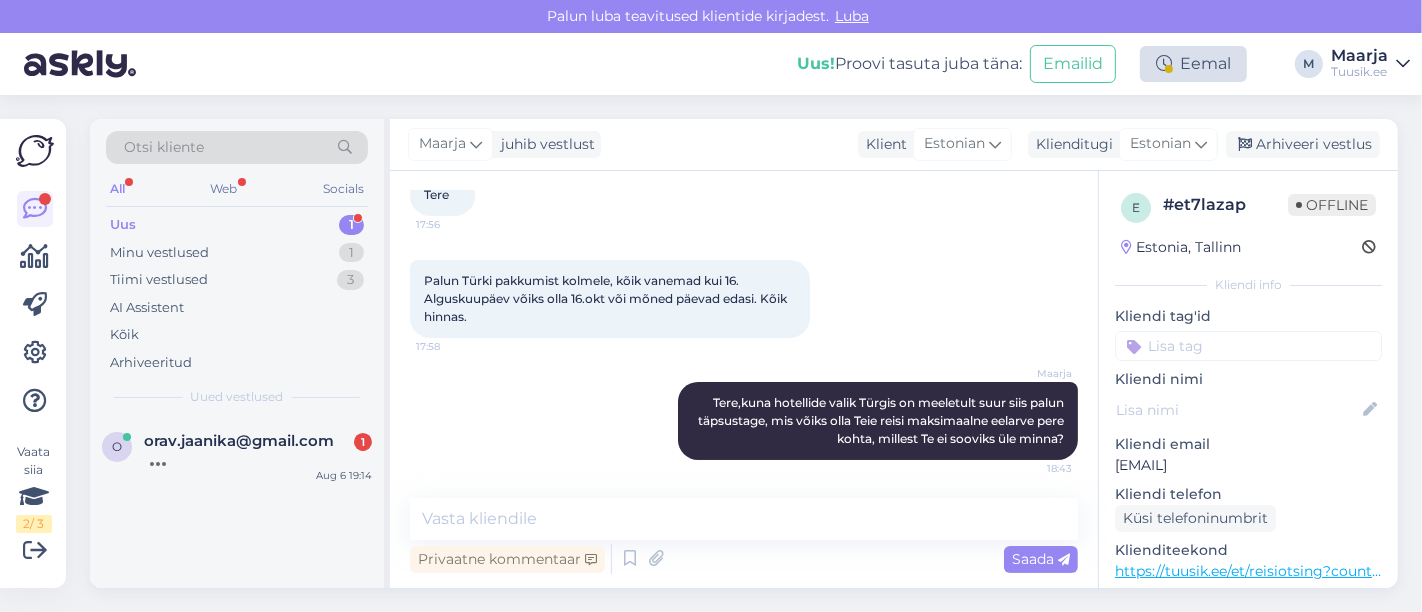 click on "Eemal" at bounding box center [1193, 64] 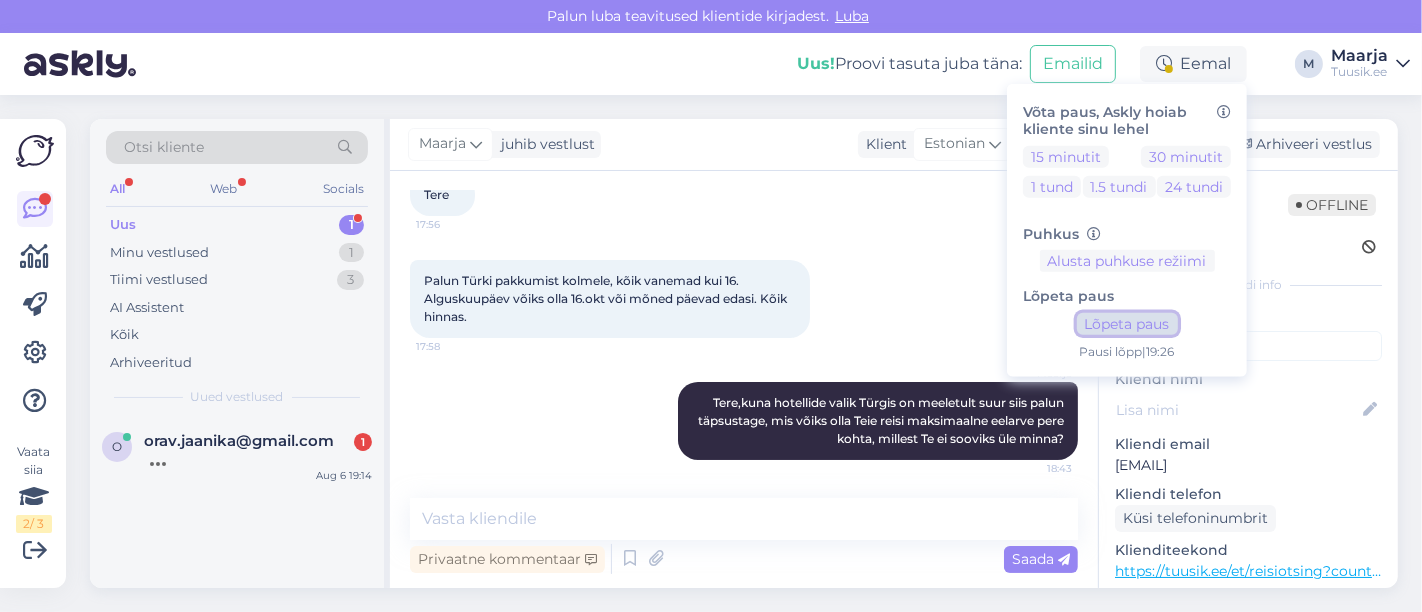 click on "Lõpeta paus" at bounding box center [1127, 324] 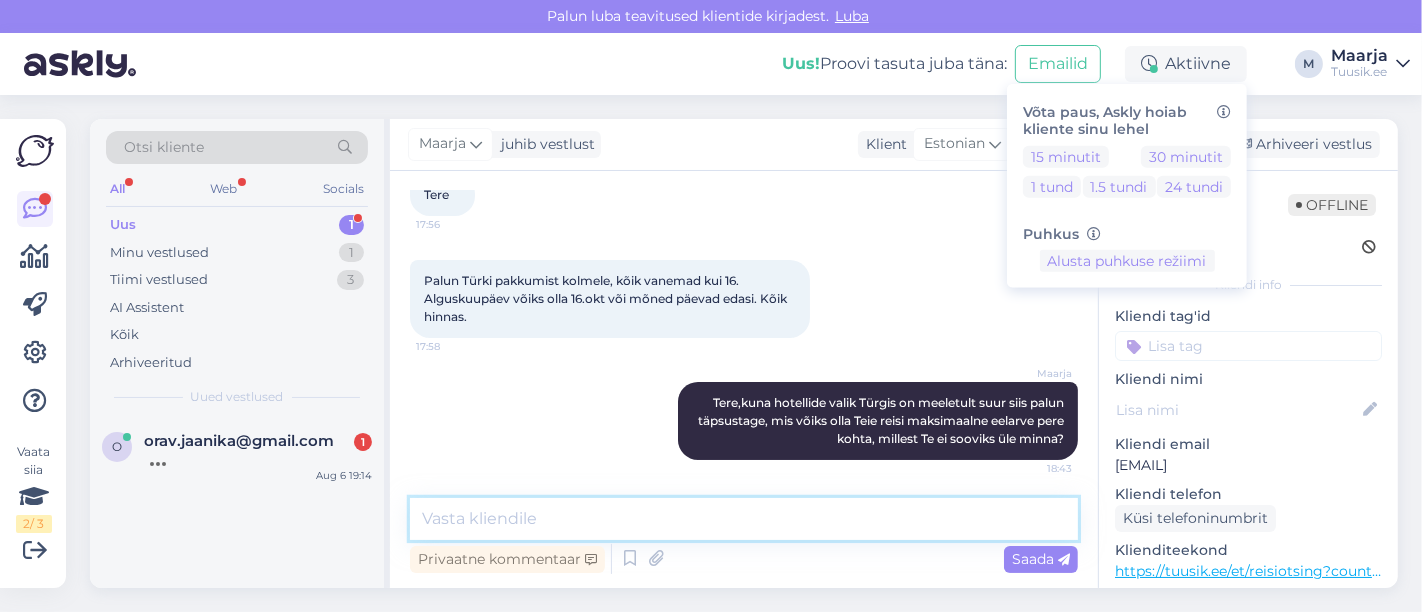 click at bounding box center [744, 519] 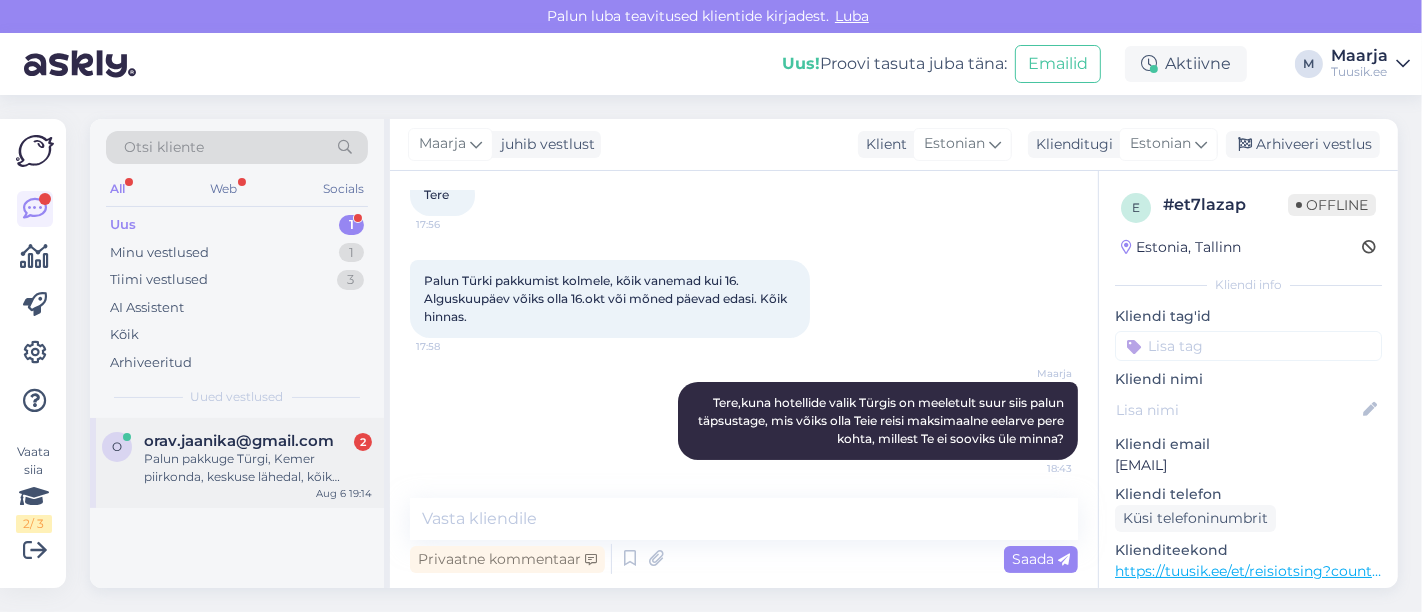 click on "Palun pakkuge Türgi, Kemer piirkonda, keskuse lähedal, kõik hinnas head hotelli. Arvestada tuleks, et inimesi ~16, enamus nendest meesterahvad (kõik hotellid vist ei luba 2meest ühes toas ööbida)." at bounding box center (258, 468) 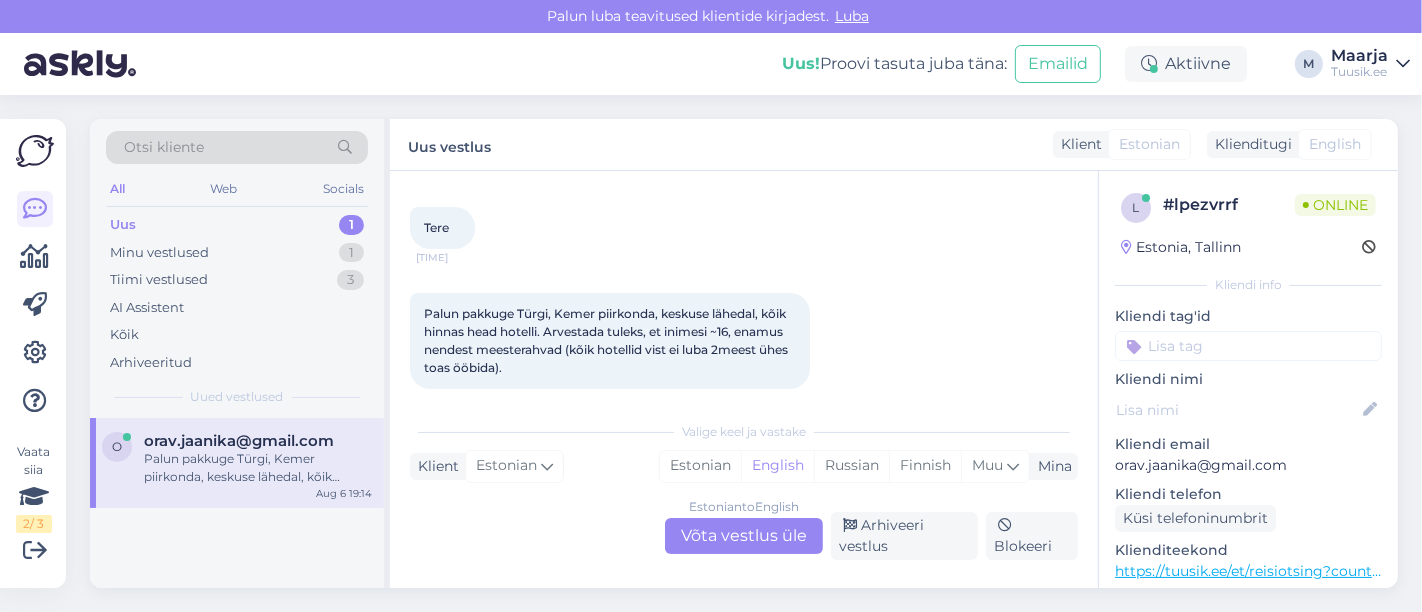 scroll, scrollTop: 106, scrollLeft: 0, axis: vertical 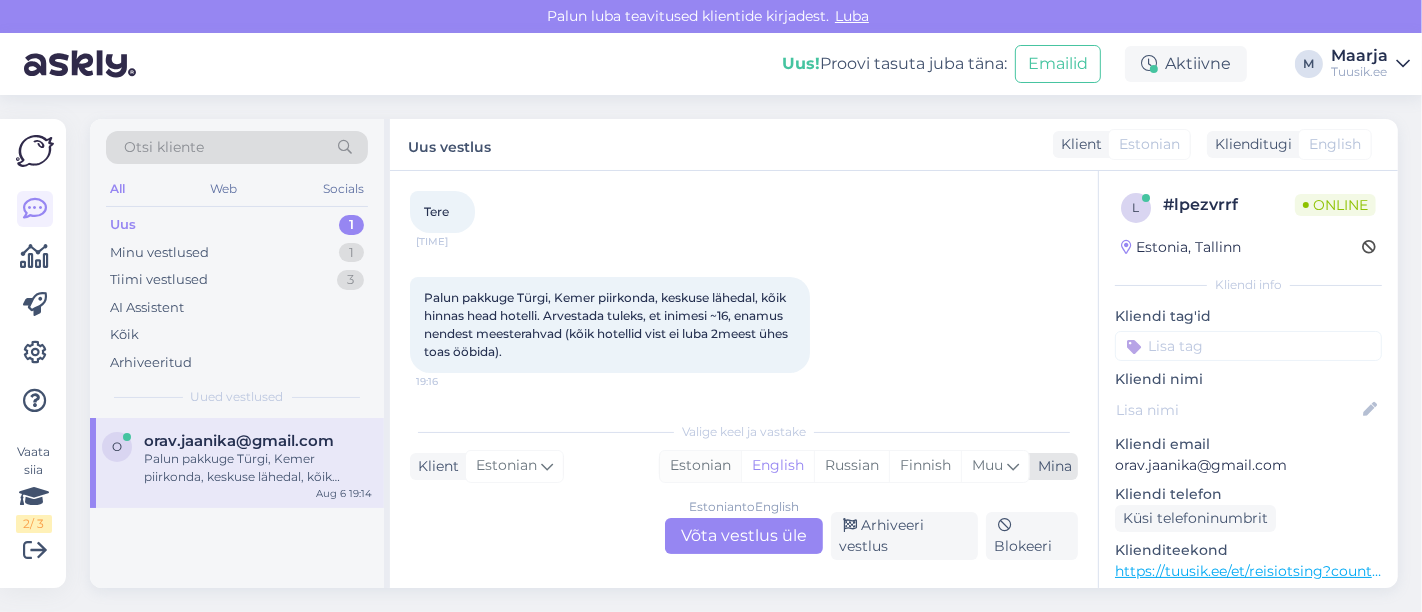click on "Estonian" at bounding box center (700, 466) 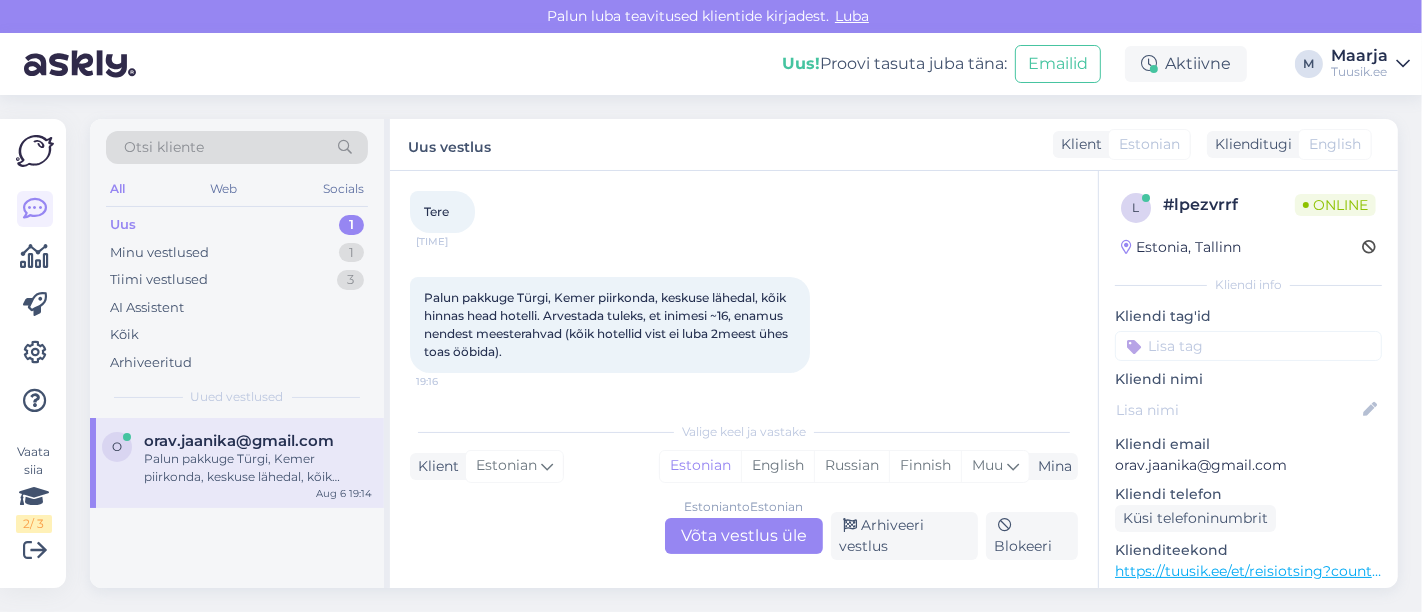 click on "Estonian  to  Estonian Võta vestlus üle" at bounding box center (744, 536) 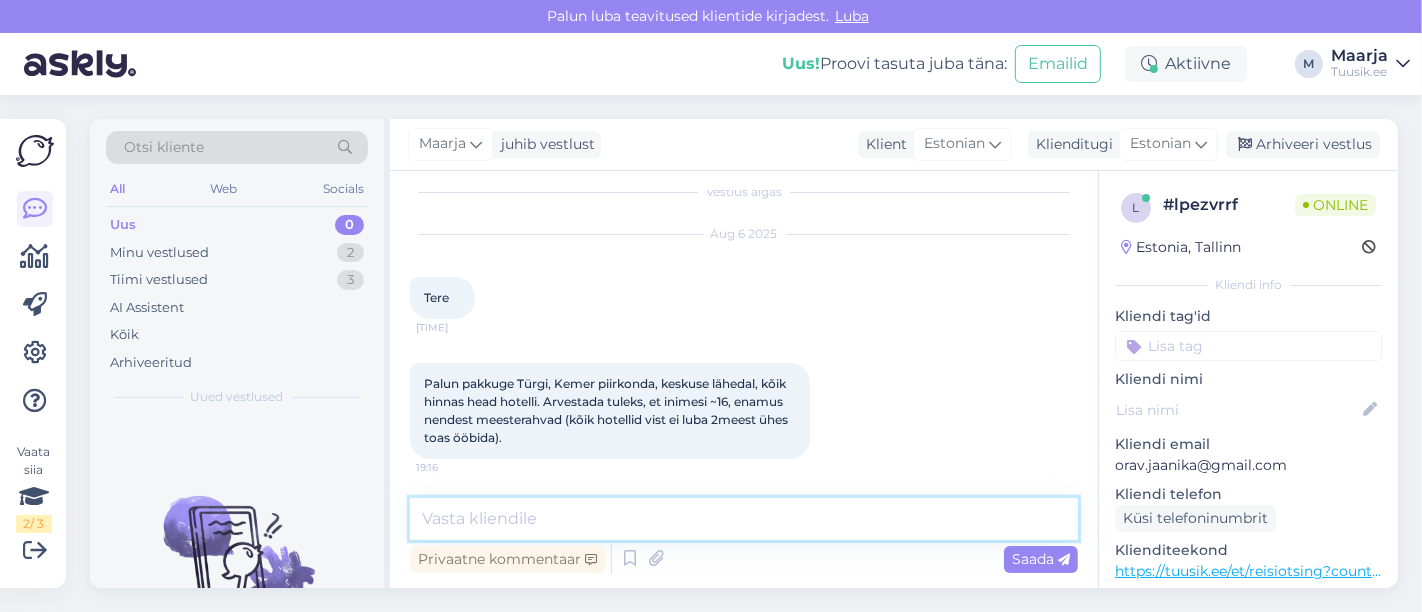 click at bounding box center (744, 519) 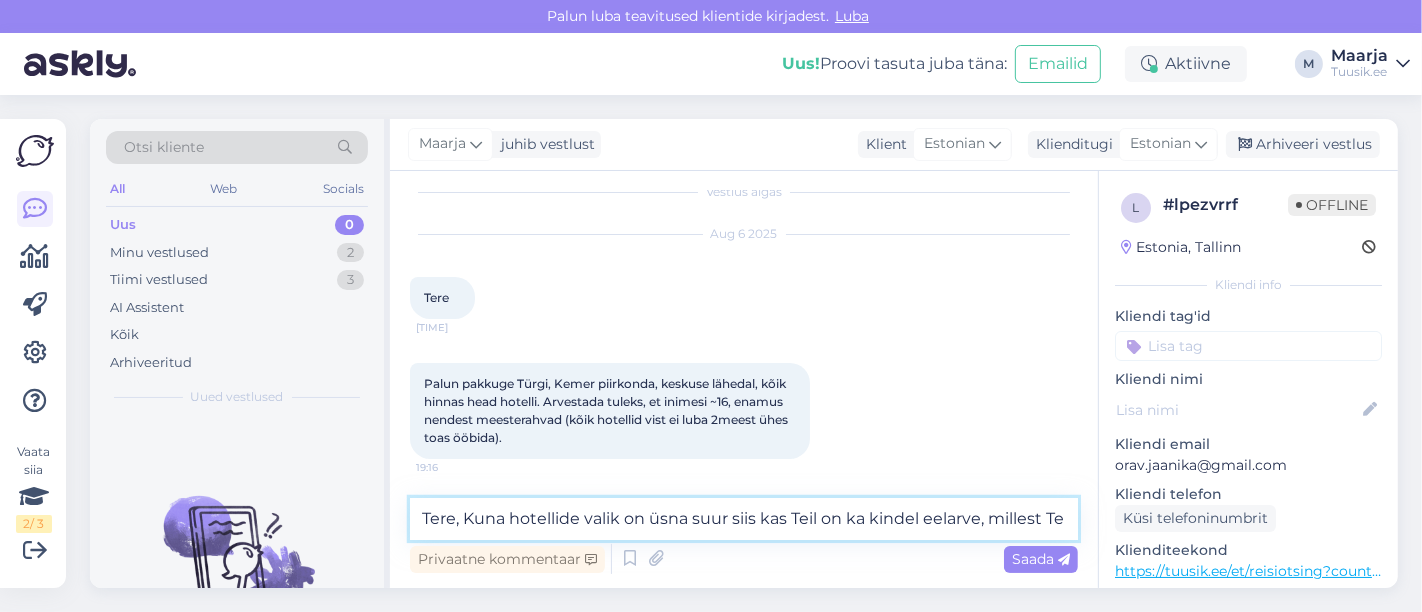 scroll, scrollTop: 43, scrollLeft: 0, axis: vertical 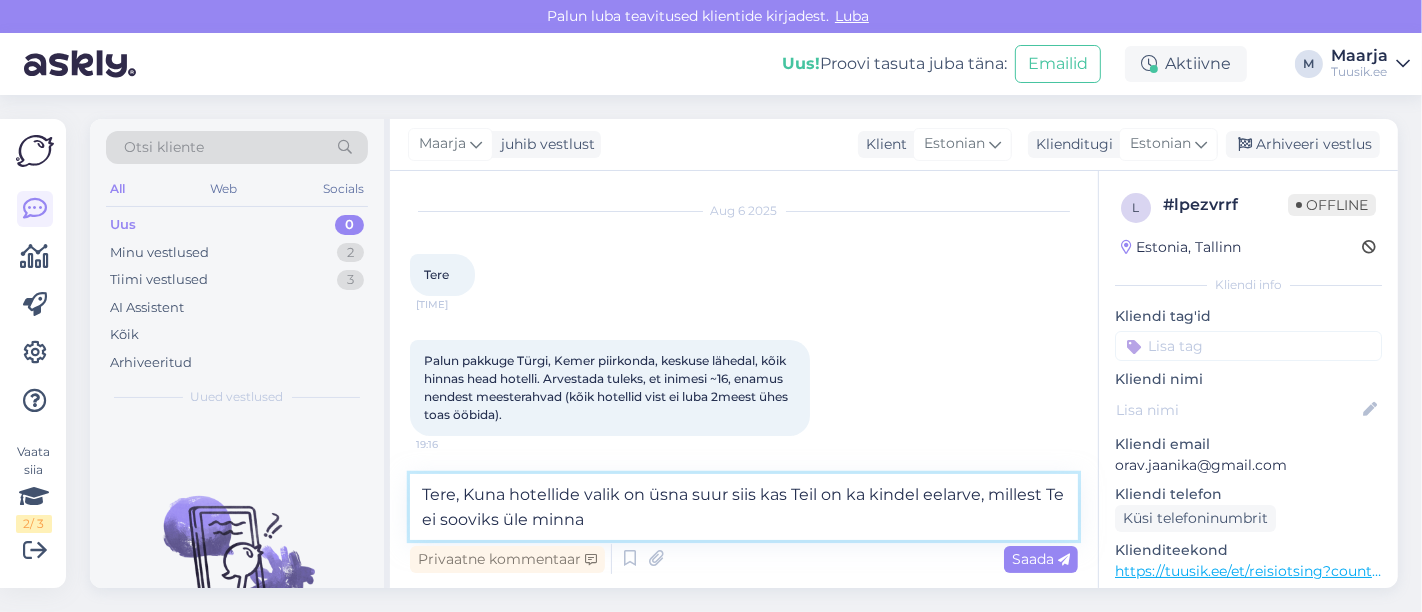type on "Tere, Kuna hotellide valik on üsna suur siis kas Teil on ka kindel eelarve, millest Te  ei sooviks üle minna?" 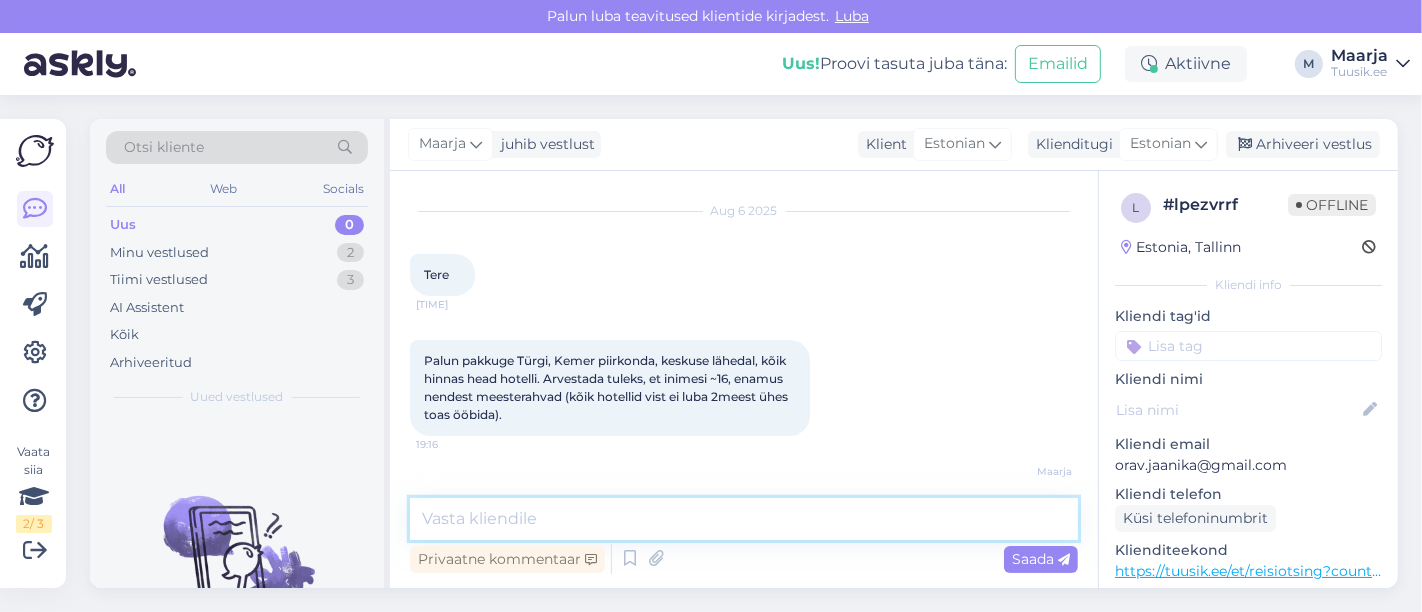 scroll, scrollTop: 124, scrollLeft: 0, axis: vertical 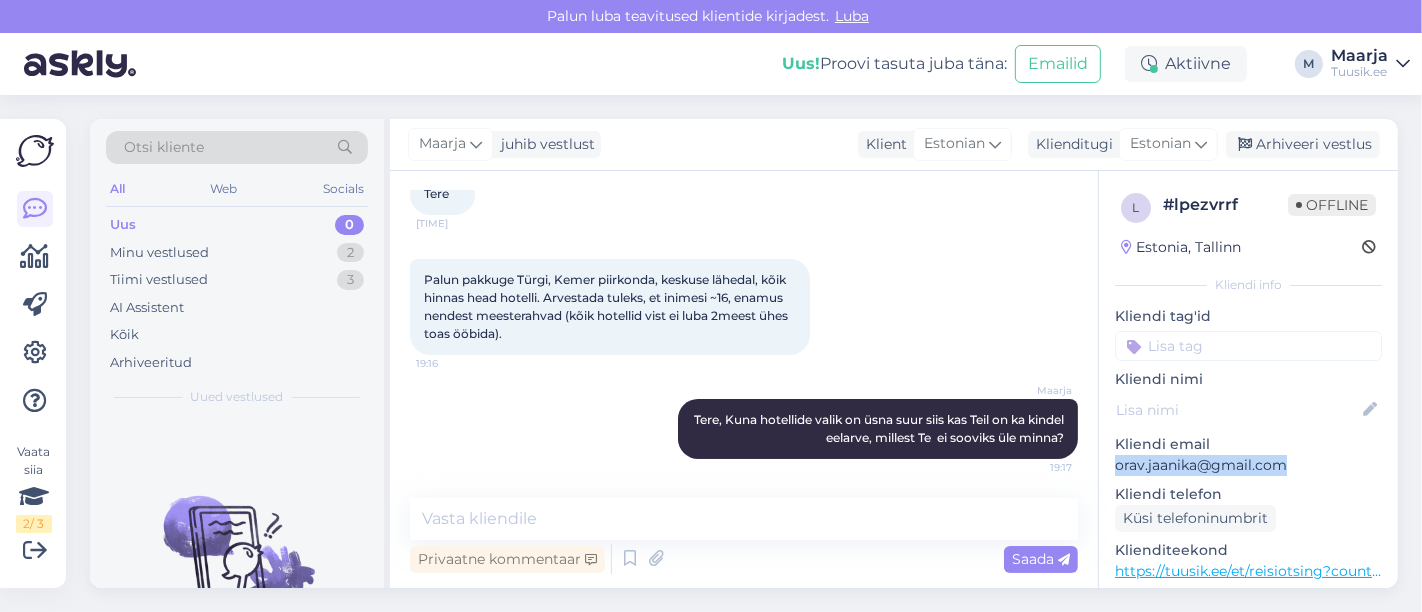 drag, startPoint x: 1285, startPoint y: 461, endPoint x: 1102, endPoint y: 463, distance: 183.01093 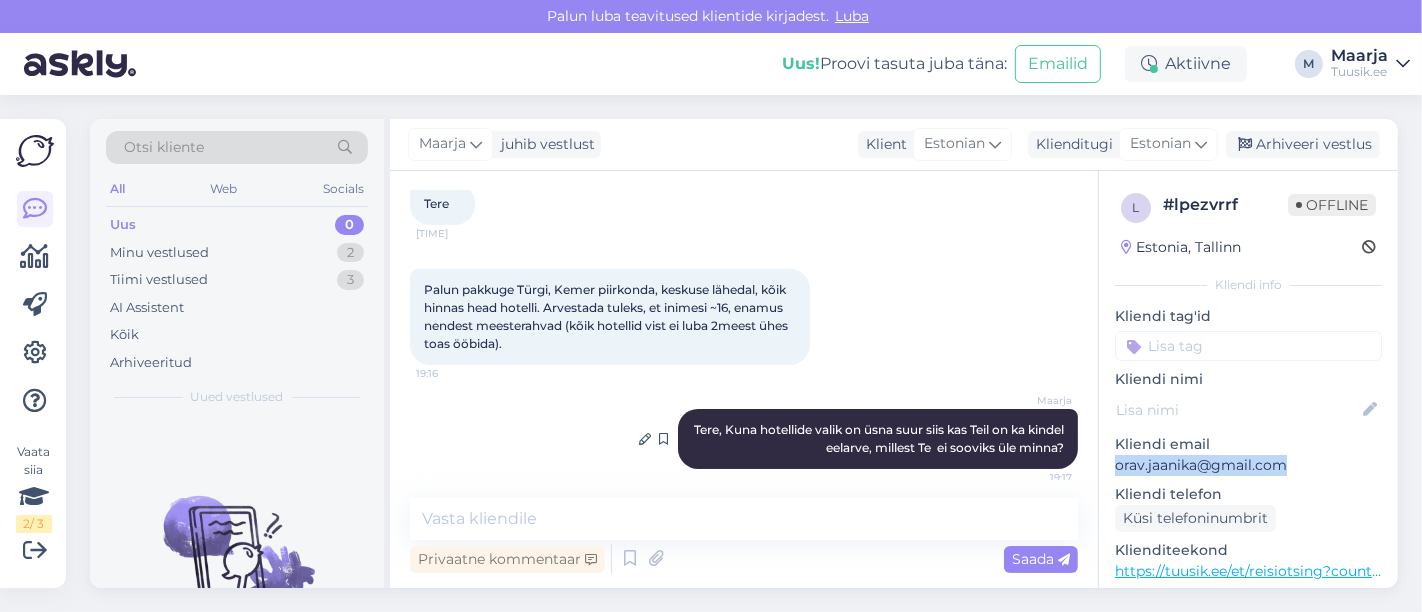scroll, scrollTop: 123, scrollLeft: 0, axis: vertical 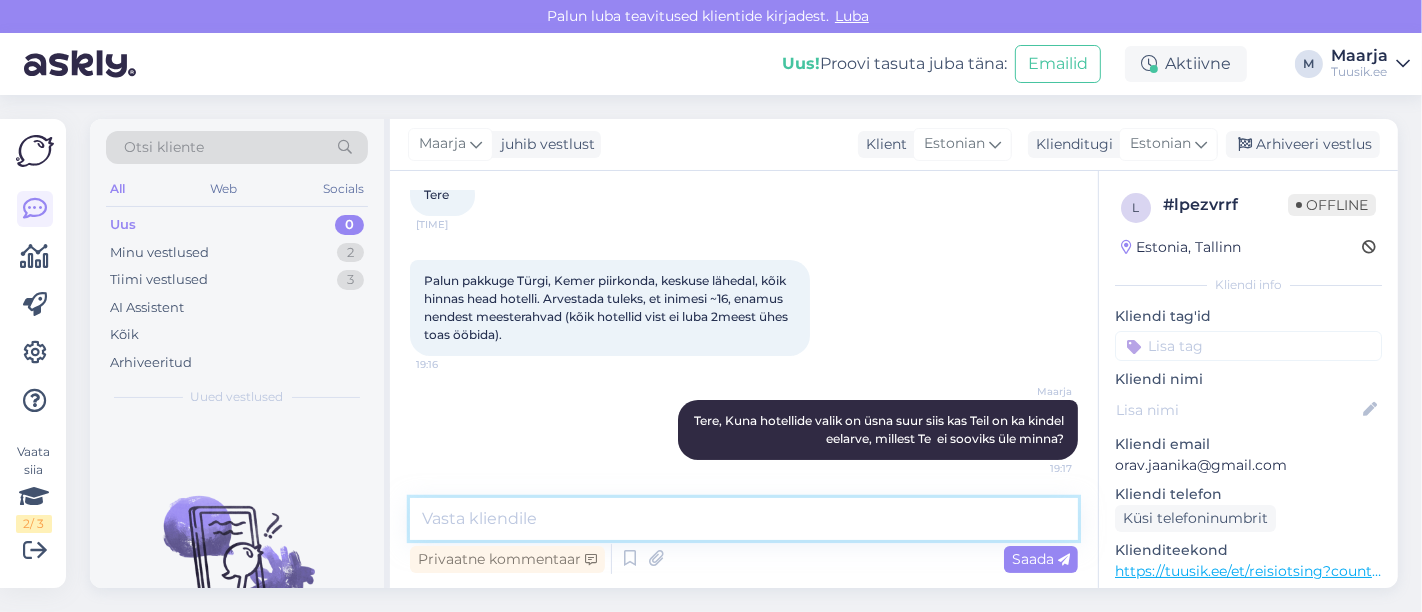 click at bounding box center [744, 519] 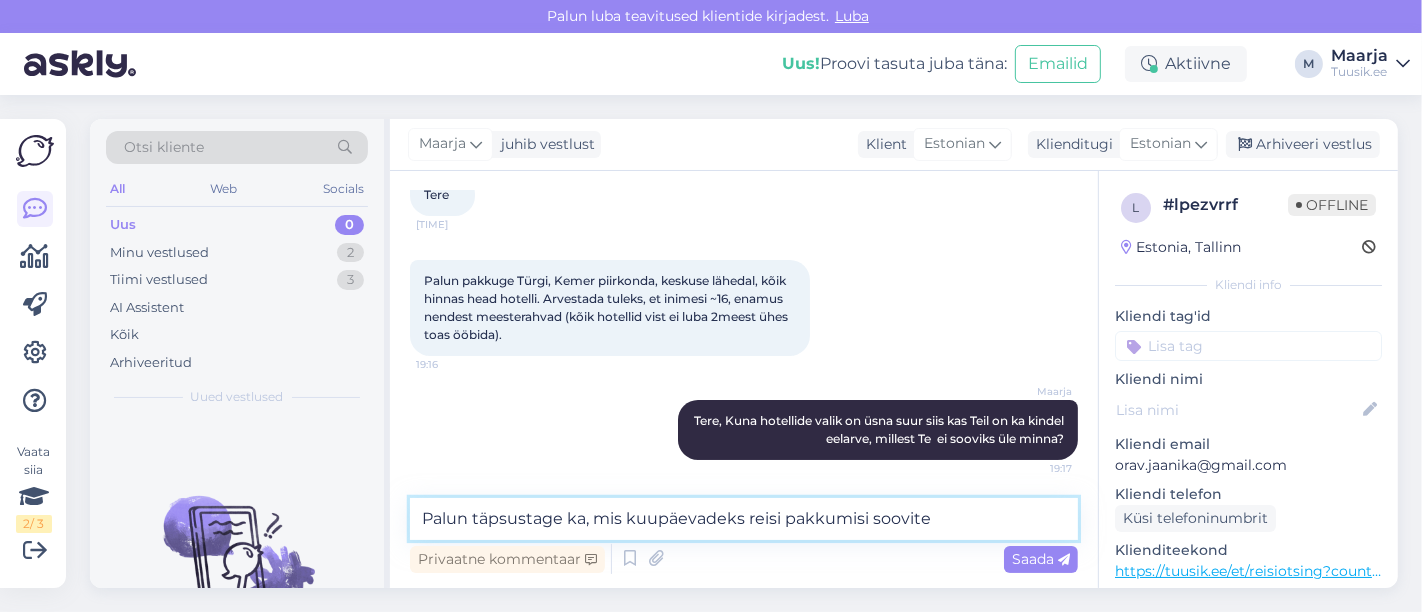 type on "Palun täpsustage ka, mis kuupäevadeks reisi pakkumisi soovite?" 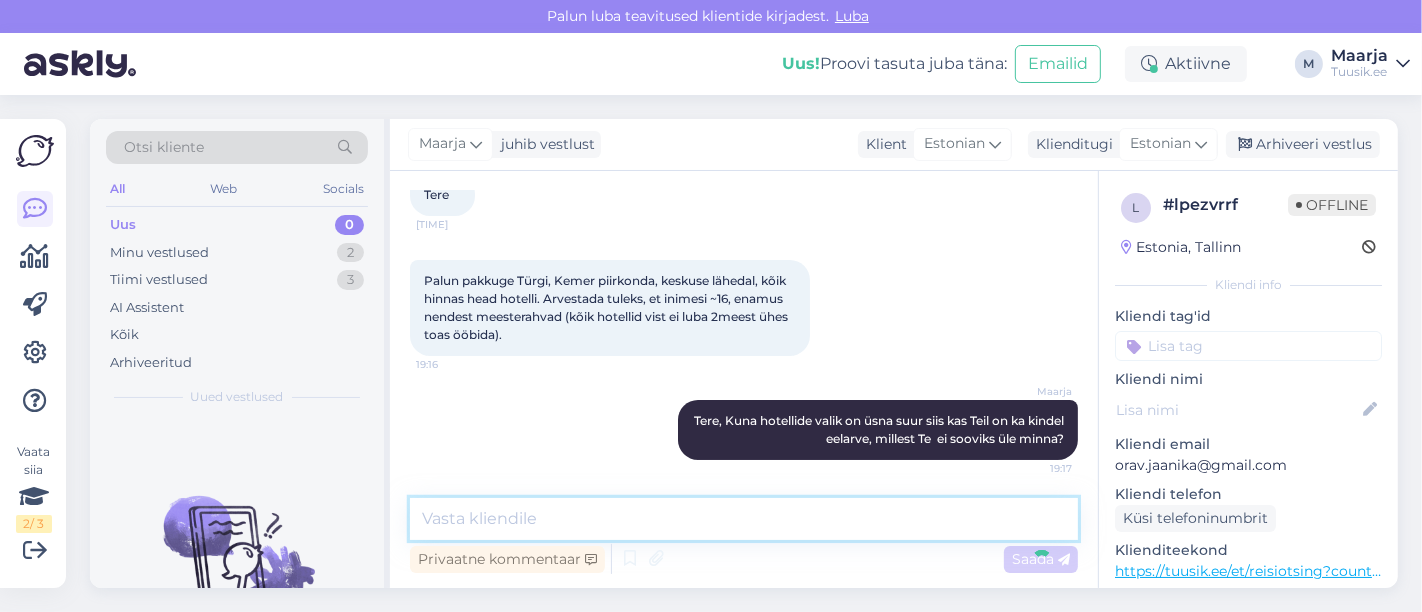scroll, scrollTop: 228, scrollLeft: 0, axis: vertical 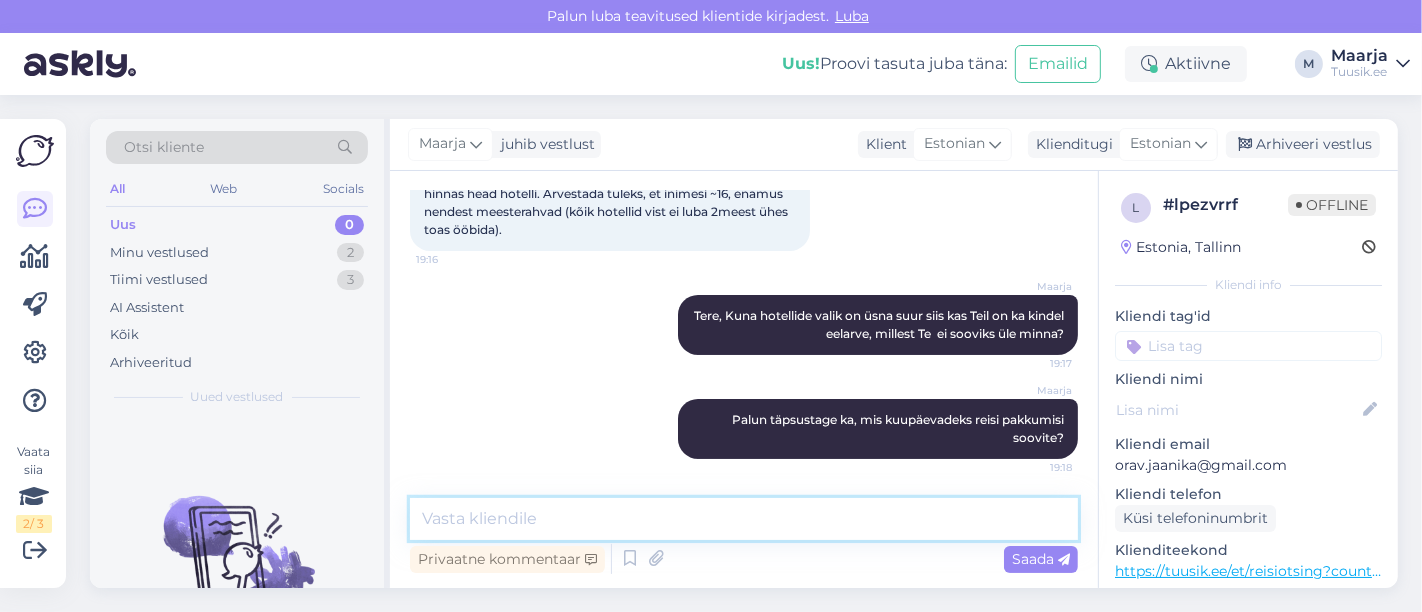 click at bounding box center [744, 519] 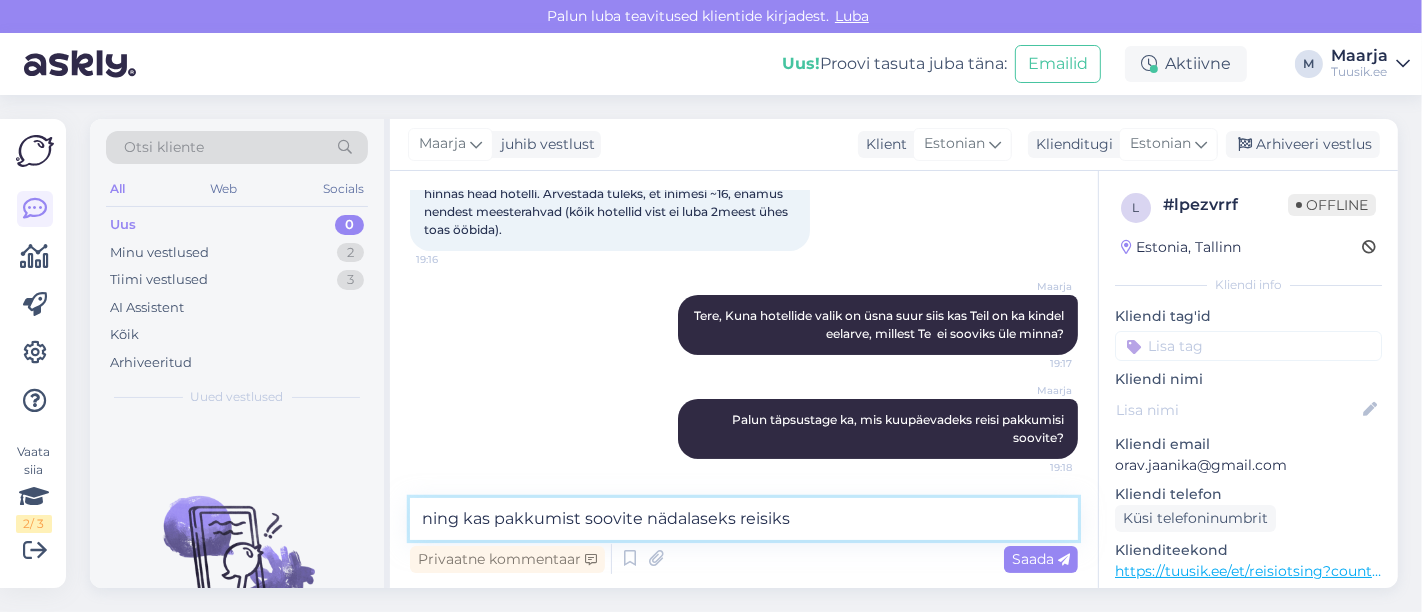 type on "ning kas pakkumist soovite nädalaseks reisiks?" 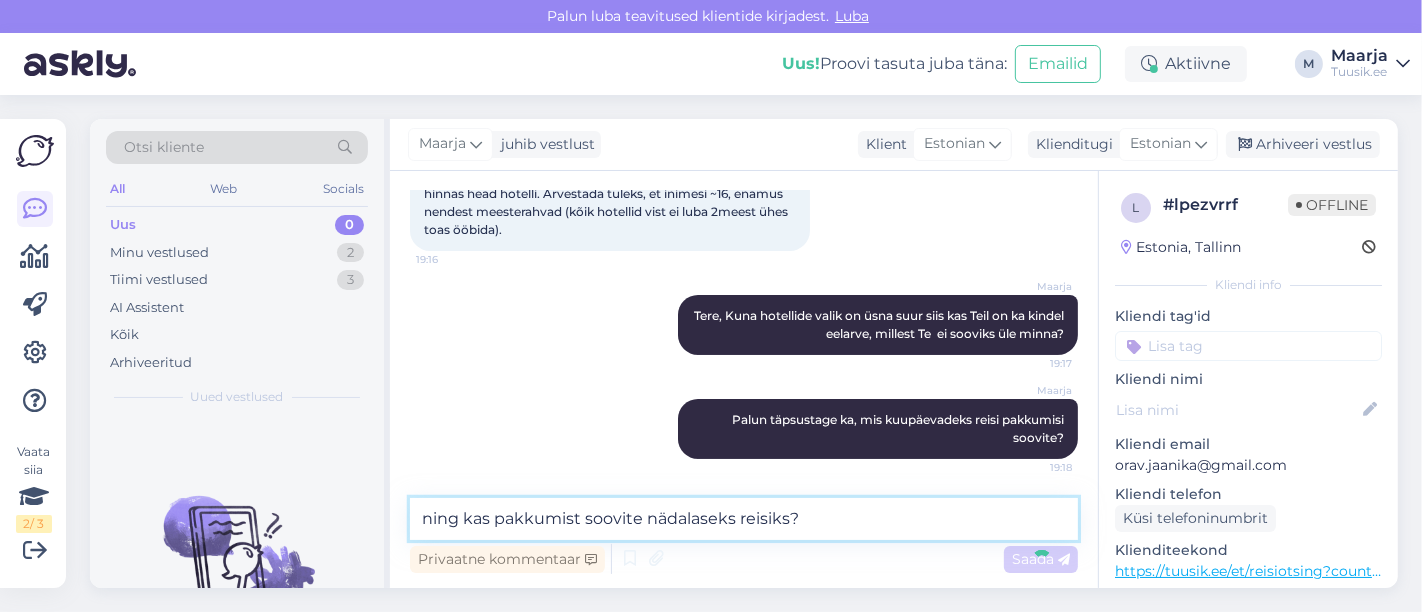 type 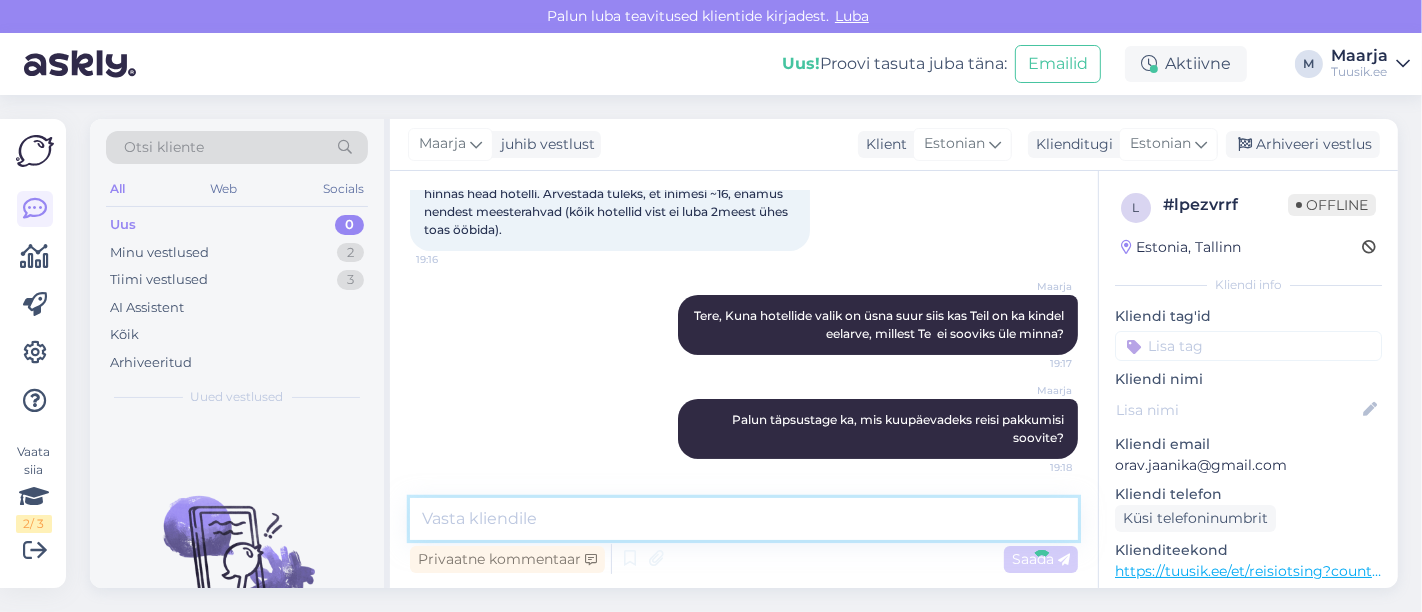 scroll, scrollTop: 314, scrollLeft: 0, axis: vertical 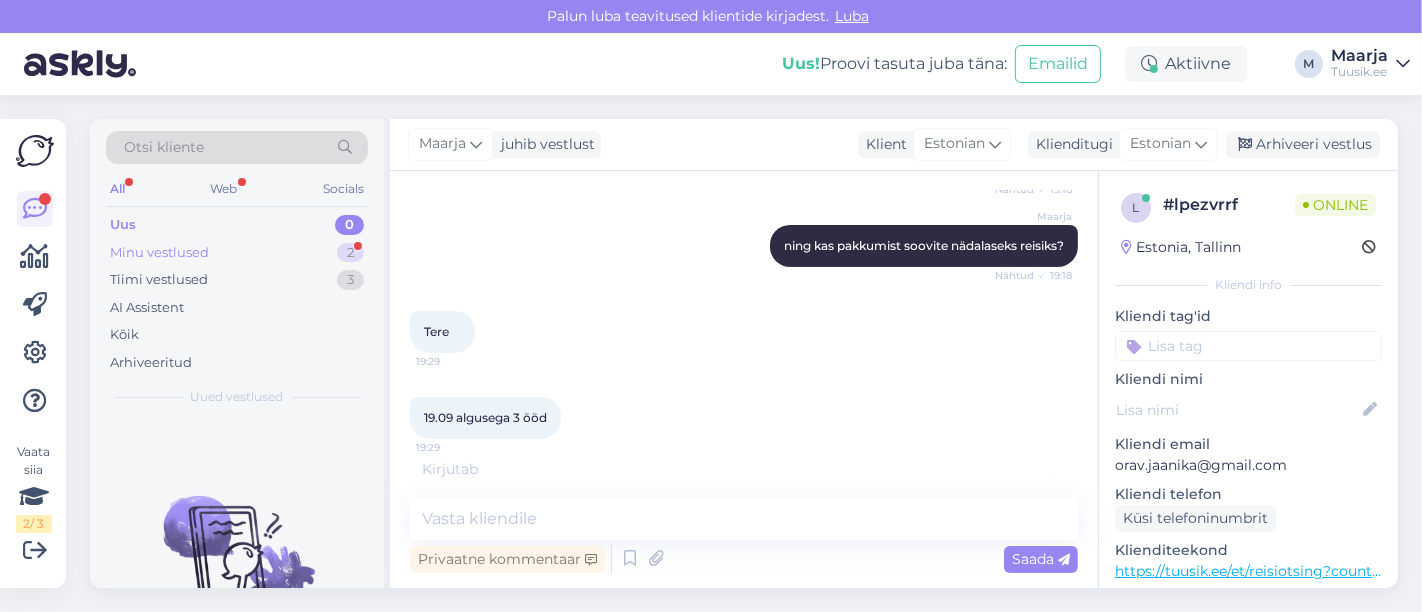 click on "Minu vestlused" at bounding box center [159, 253] 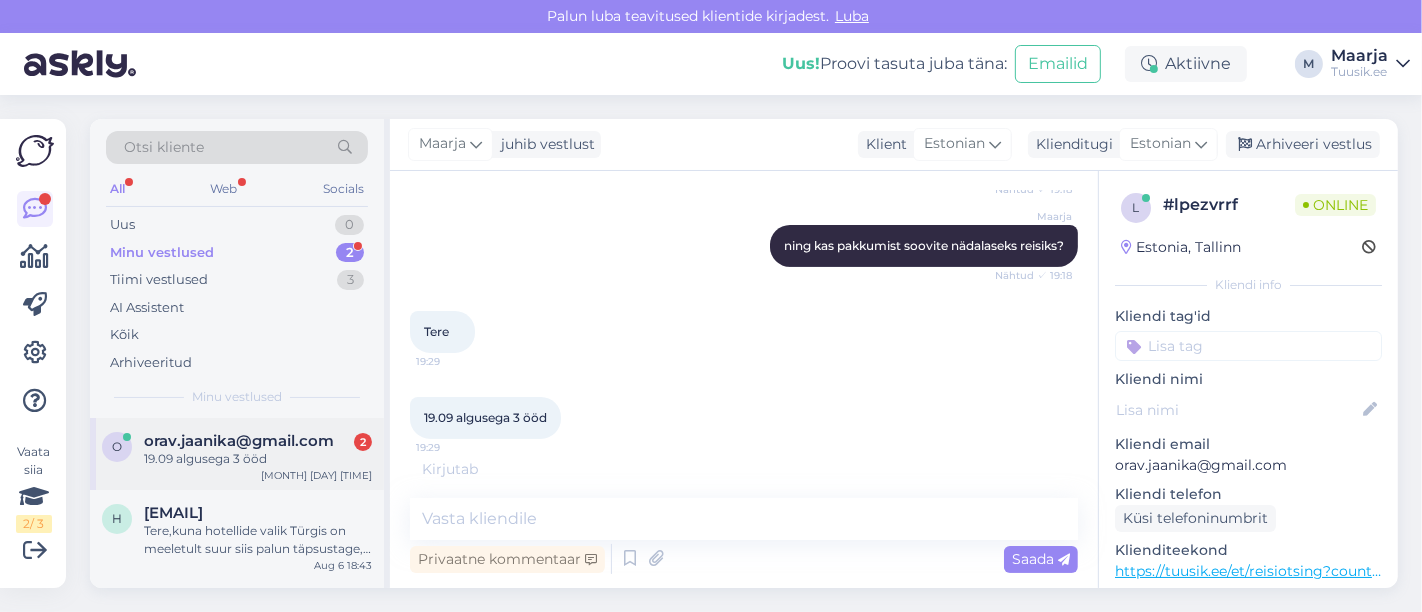 click on "19.09 algusega 3 ööd" at bounding box center (258, 459) 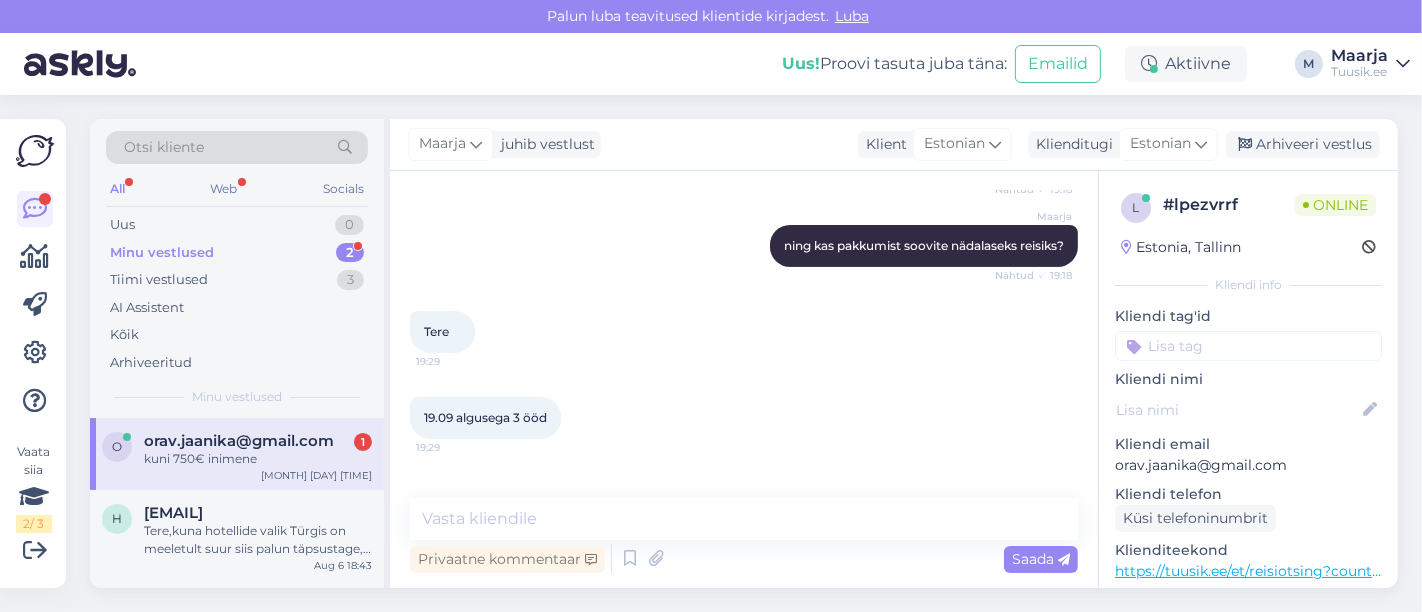 scroll, scrollTop: 571, scrollLeft: 0, axis: vertical 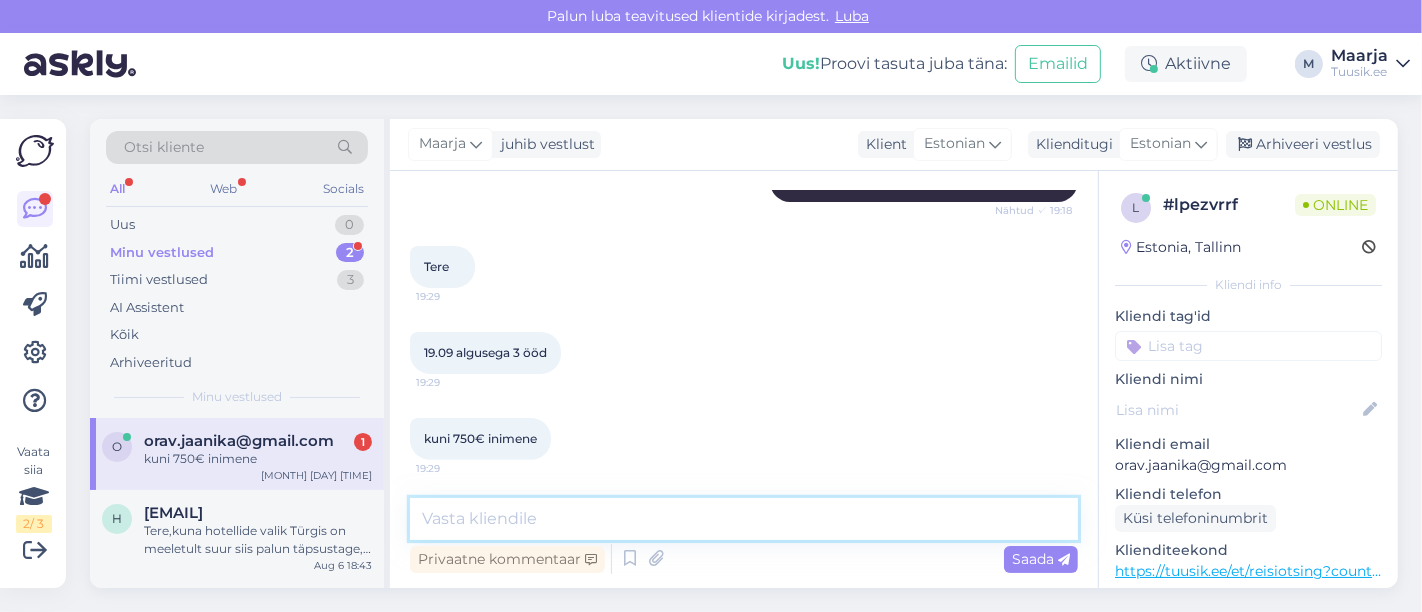 click at bounding box center [744, 519] 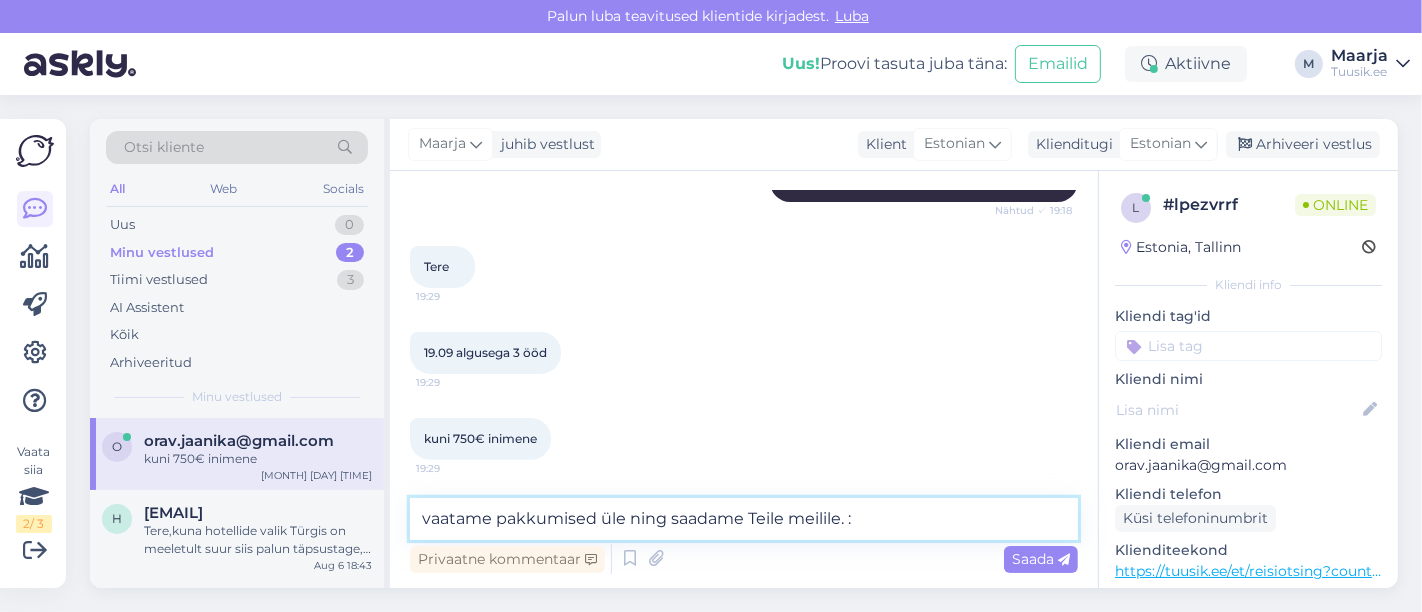 type on "vaatame pakkumised üle ning saadame Teile meilile. :)" 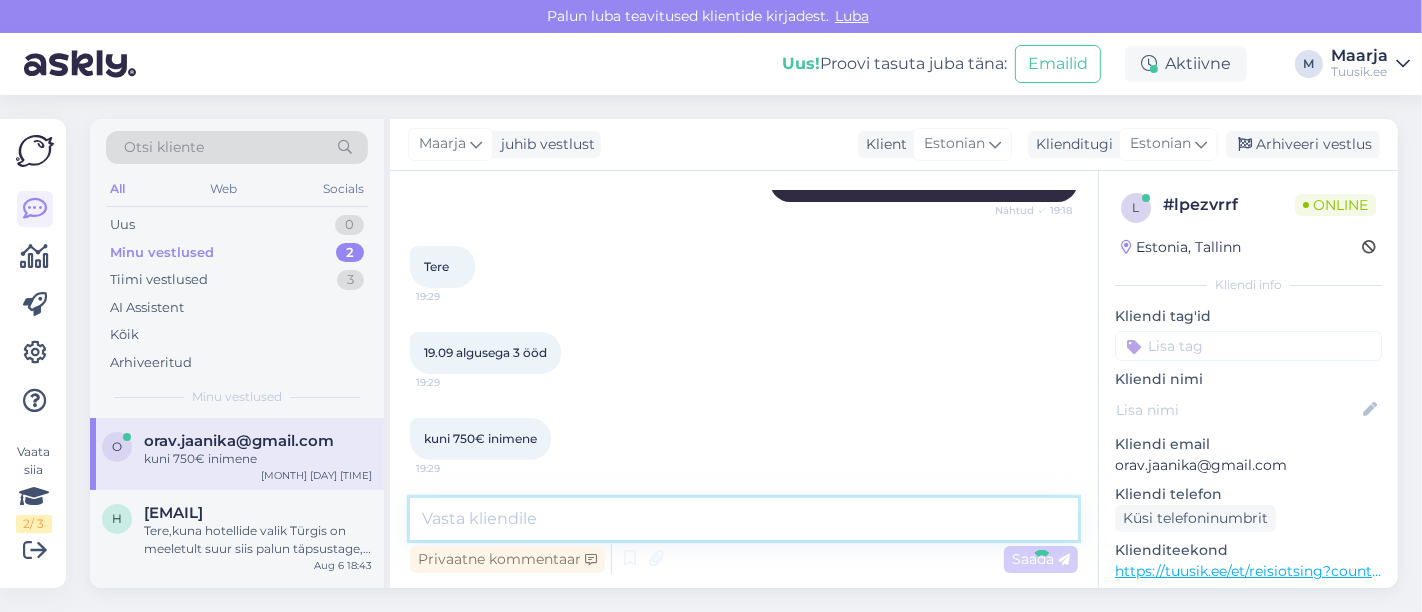 scroll, scrollTop: 657, scrollLeft: 0, axis: vertical 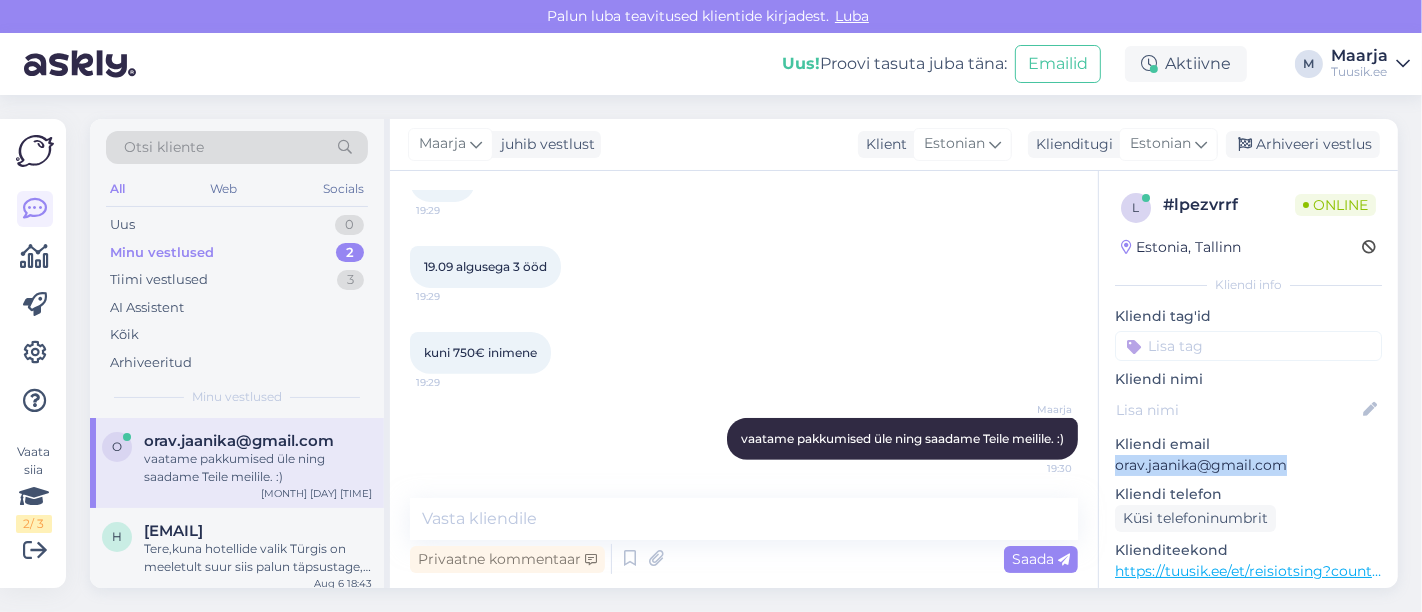 drag, startPoint x: 1290, startPoint y: 463, endPoint x: 1117, endPoint y: 470, distance: 173.14156 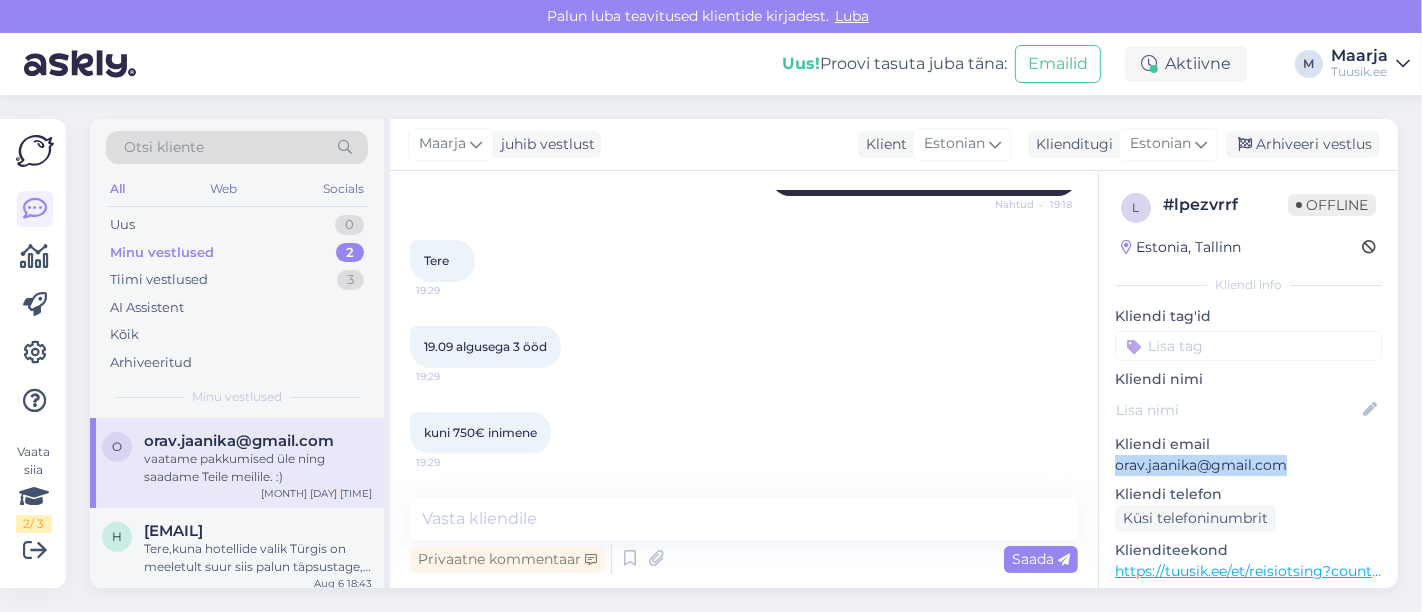scroll, scrollTop: 657, scrollLeft: 0, axis: vertical 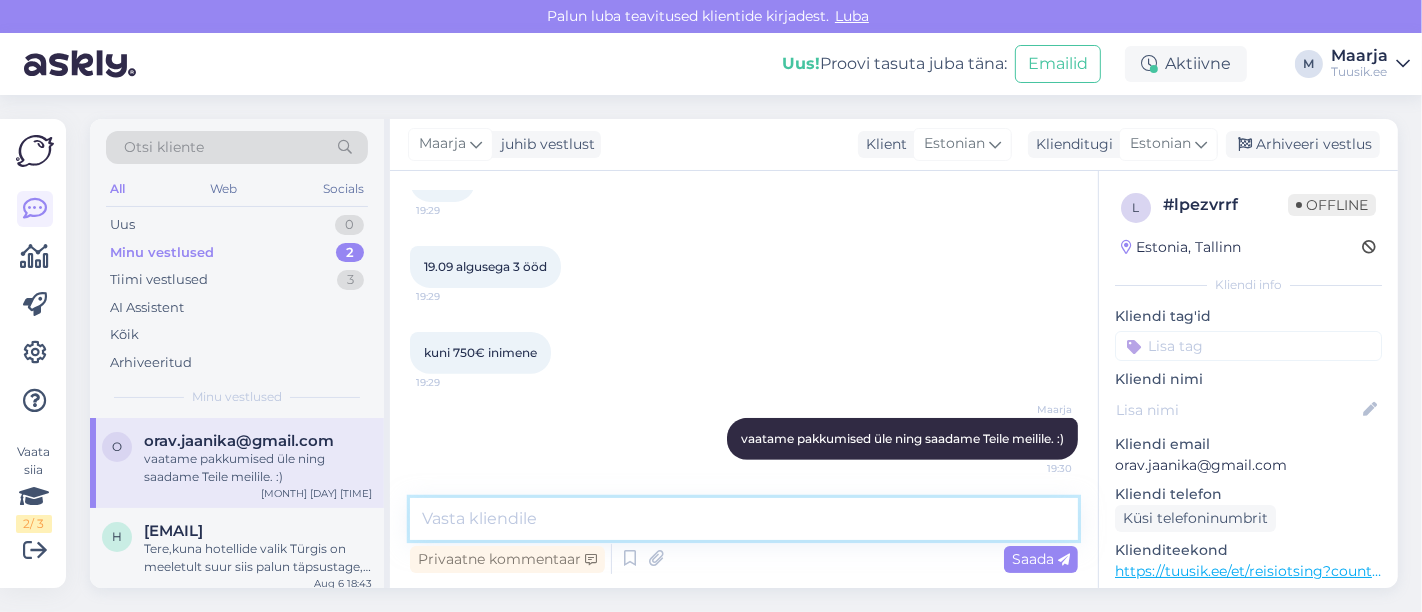 click at bounding box center (744, 519) 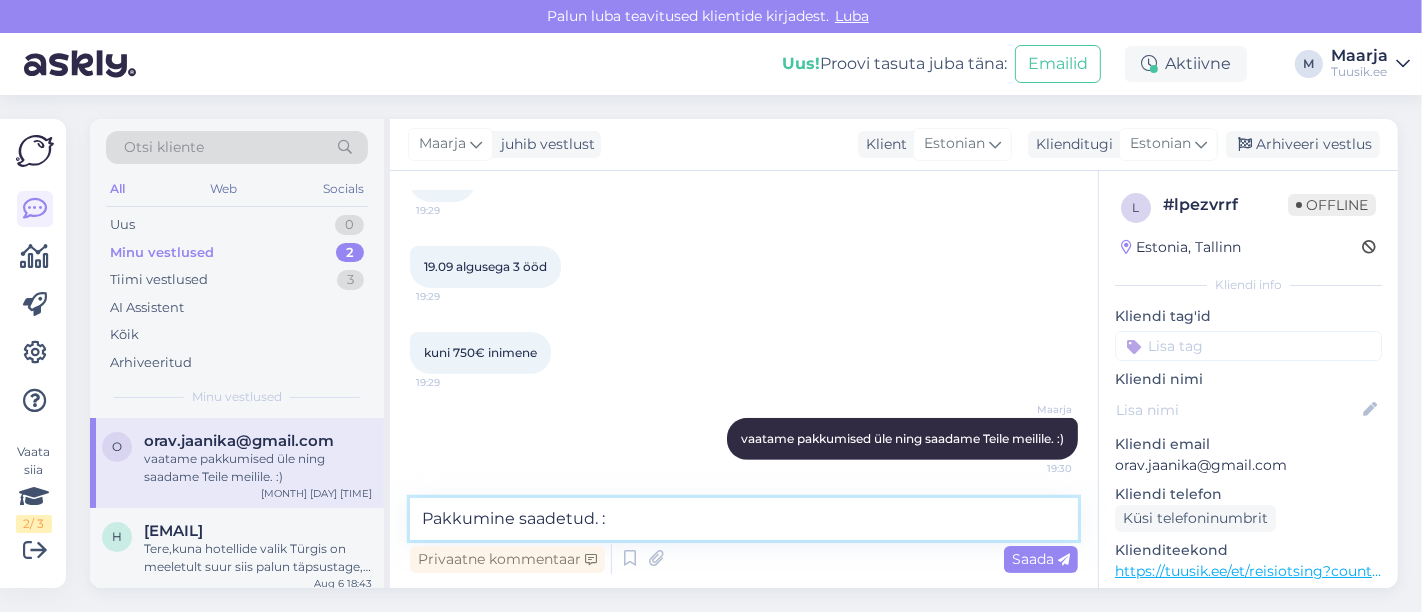 type on "Pakkumine saadetud. :)" 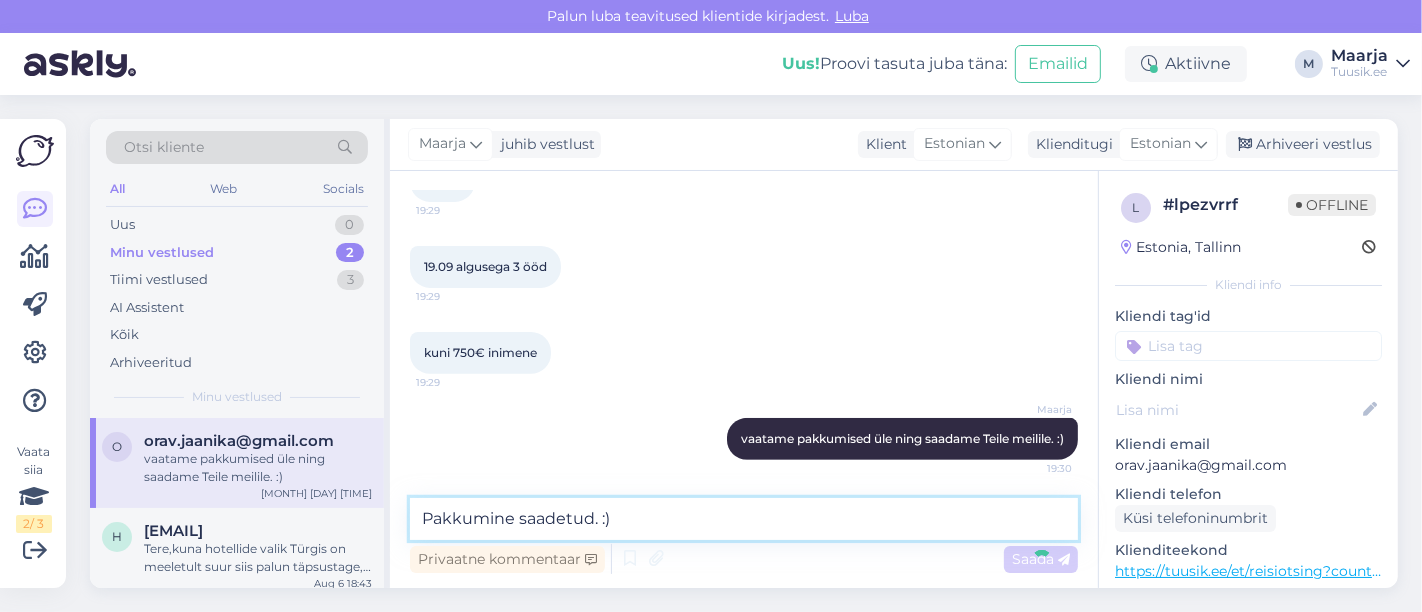 type 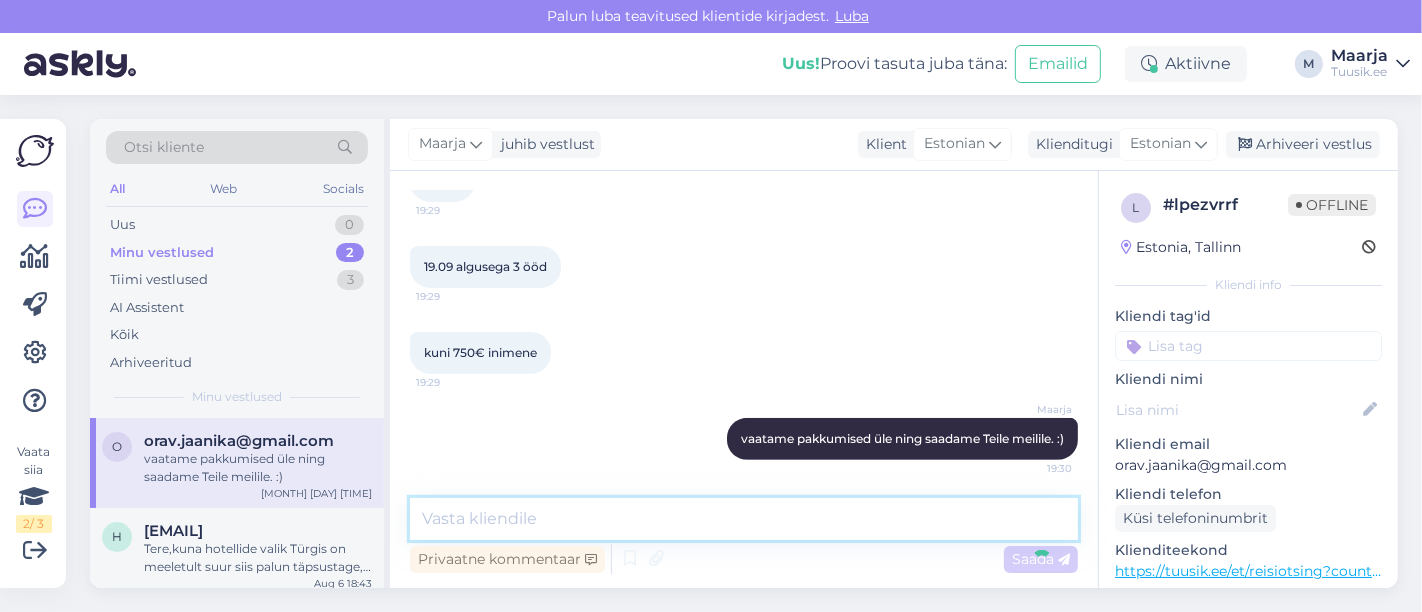 scroll, scrollTop: 743, scrollLeft: 0, axis: vertical 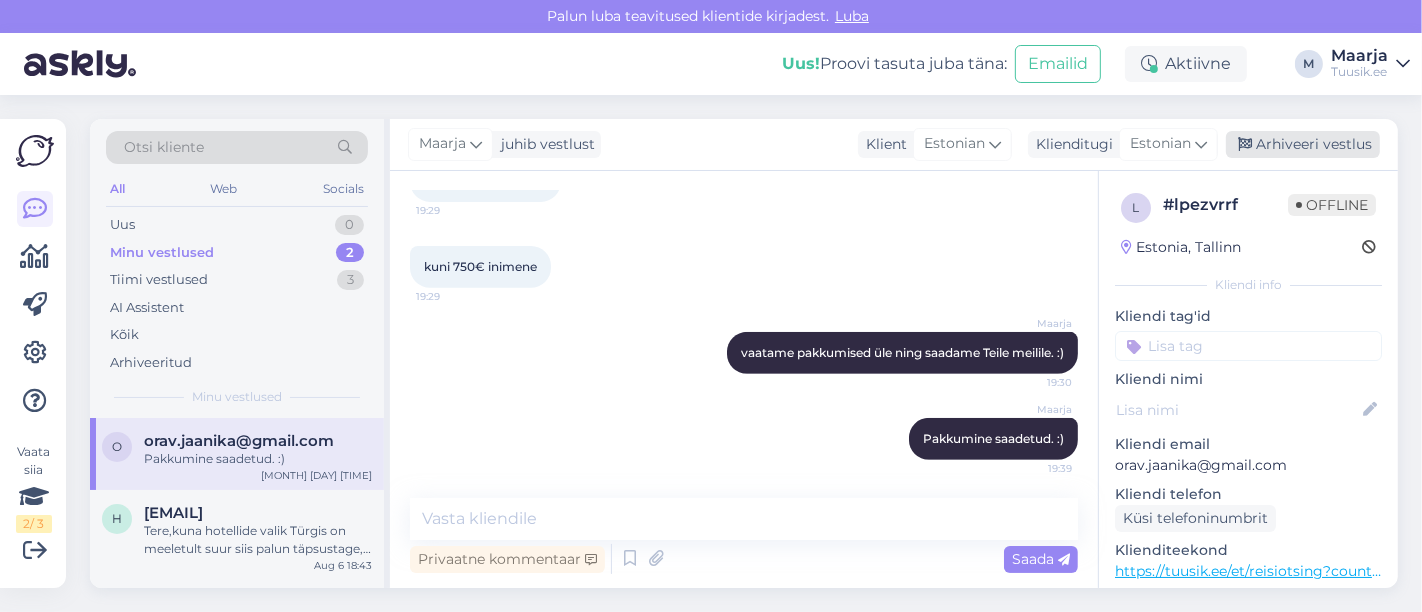 click on "Arhiveeri vestlus" at bounding box center [1303, 144] 